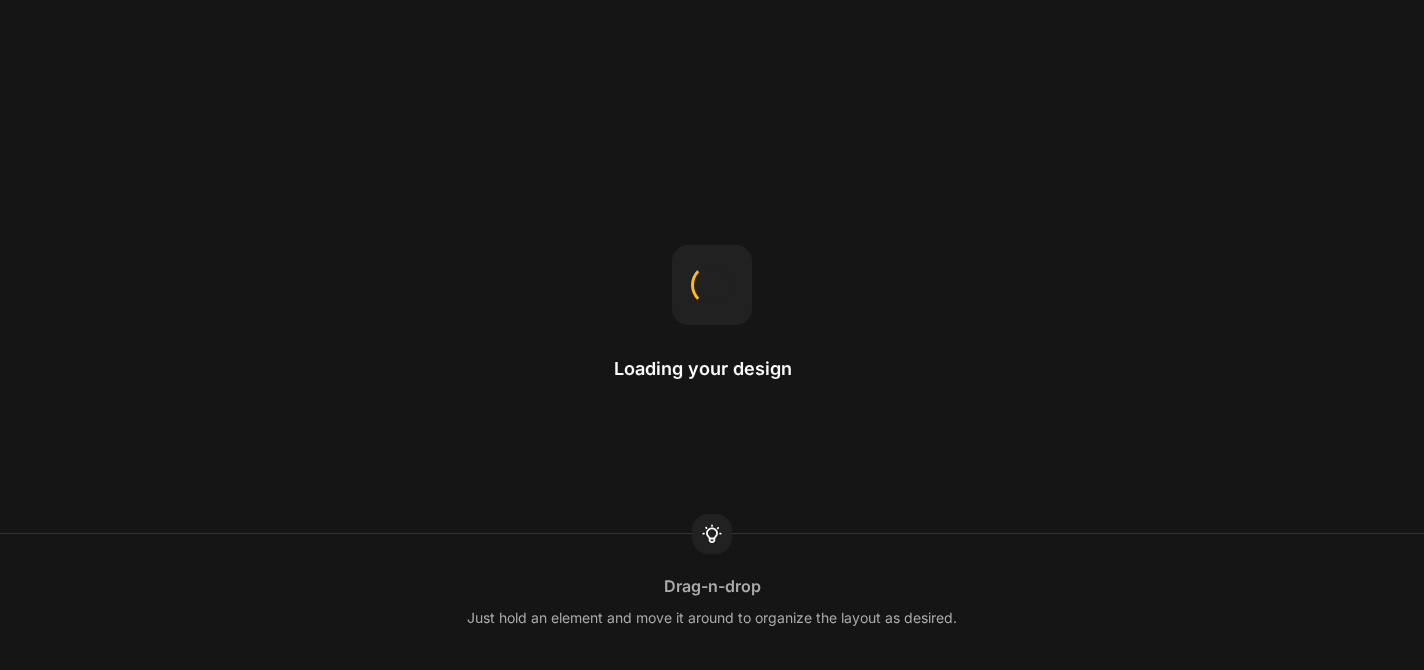 scroll, scrollTop: 0, scrollLeft: 0, axis: both 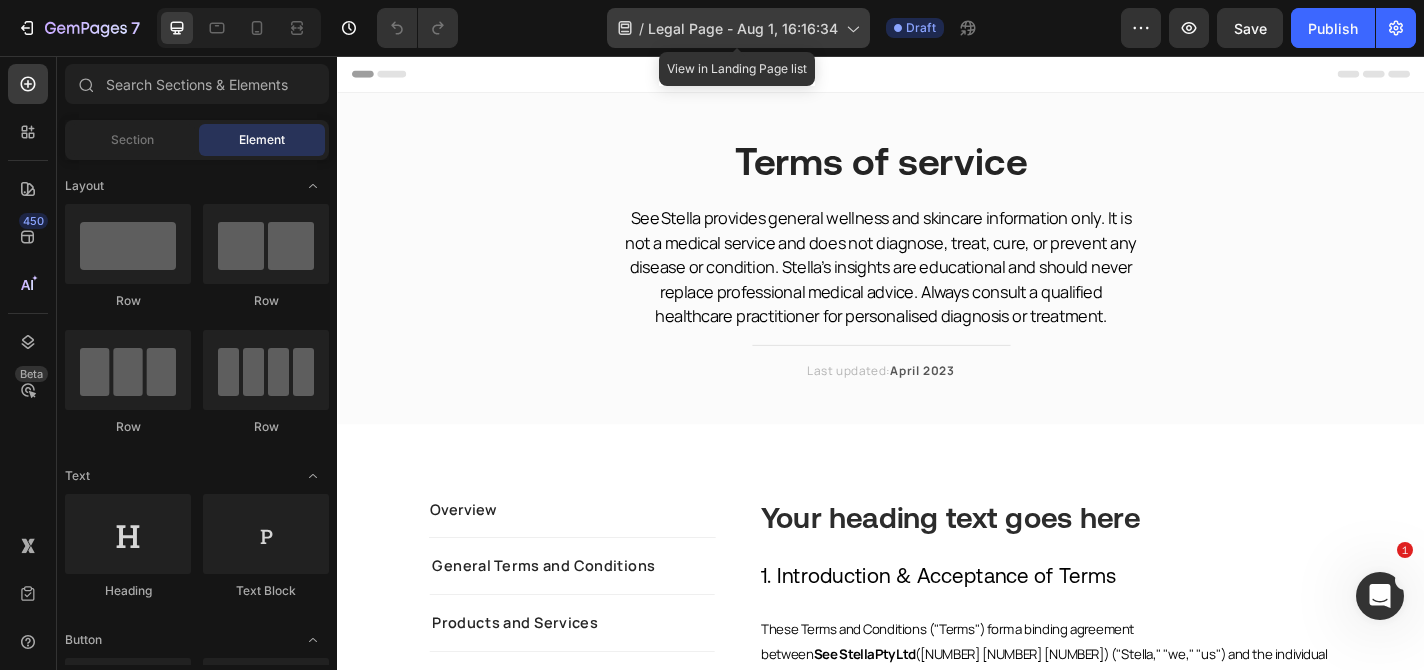 click on "Legal Page - Aug 1, 16:16:34" at bounding box center (743, 28) 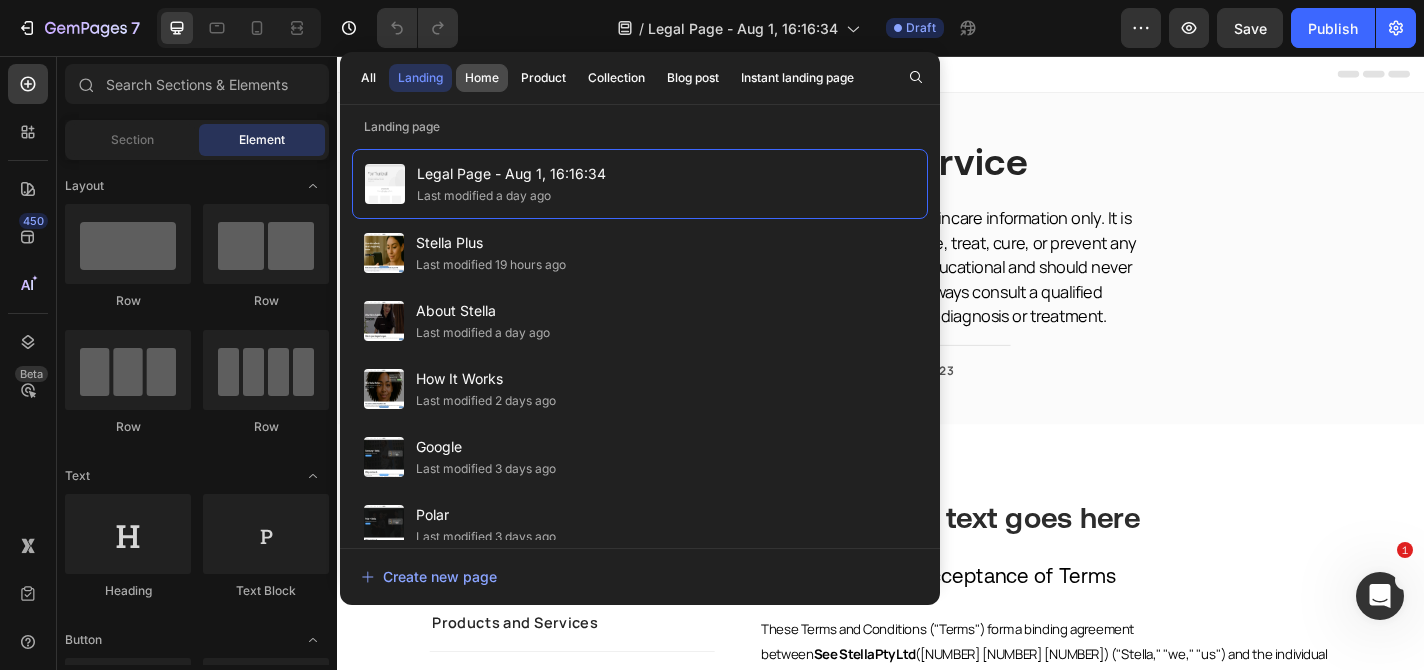 click on "Home" at bounding box center (482, 78) 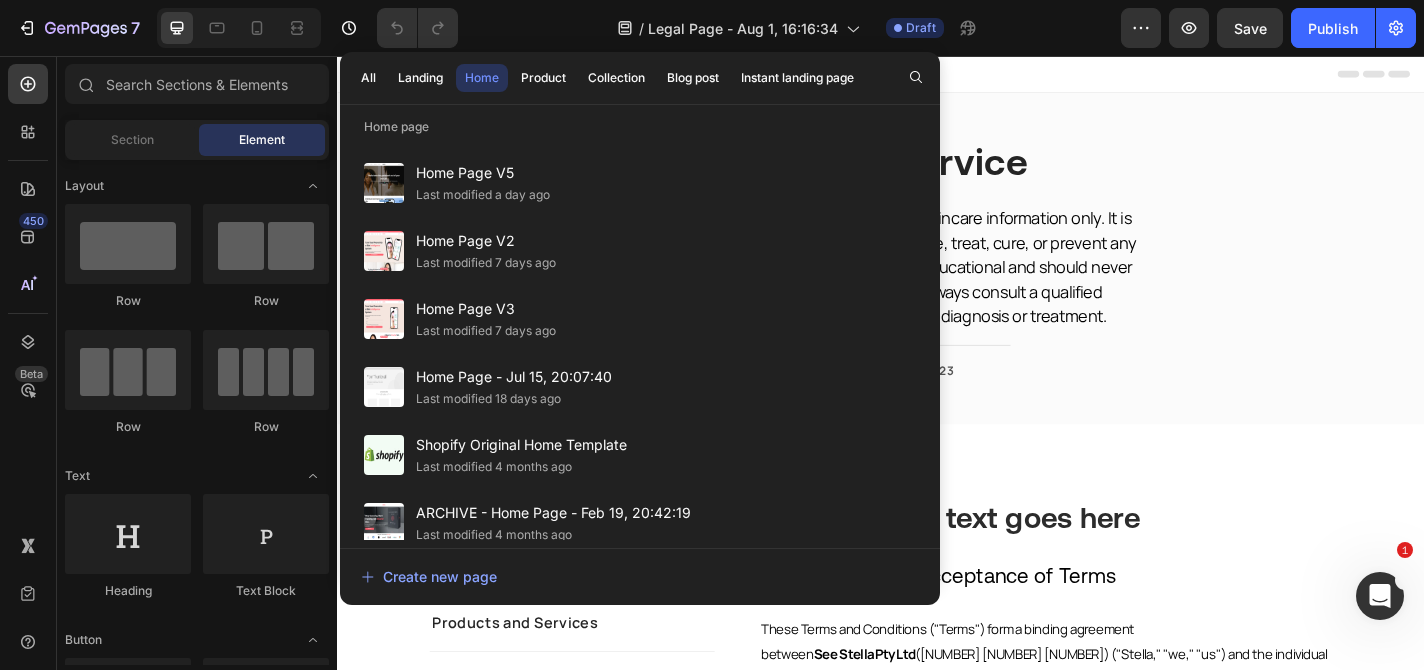 click on "Home" 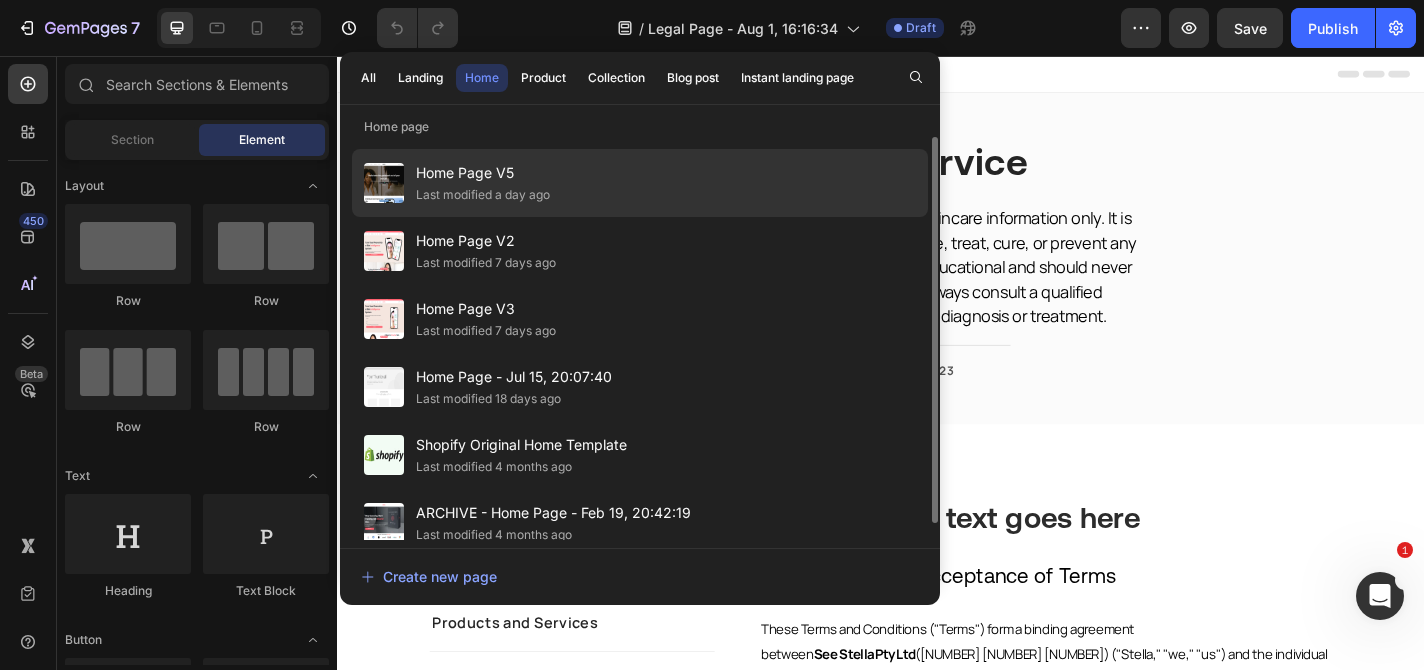 click on "Last modified a day ago" 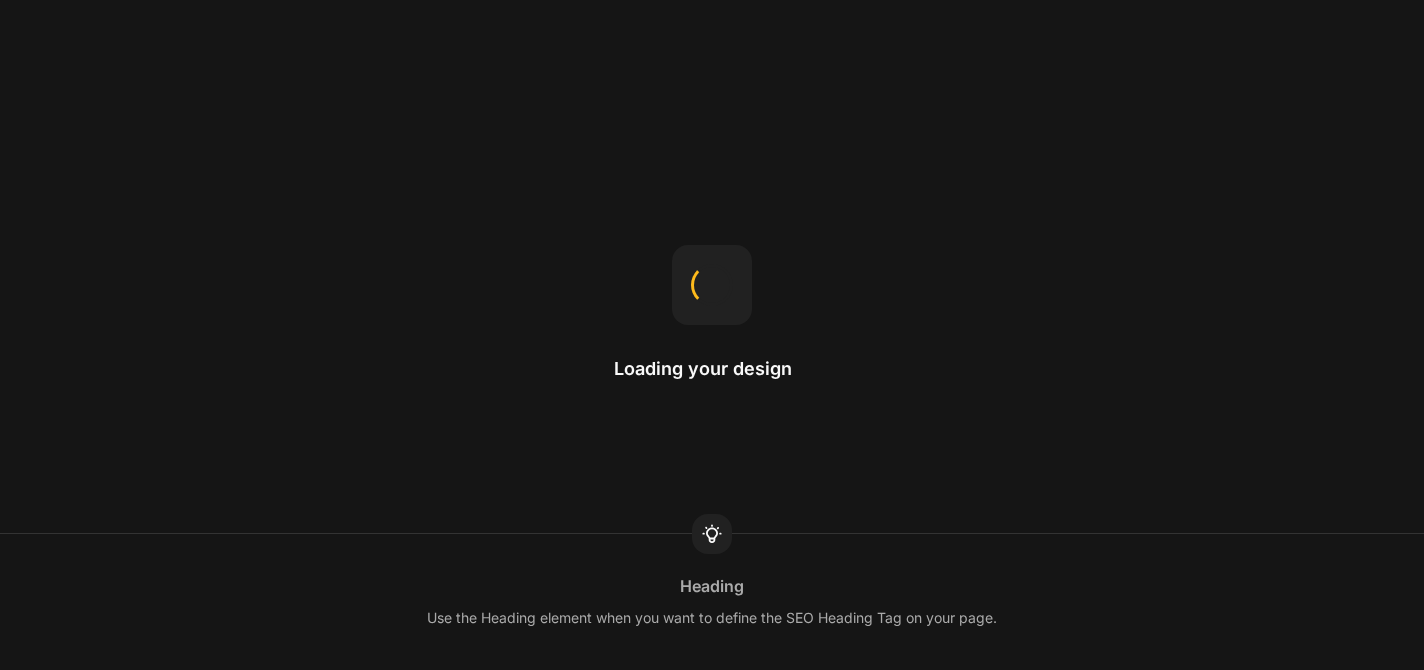 scroll, scrollTop: 0, scrollLeft: 0, axis: both 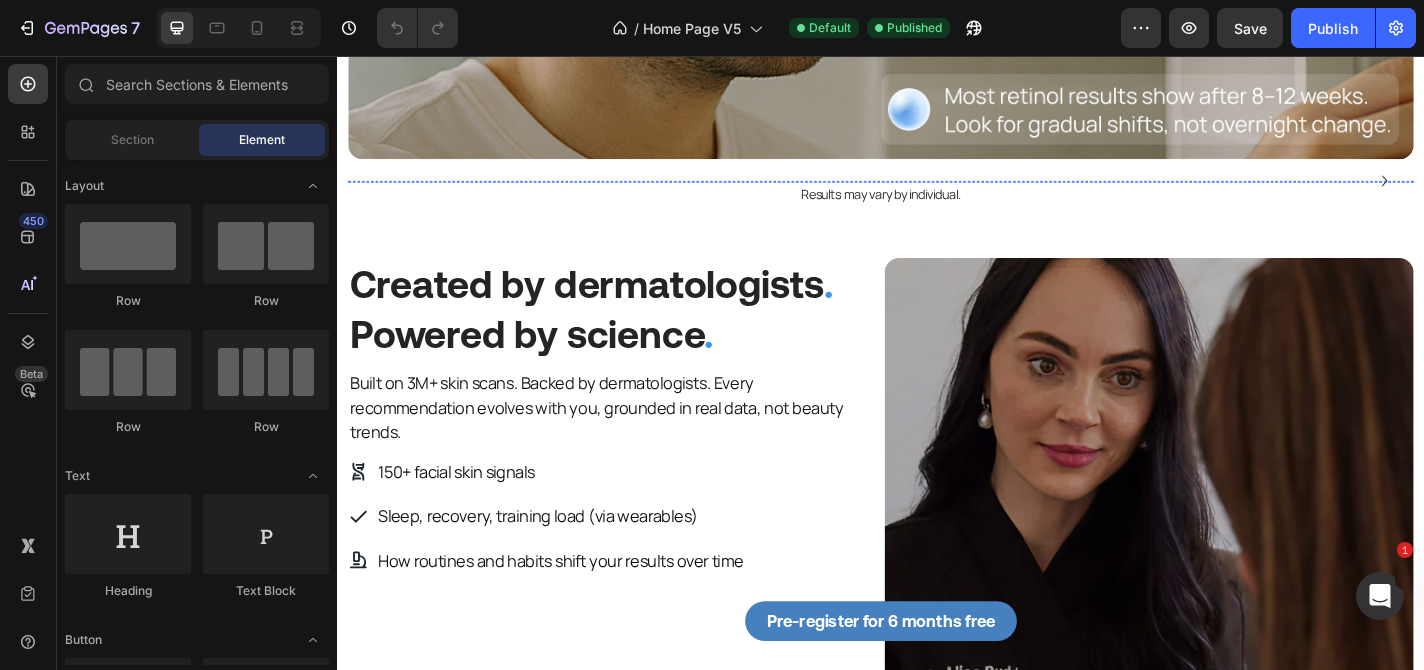 click at bounding box center (474, 194) 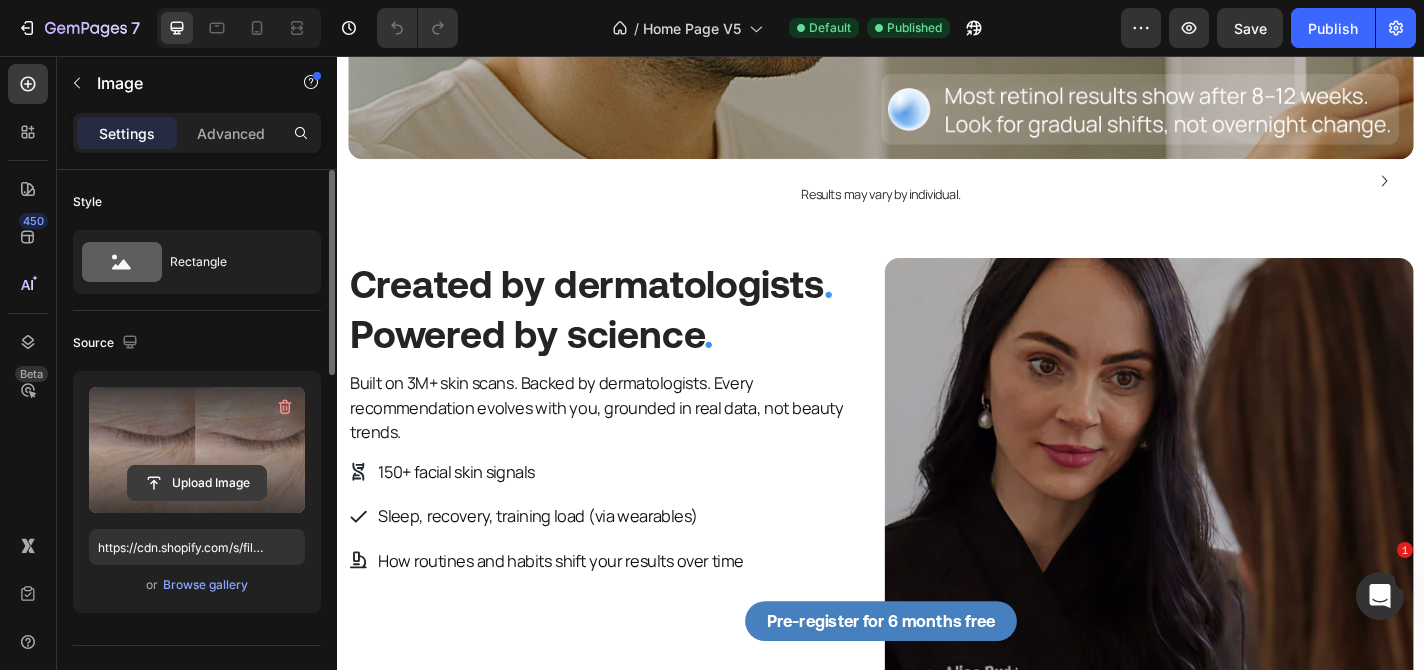 click 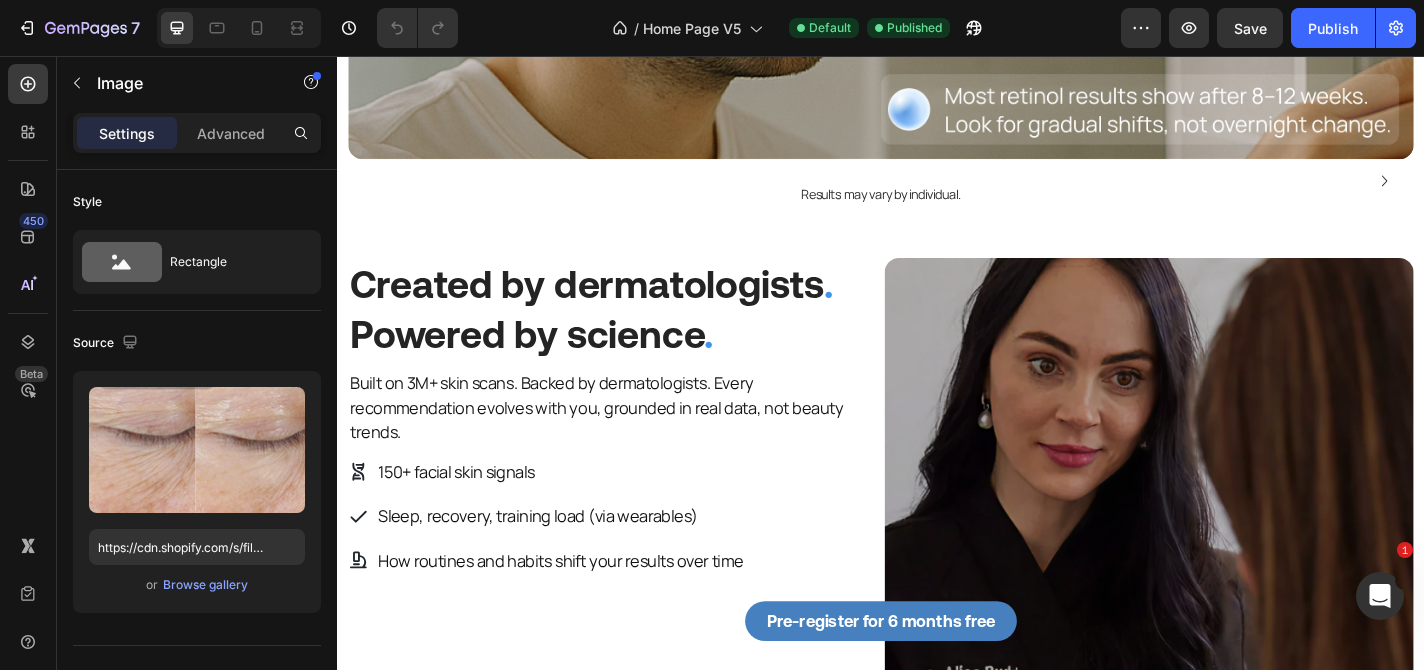 click at bounding box center [474, 194] 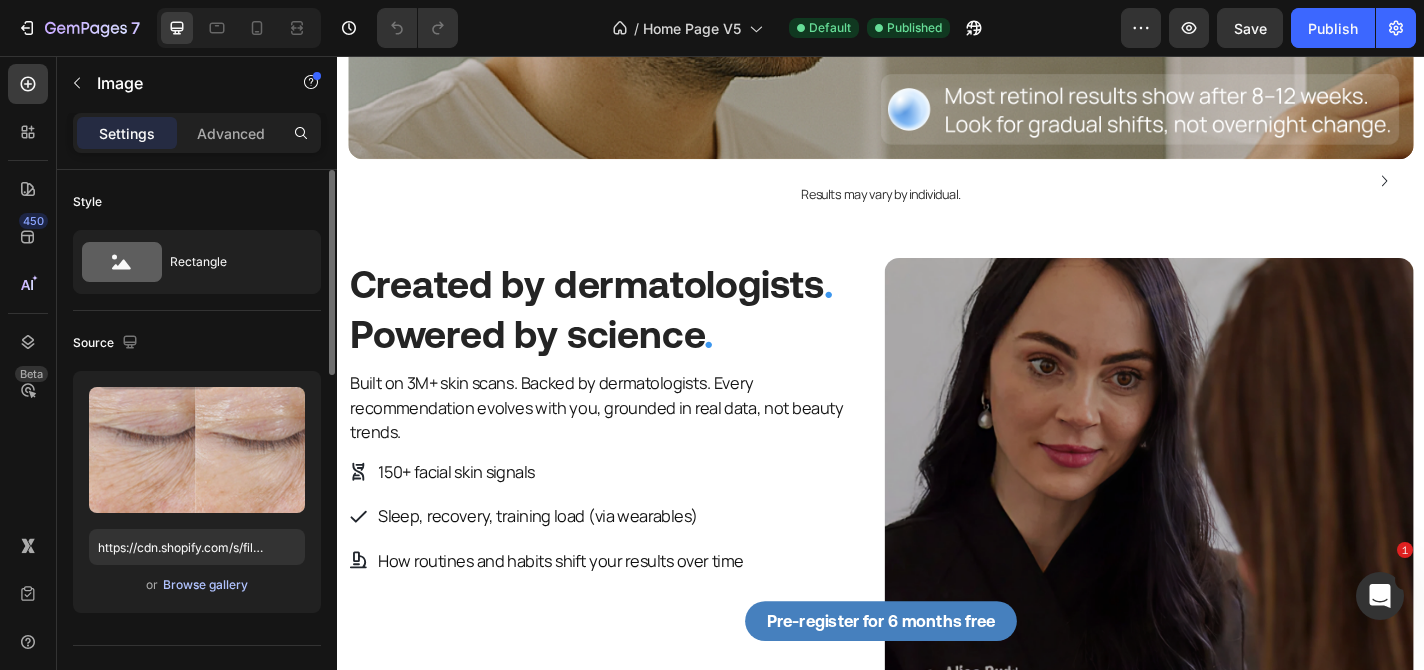 click on "Browse gallery" at bounding box center [205, 585] 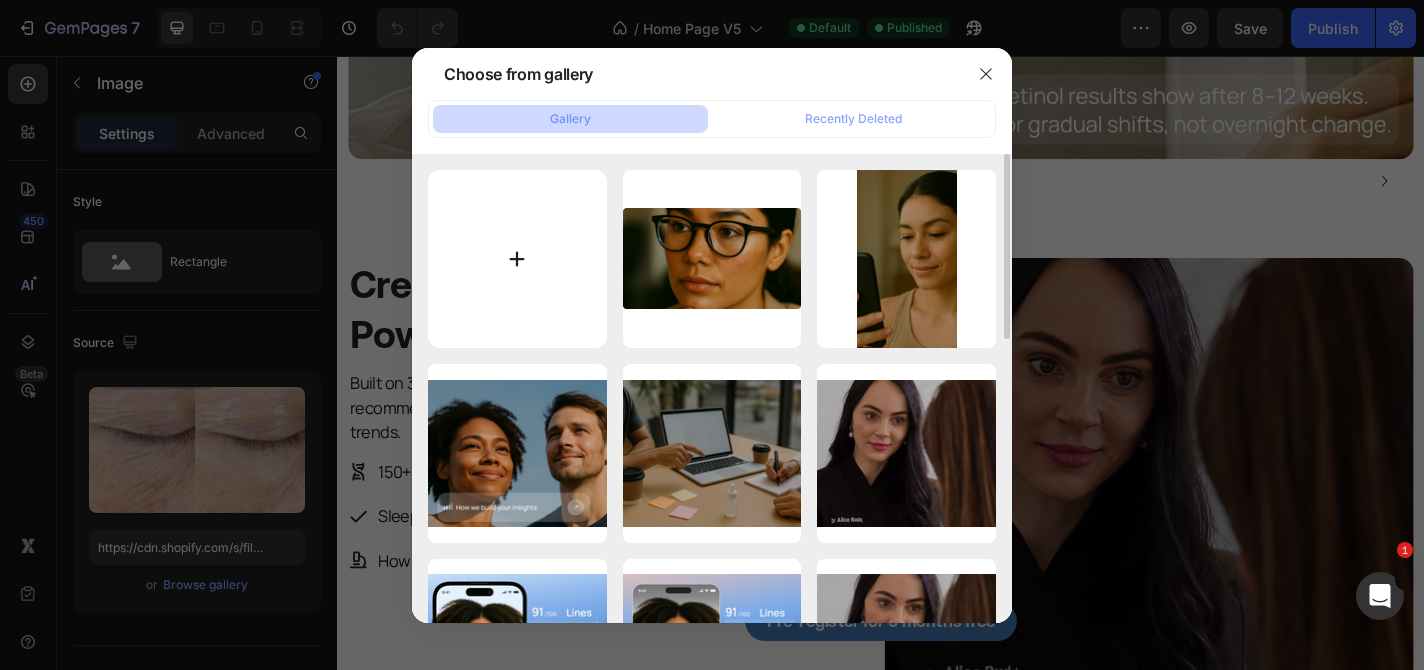 click at bounding box center [517, 259] 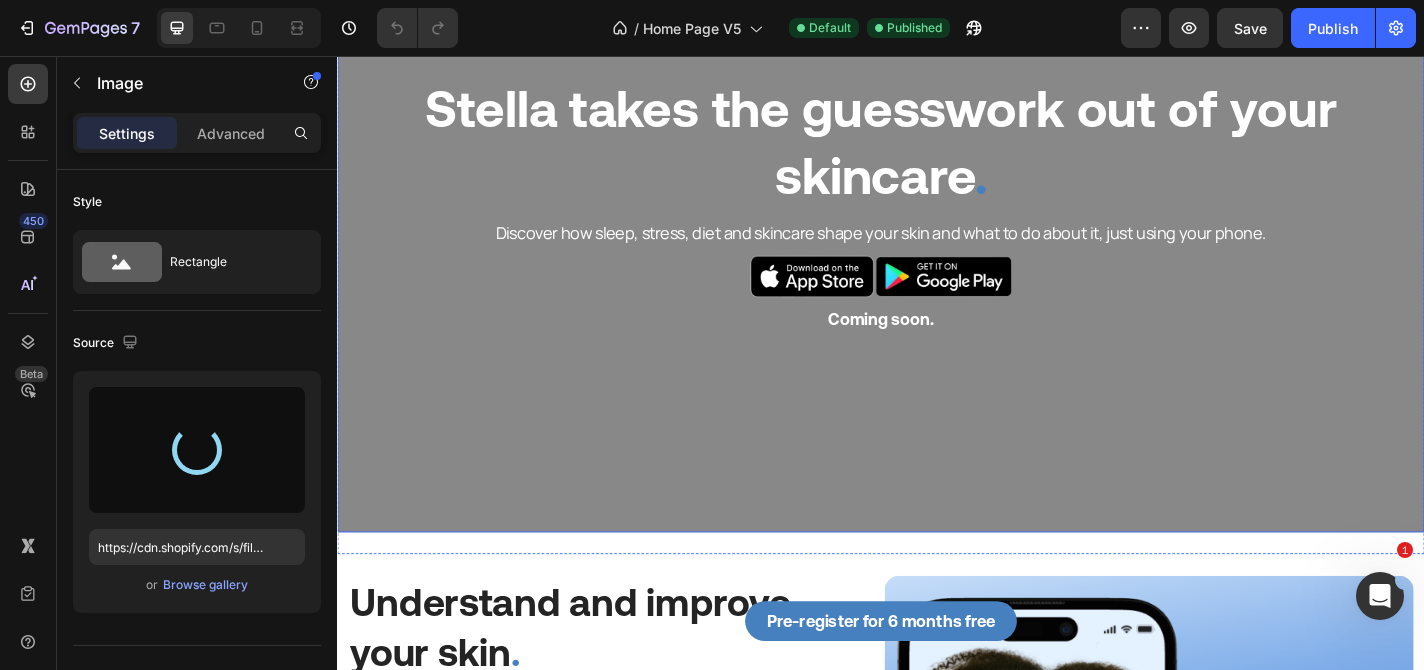 scroll, scrollTop: 0, scrollLeft: 0, axis: both 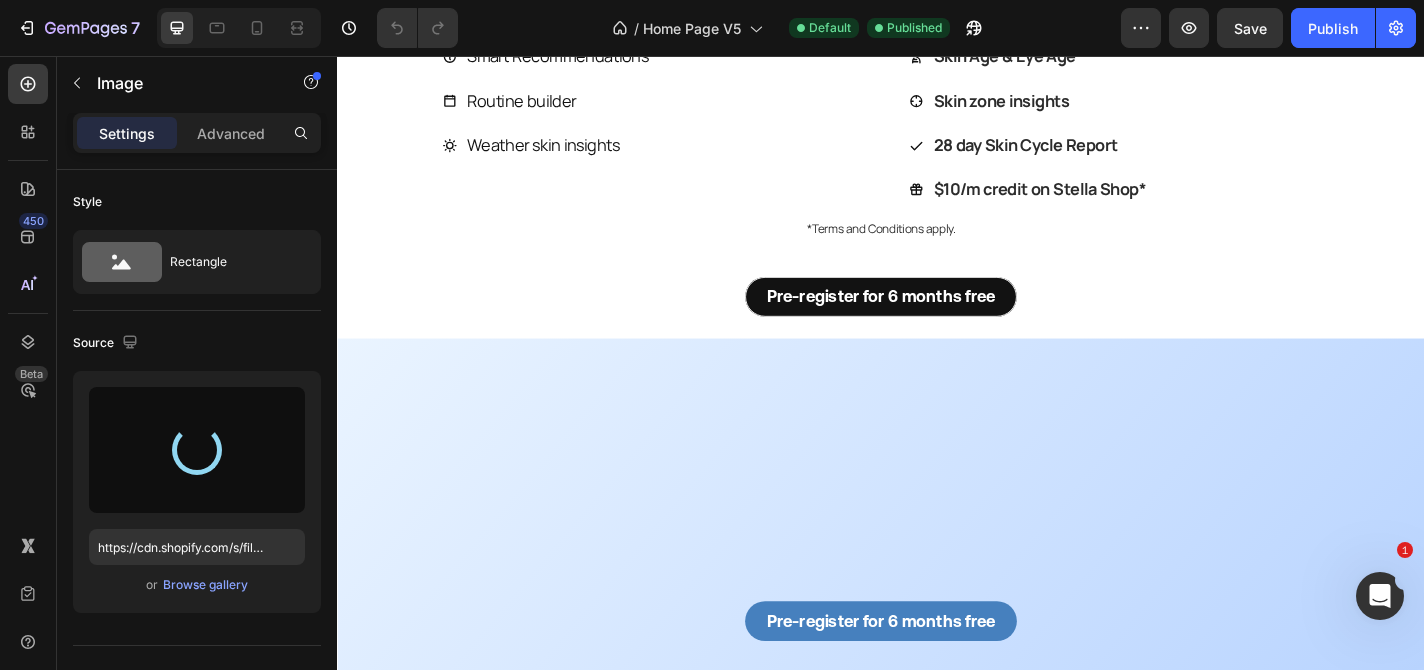 type on "https://cdn.shopify.com/s/files/1/0718/0723/8364/files/gempages_552674729480160197-59086a31-ba1c-488c-a16b-5b6c487f8b42.png" 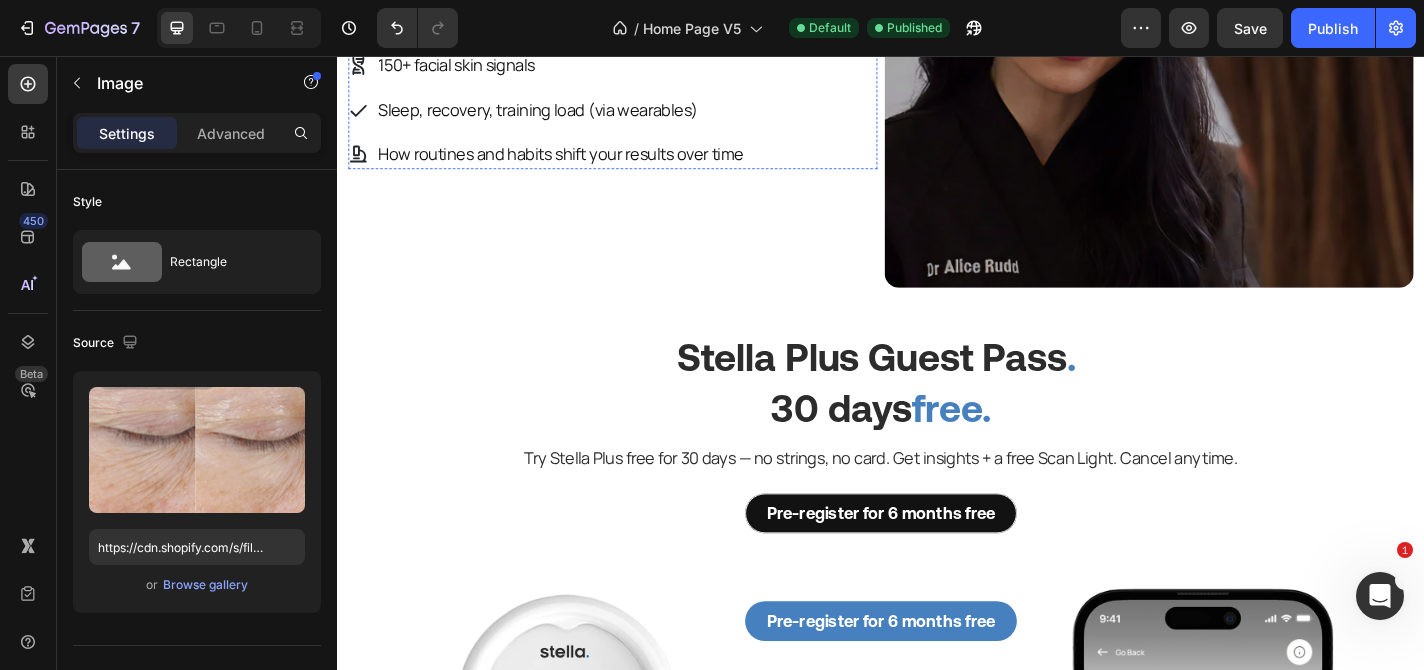 scroll, scrollTop: 3823, scrollLeft: 0, axis: vertical 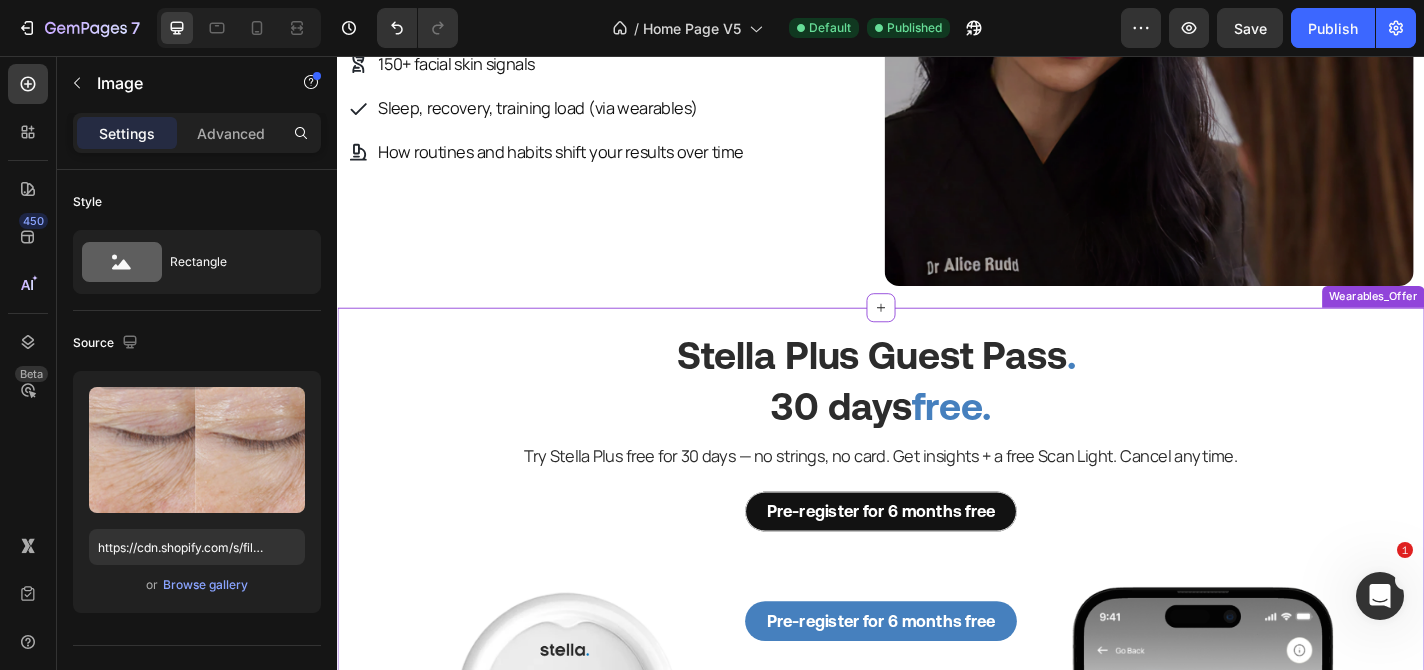click on "Stella Plus Guest Pass .   30 days  free." at bounding box center [937, 415] 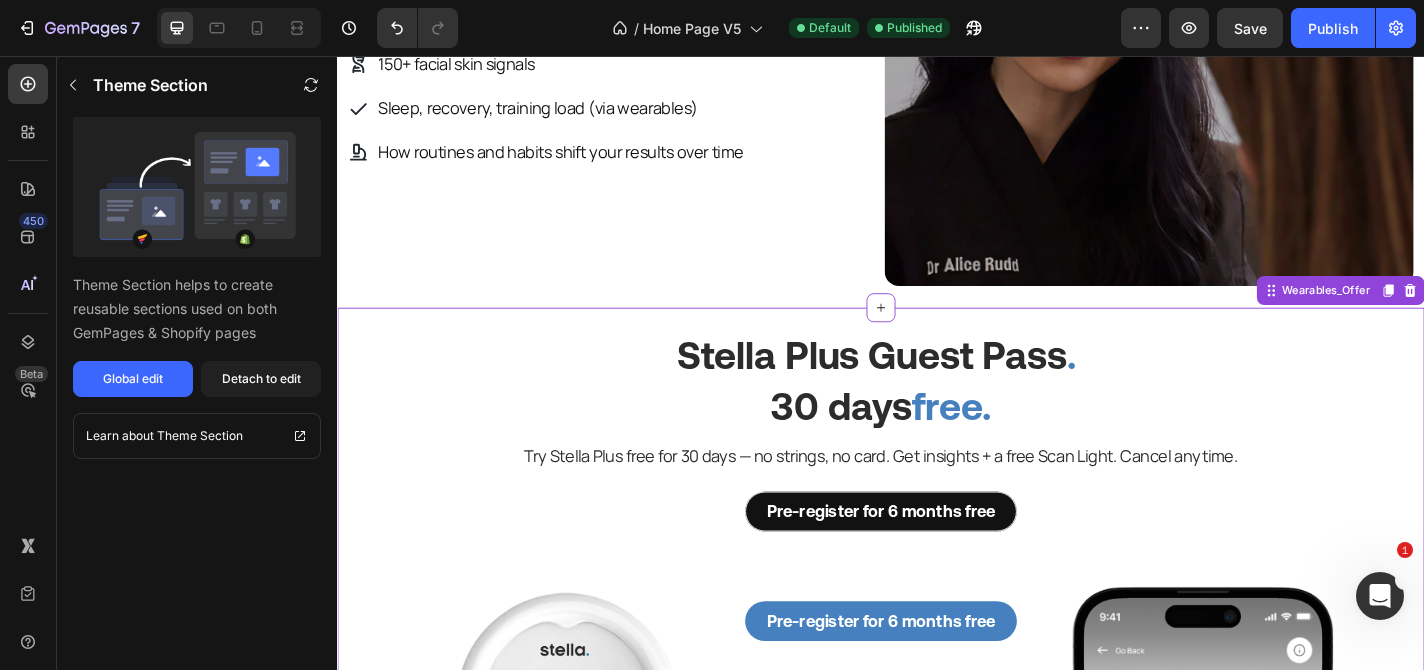 click on "Stella Plus Guest Pass .   30 days  free." at bounding box center (937, 415) 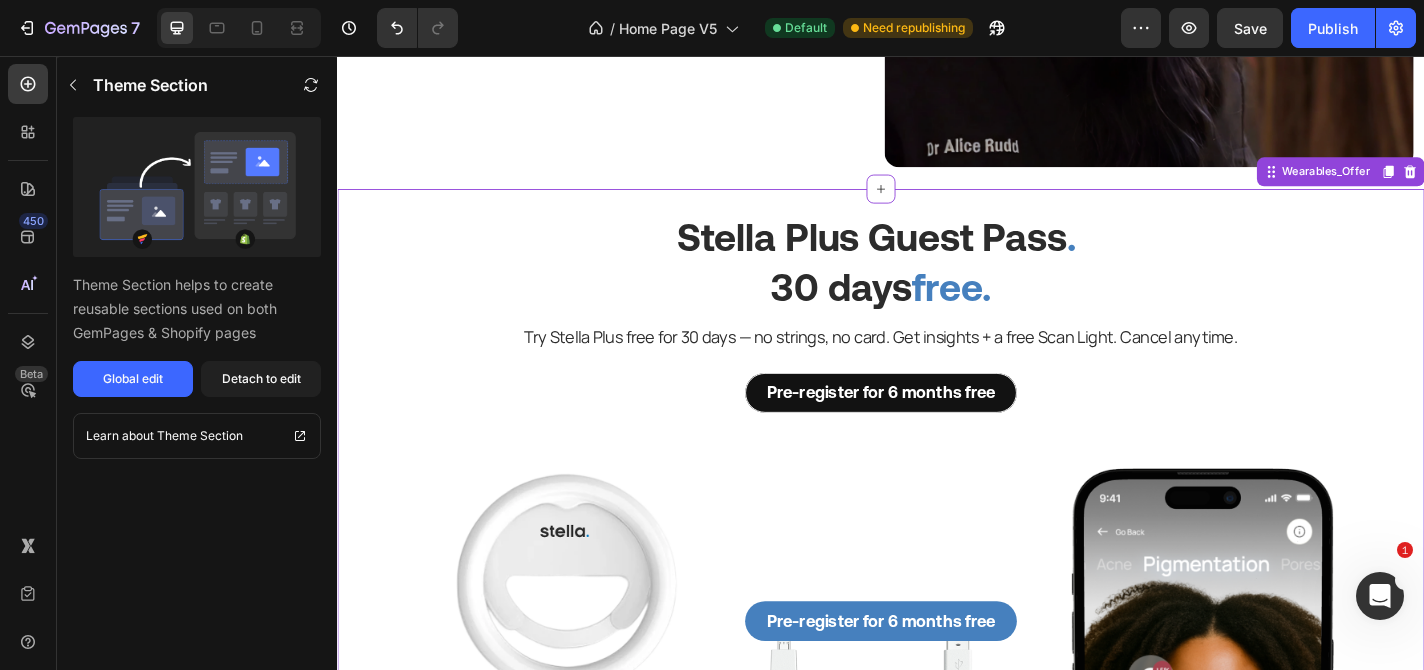 scroll, scrollTop: 3974, scrollLeft: 0, axis: vertical 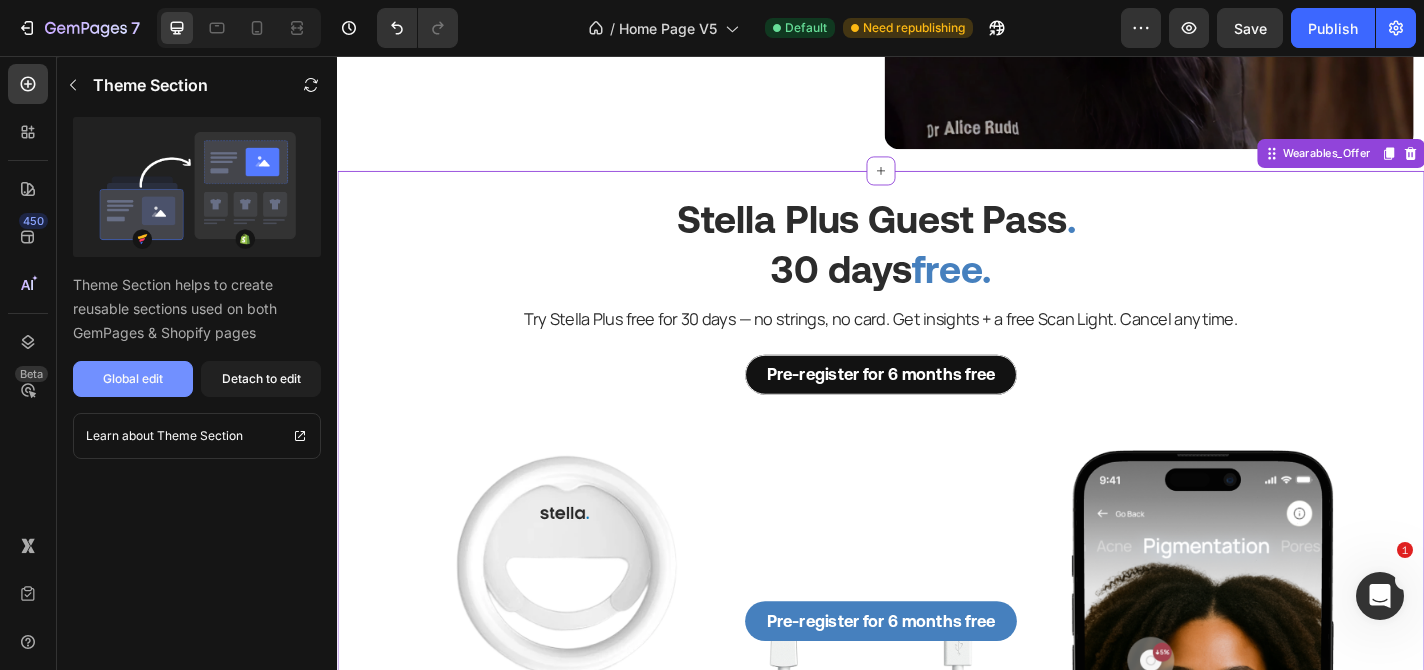 click on "Global edit" at bounding box center [133, 379] 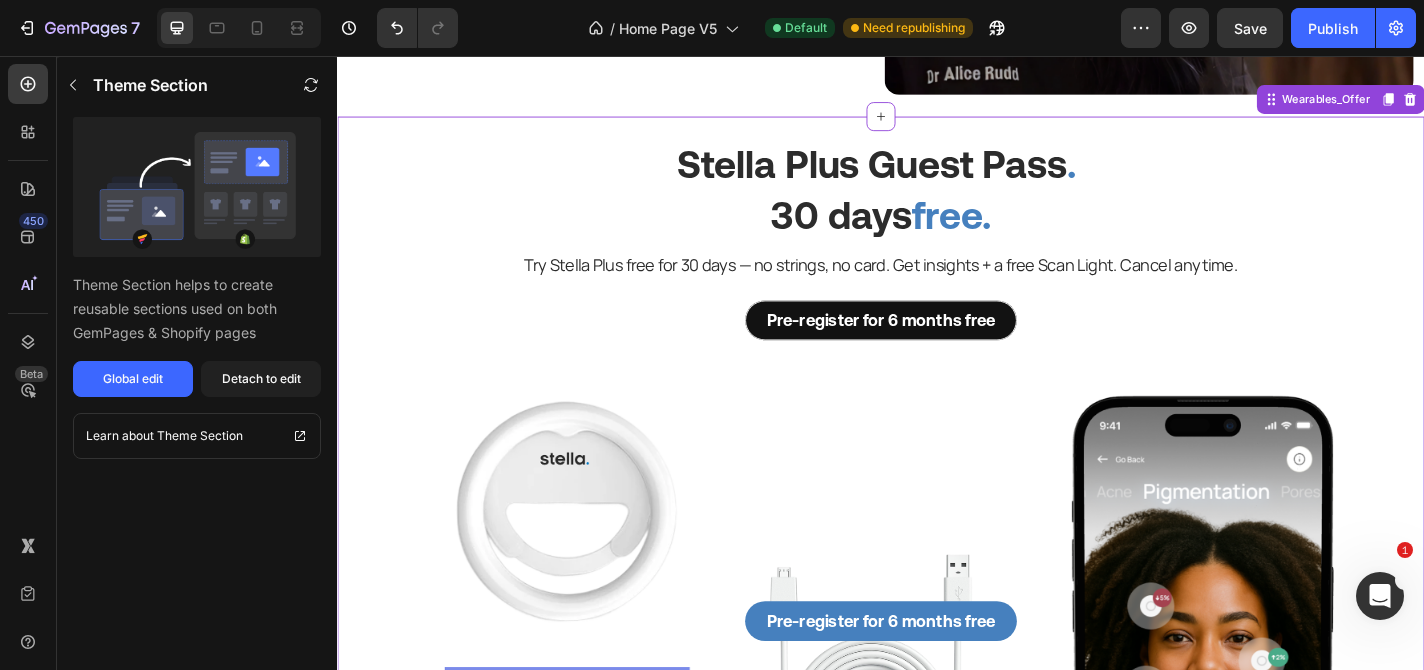 scroll, scrollTop: 4036, scrollLeft: 0, axis: vertical 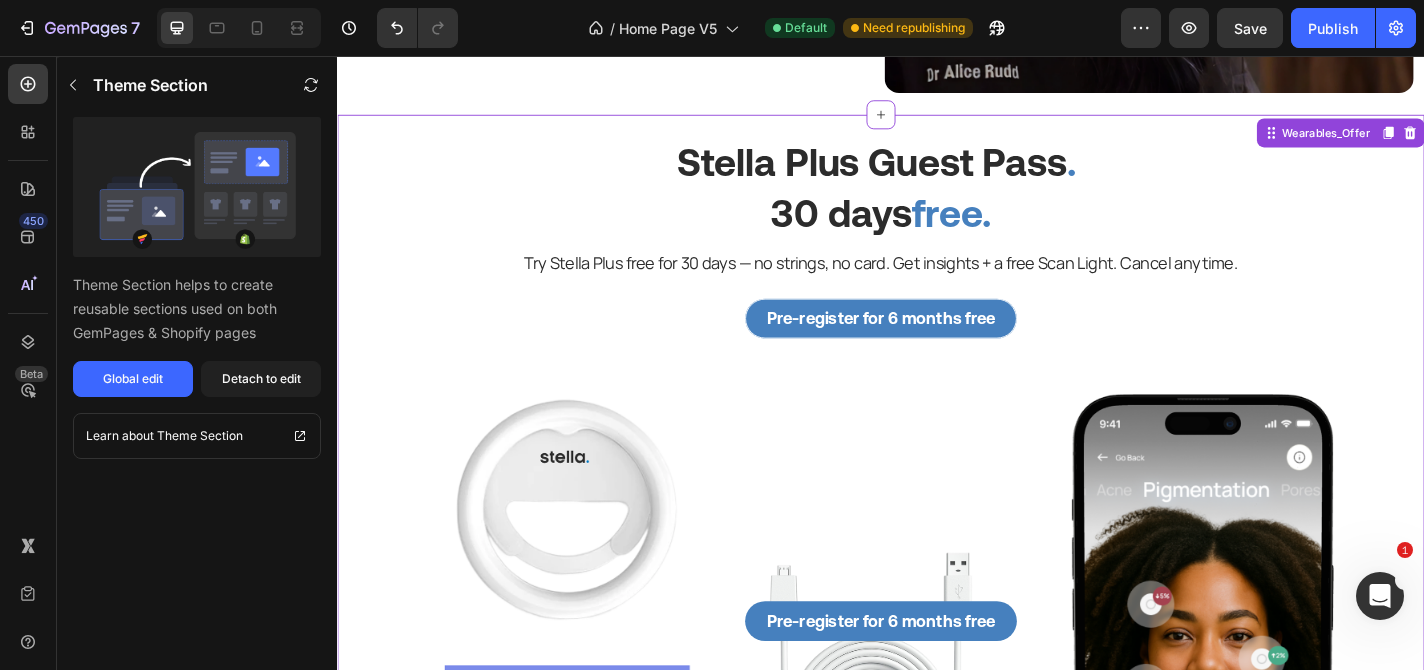 click on "Pre-register for 6 months free" at bounding box center [937, 345] 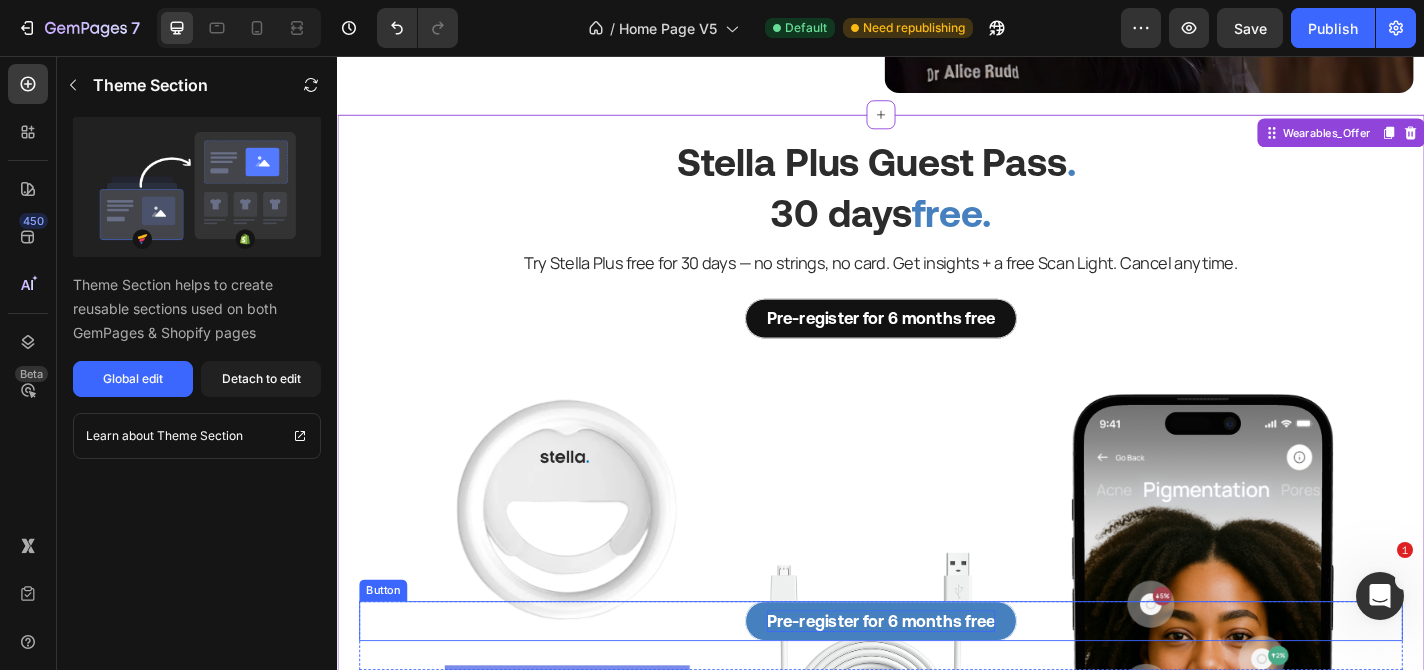 click on "Pre-register for 6 months free" at bounding box center (937, 679) 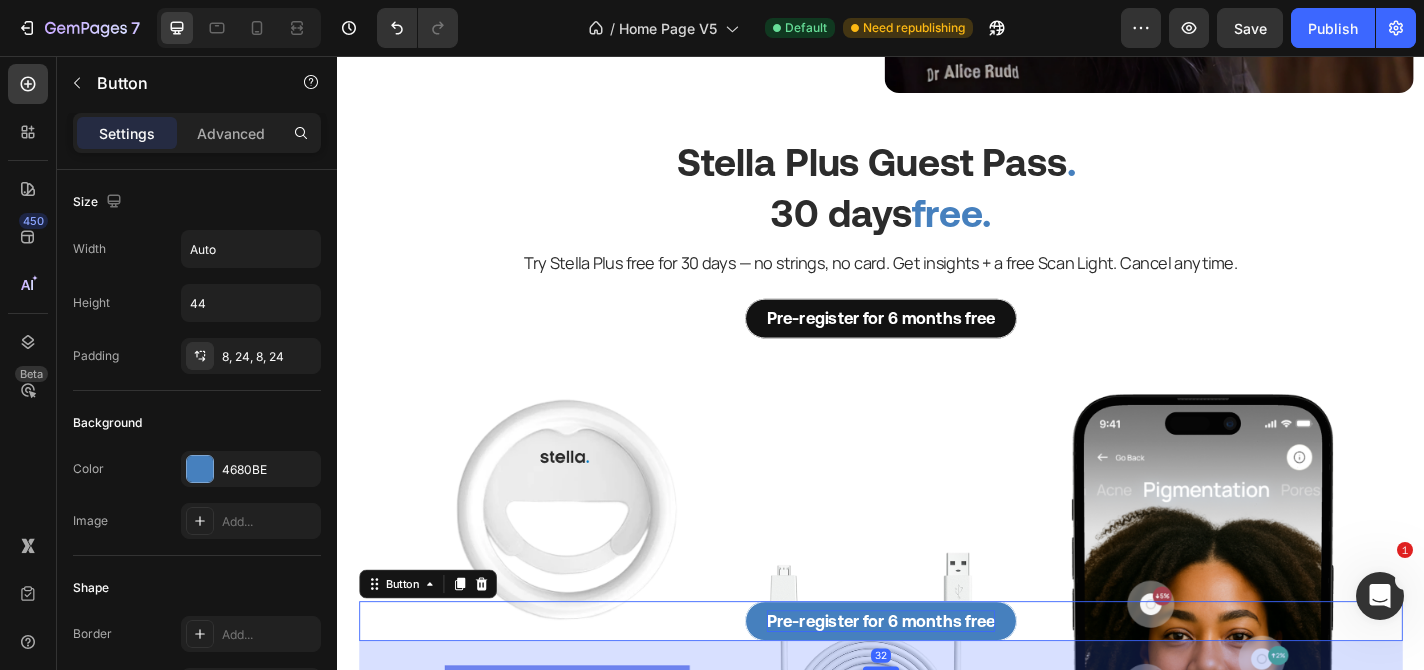 click on "Pre-register for 6 months free" at bounding box center (937, 679) 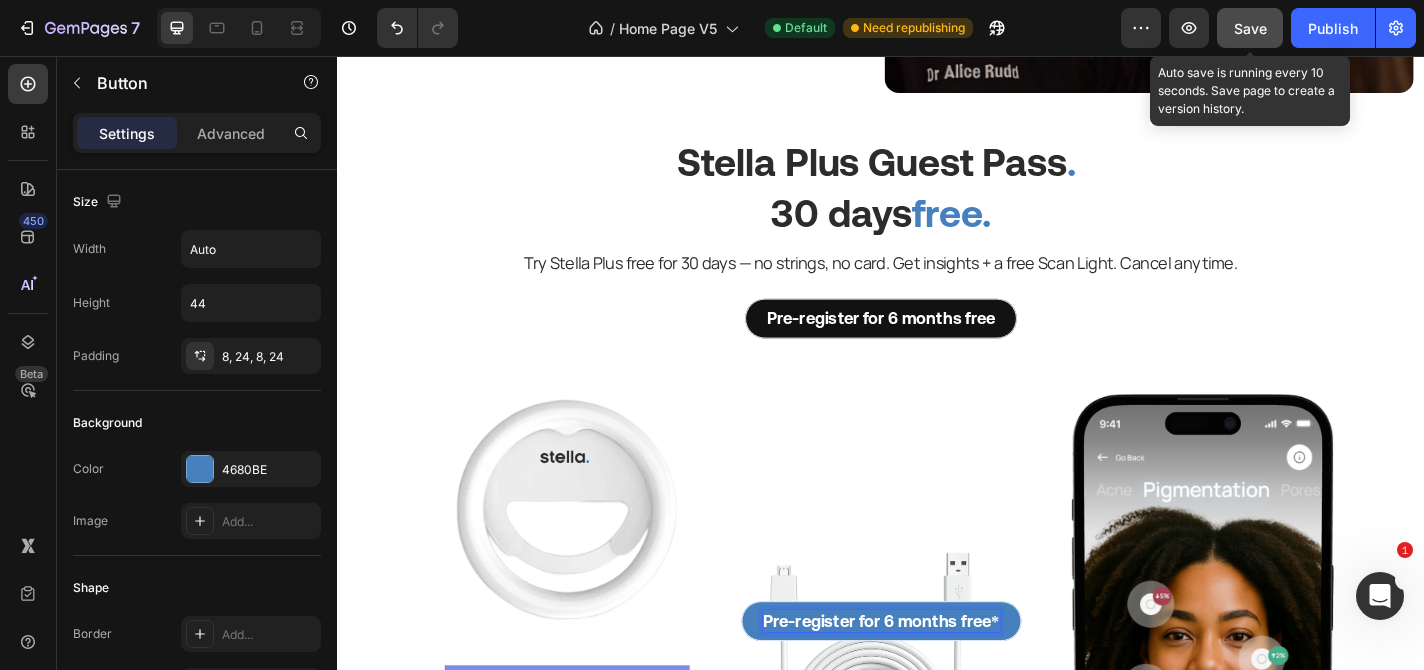 click on "Save" at bounding box center [1250, 28] 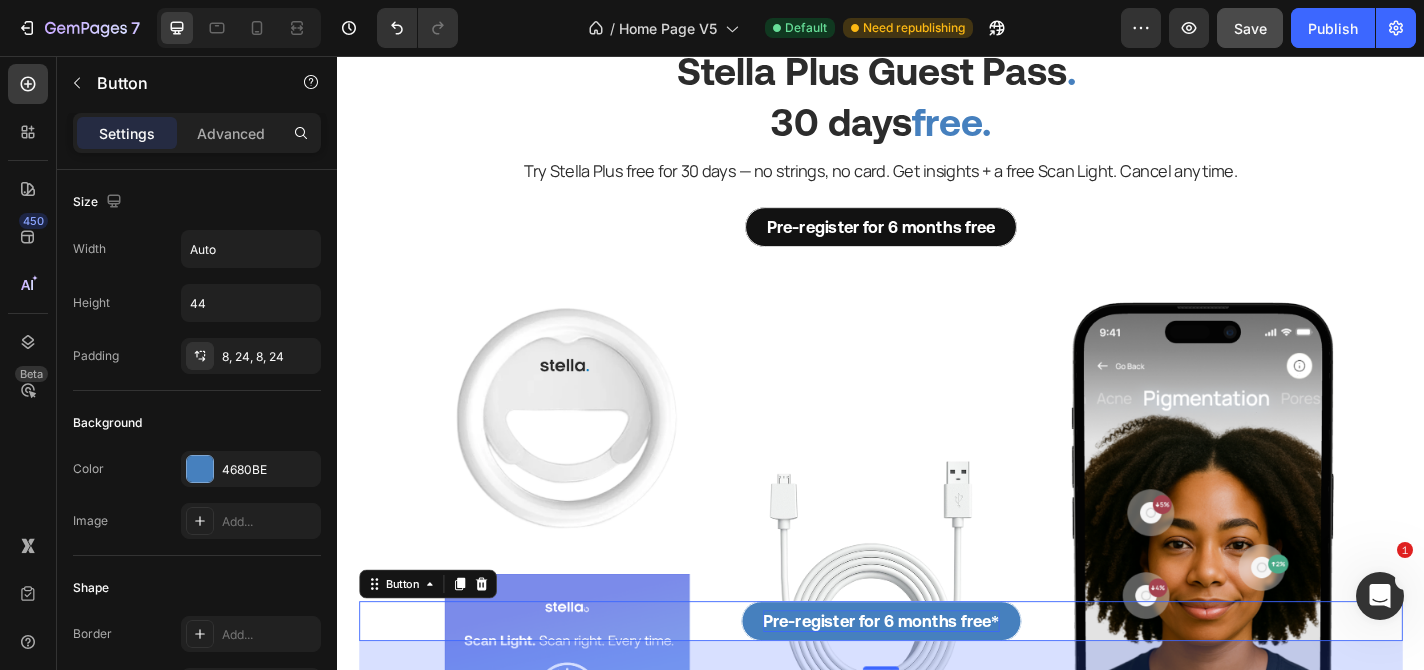 scroll, scrollTop: 4148, scrollLeft: 0, axis: vertical 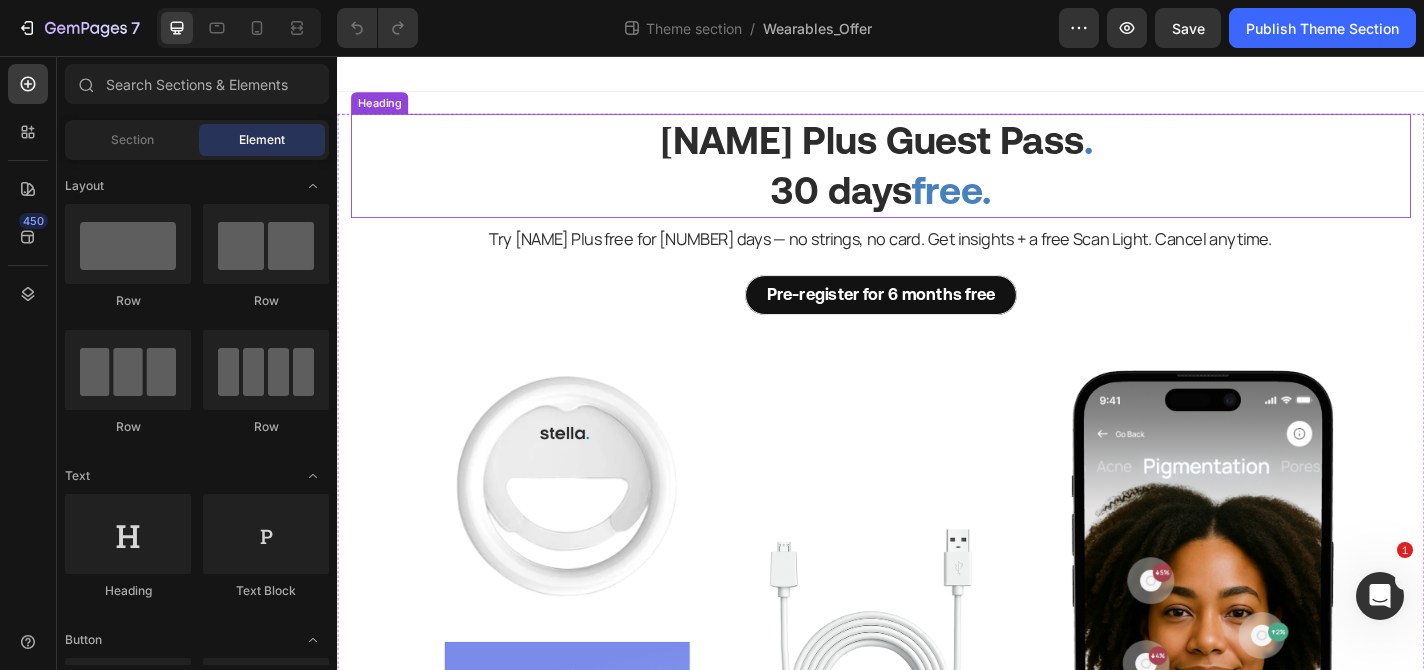 click on "30 days" at bounding box center [893, 205] 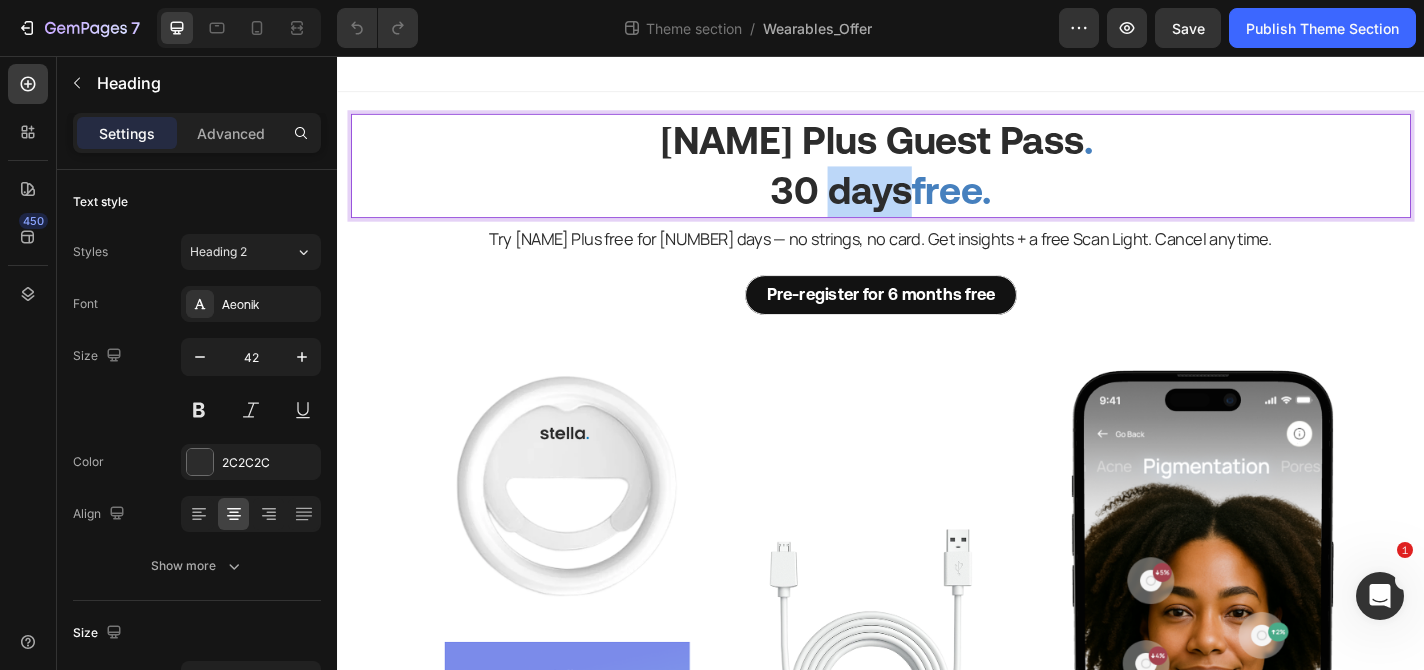 click on "30 days" at bounding box center (893, 205) 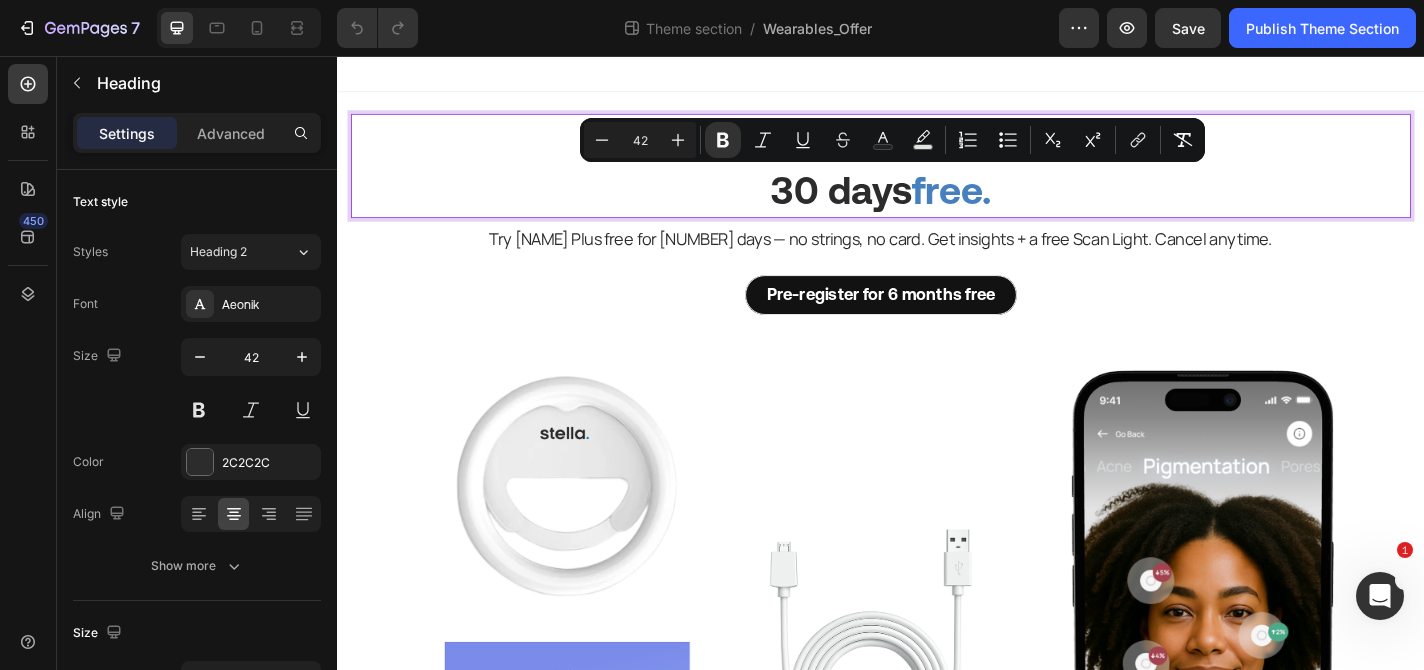 click on "30 days" at bounding box center (893, 205) 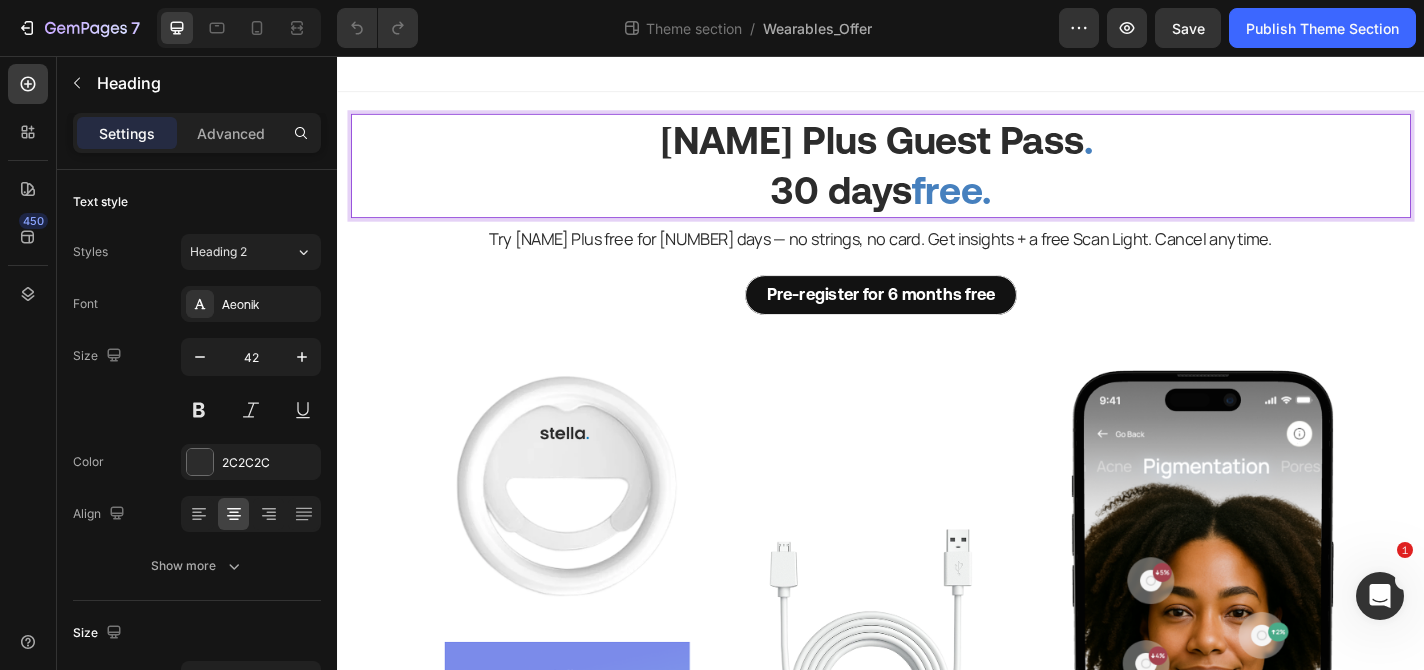 click on "[NAME] Plus Guest Pass .   [NUMBER] days  free." at bounding box center (937, 177) 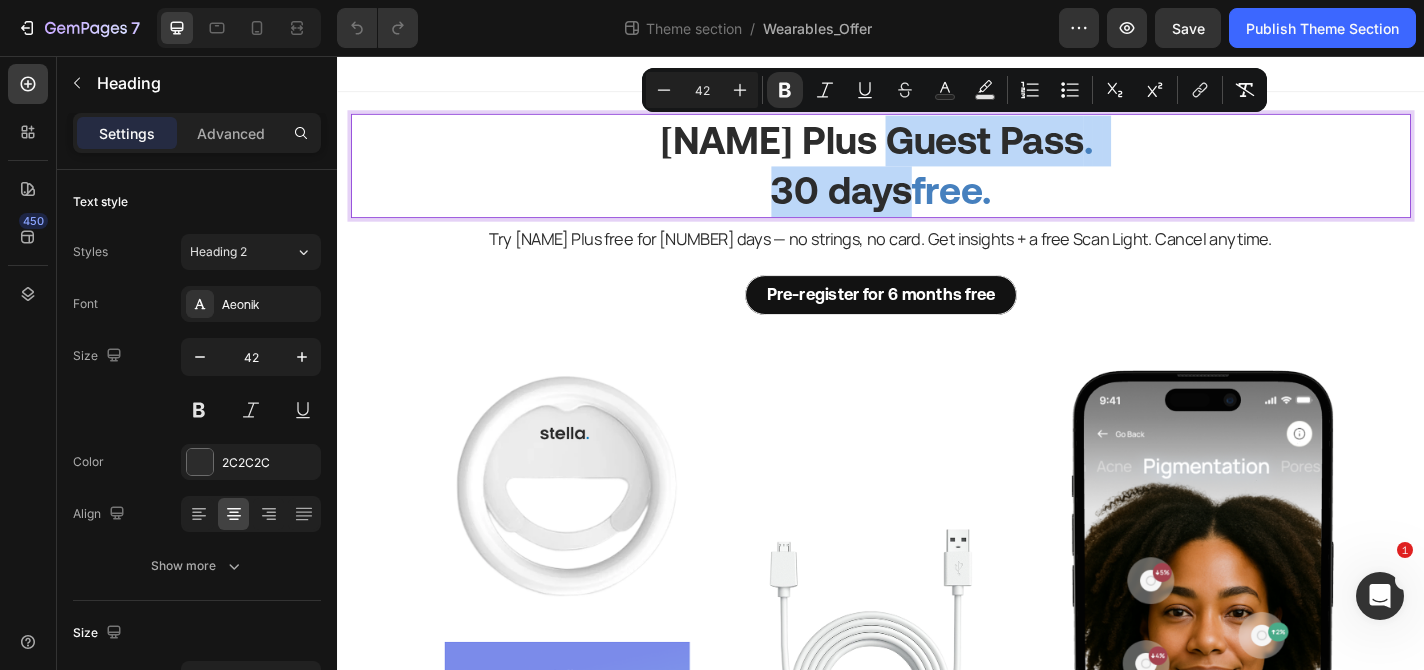 drag, startPoint x: 961, startPoint y: 213, endPoint x: 929, endPoint y: 165, distance: 57.68882 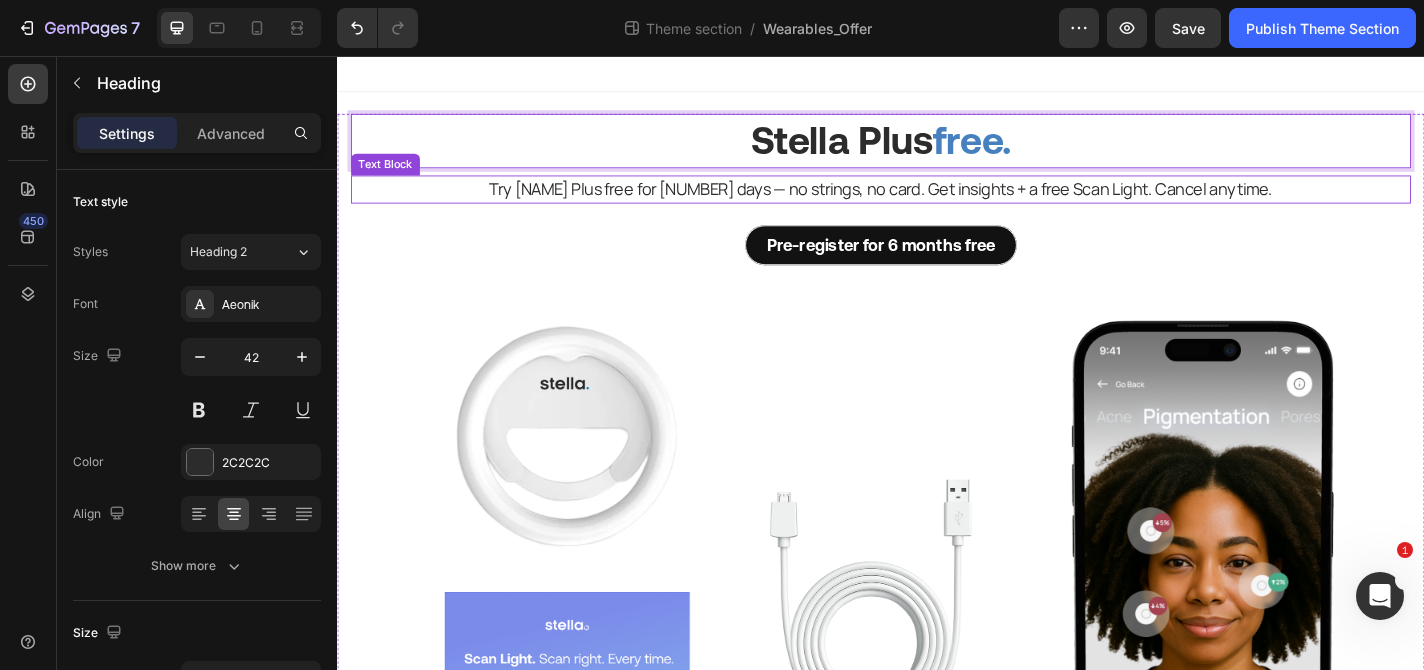 click on "Try [NAME] Plus free for [NUMBER] days — no strings, no card. Get insights + a free Scan Light. Cancel anytime." at bounding box center (937, 203) 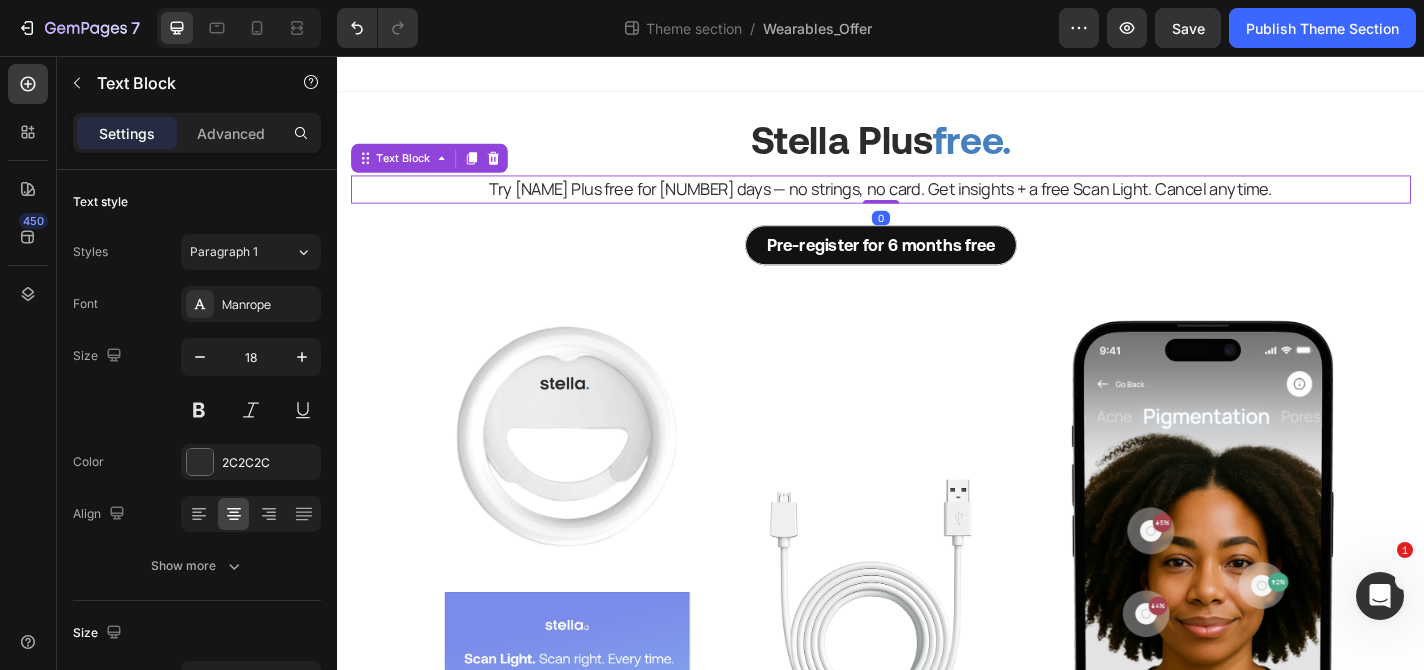 click on "Try [NAME] Plus free for [NUMBER] days — no strings, no card. Get insights + a free Scan Light. Cancel anytime." at bounding box center (937, 203) 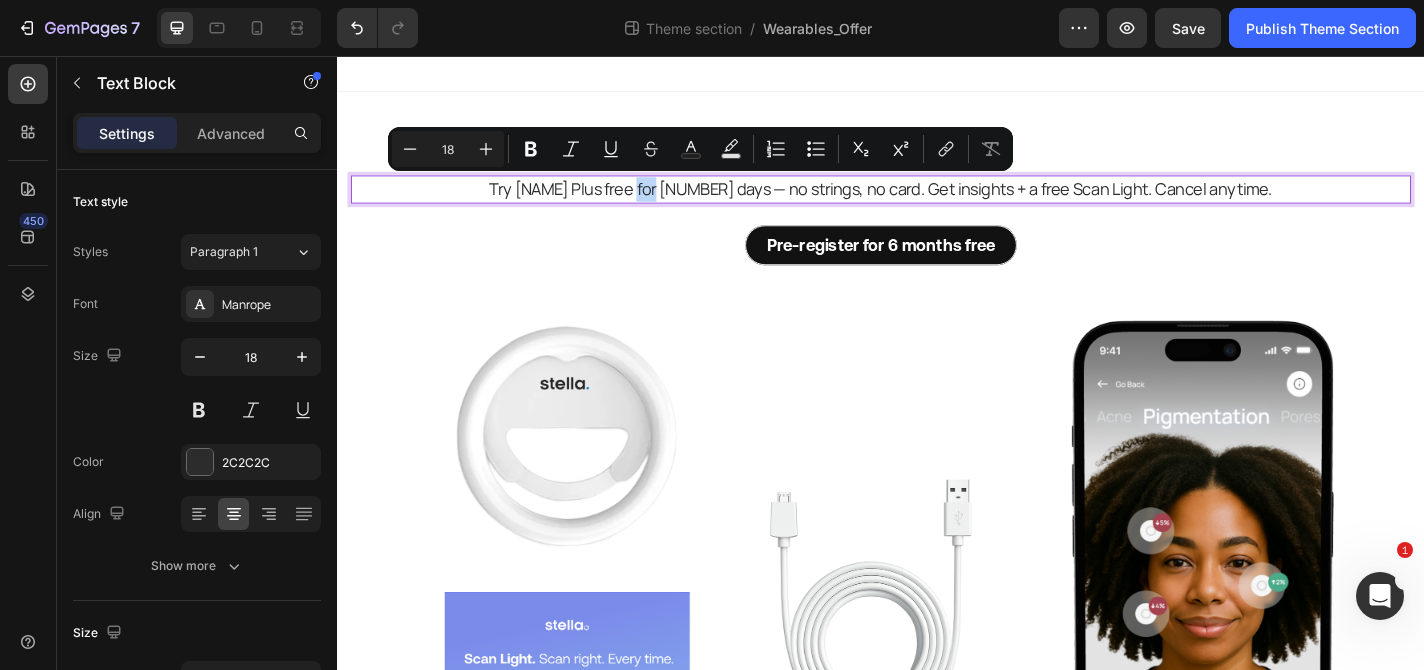 drag, startPoint x: 693, startPoint y: 202, endPoint x: 716, endPoint y: 212, distance: 25.079872 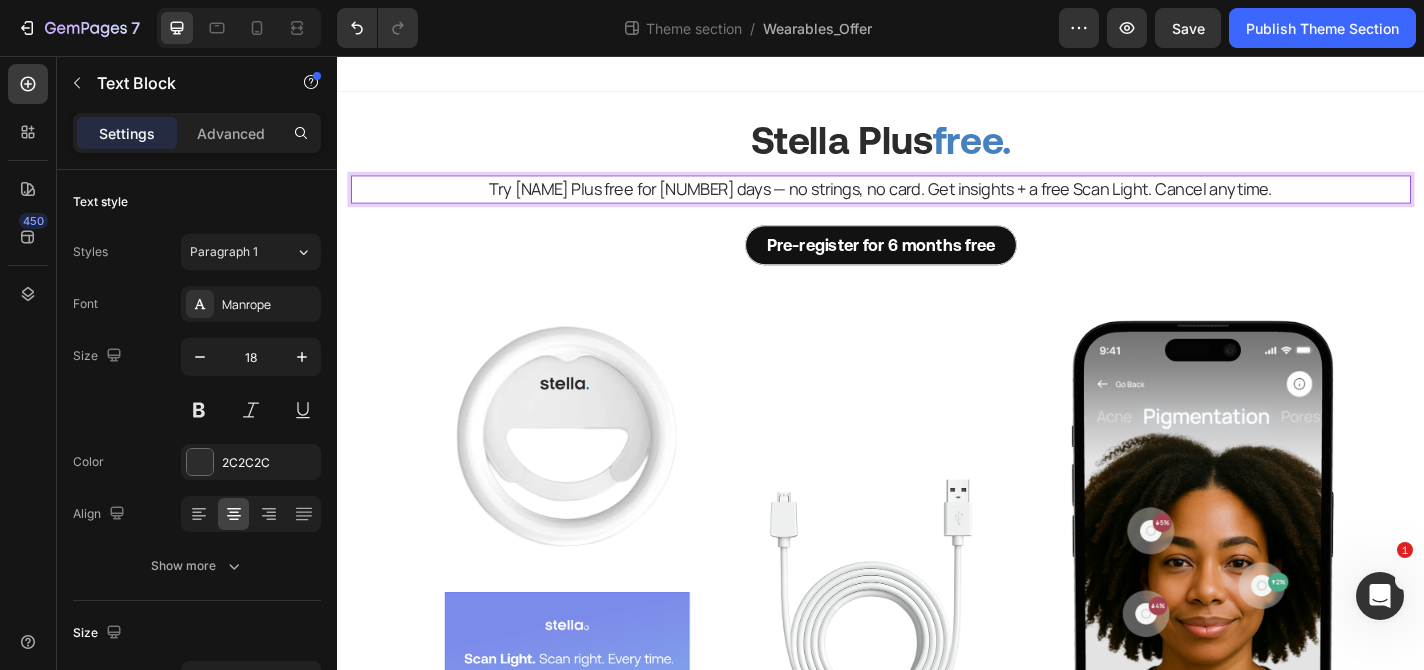 click on "Try [NAME] Plus free for [NUMBER] days — no strings, no card. Get insights + a free Scan Light. Cancel anytime." at bounding box center [937, 203] 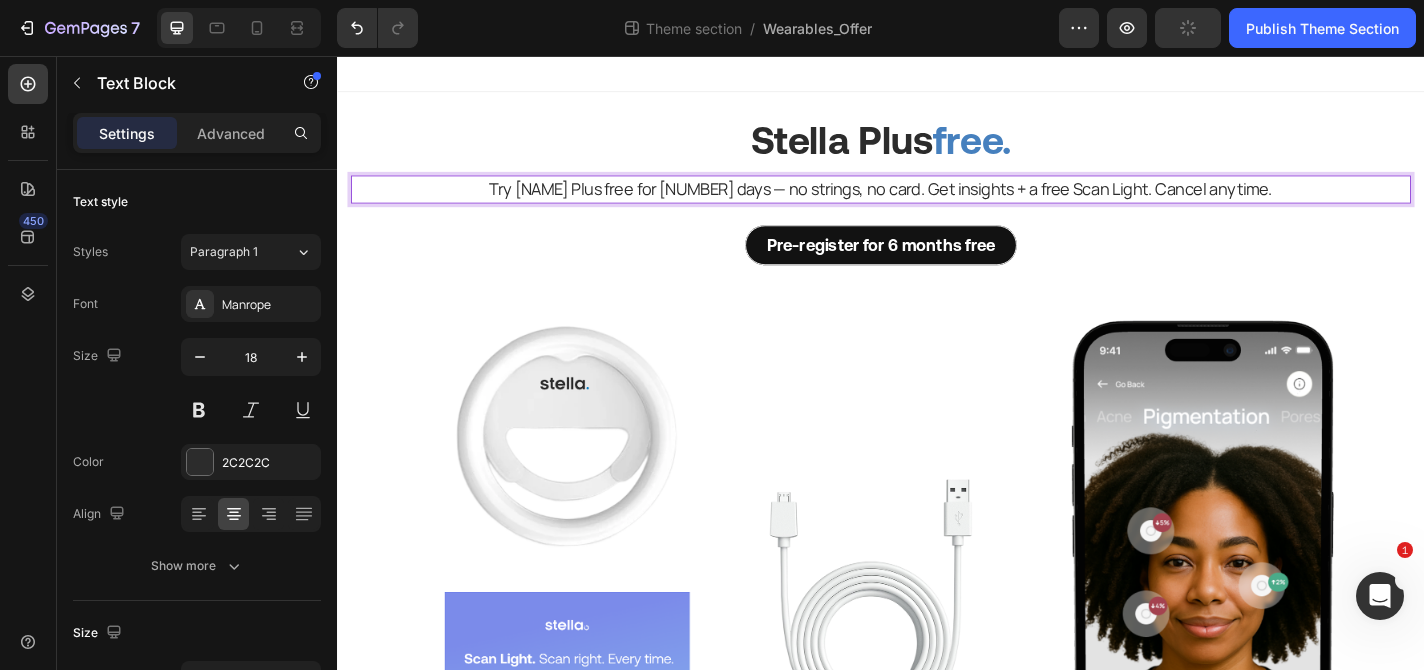 drag, startPoint x: 603, startPoint y: 211, endPoint x: 785, endPoint y: 174, distance: 185.72292 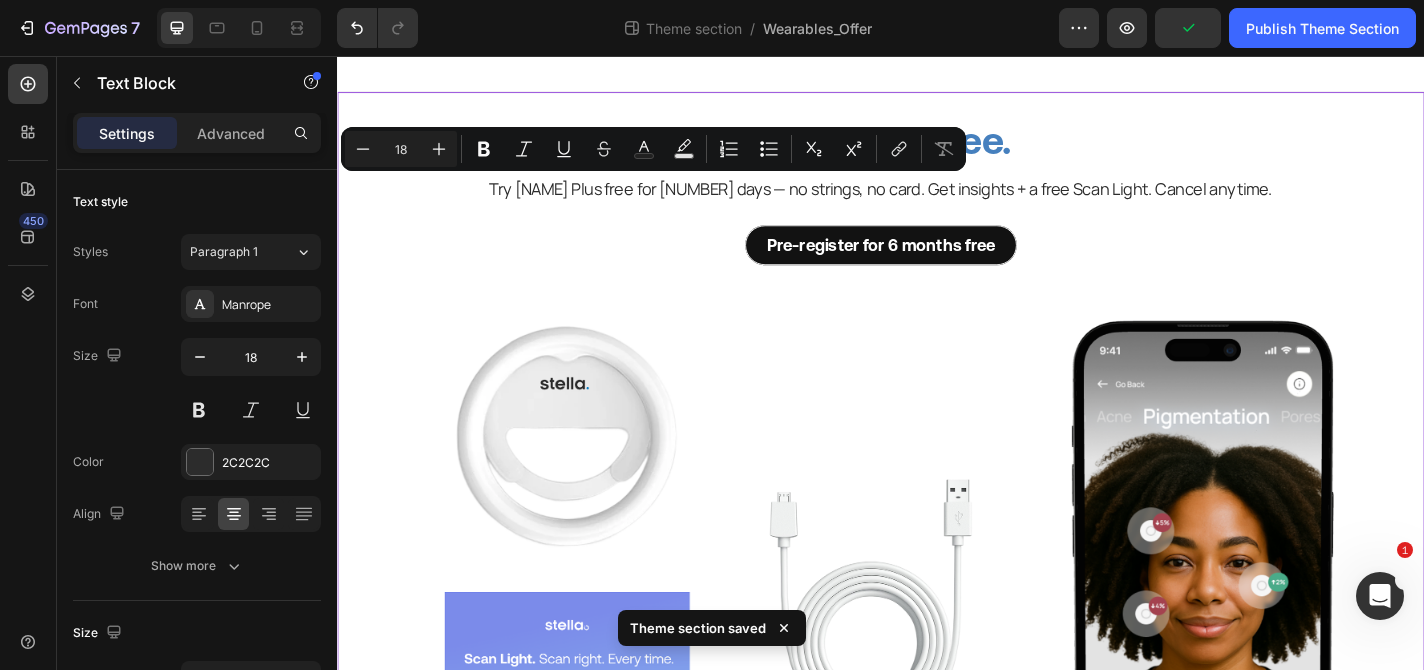 click on "⁠⁠⁠⁠⁠⁠⁠ [NAME] Plus  free. Heading Try [NAME] Plus free for [NUMBER] days — no strings, no card. Get insights + a free Scan Light. Cancel anytime. Text Block Pre-register for 6 months free Button Image Row [NAME] Basic Text Block $[PRICE]/m or $[PRICE]/y  cancel anytime Text Block Row
Daily skin scans
Personalised Insights
Smart Recommendations
Routine builder
Weather skin insights Item List Row [NAME]  Plus Text Block $[PRICE]/m or $[PRICE]/y  cancel anytime Text Block Row
Everything in [NAME] Basic
Connect health apps
Skin Age & Eye Age
Skin zone insights
[NUMBER] day Skin Cycle Report
$[PRICE]/m credit on [NAME] Shop* Item List Row Row *Terms and Conditions apply. Text Block Row Pre-register for 6 months free Button Row" at bounding box center (937, 811) 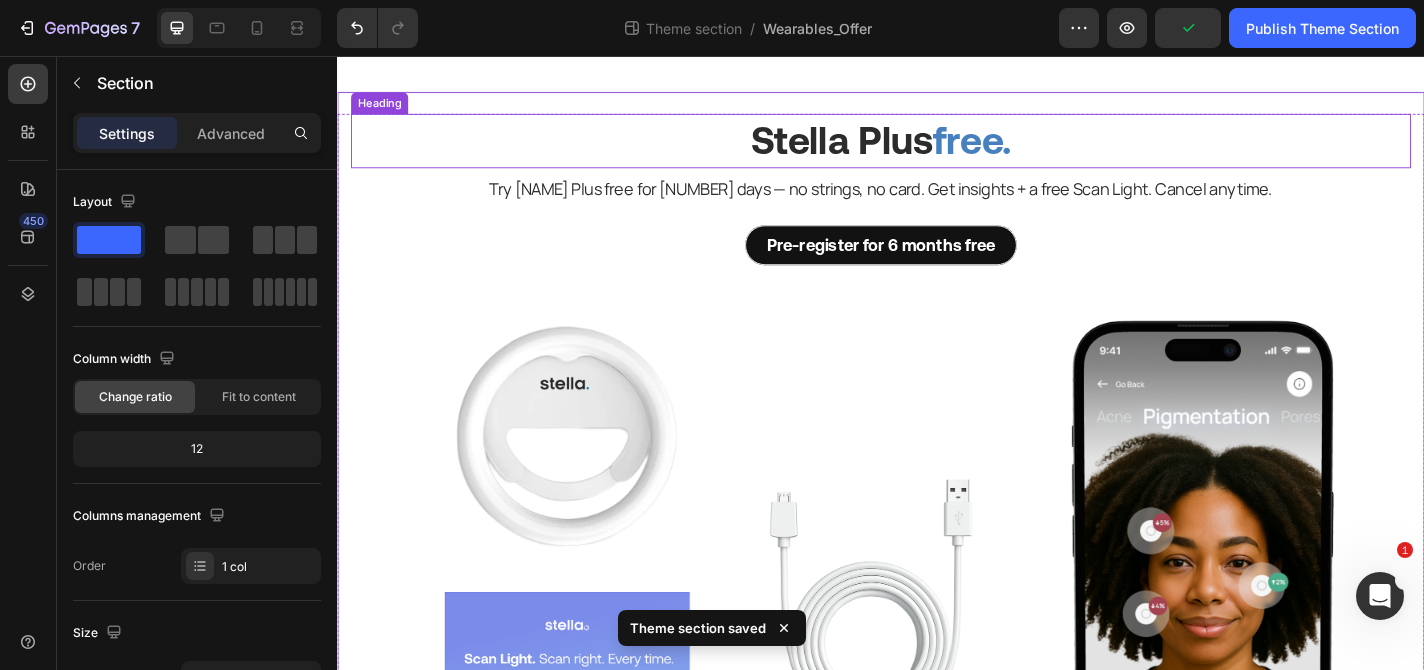 click on "⁠⁠⁠⁠⁠⁠⁠ [NAME] Plus  free." at bounding box center [937, 150] 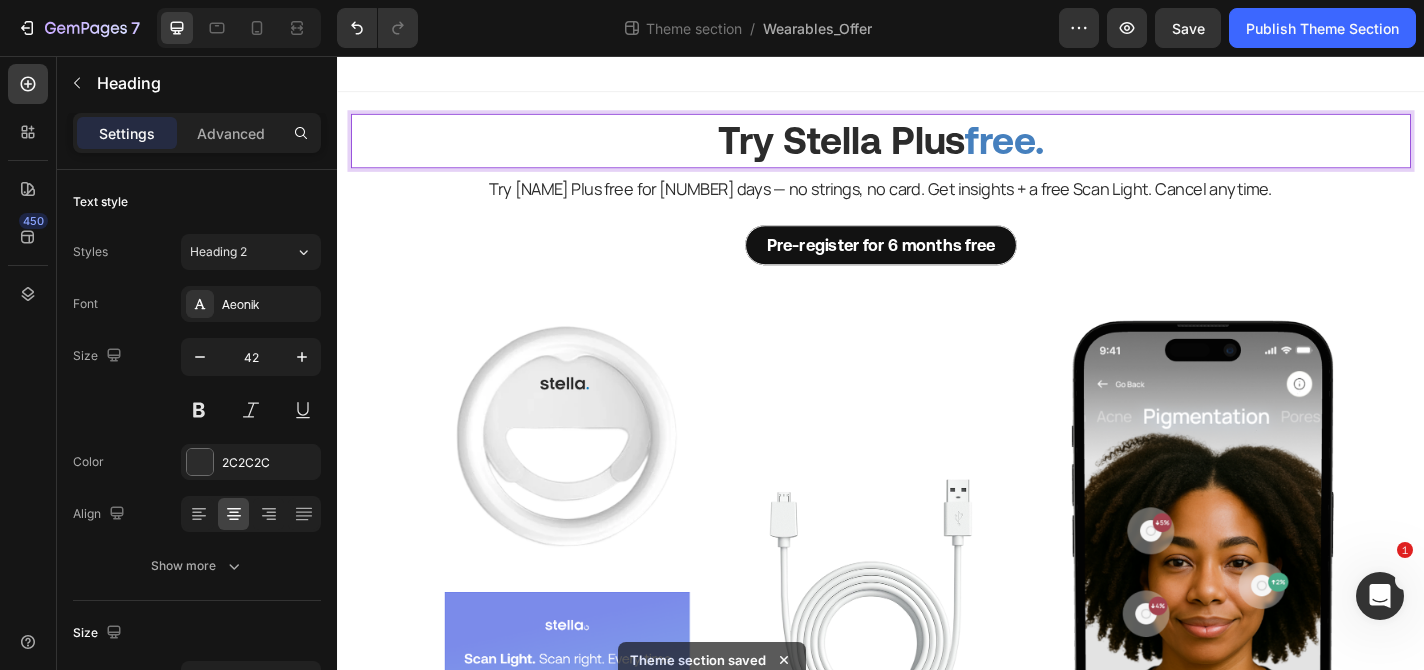 click on "Try Stella Plus" at bounding box center (893, 149) 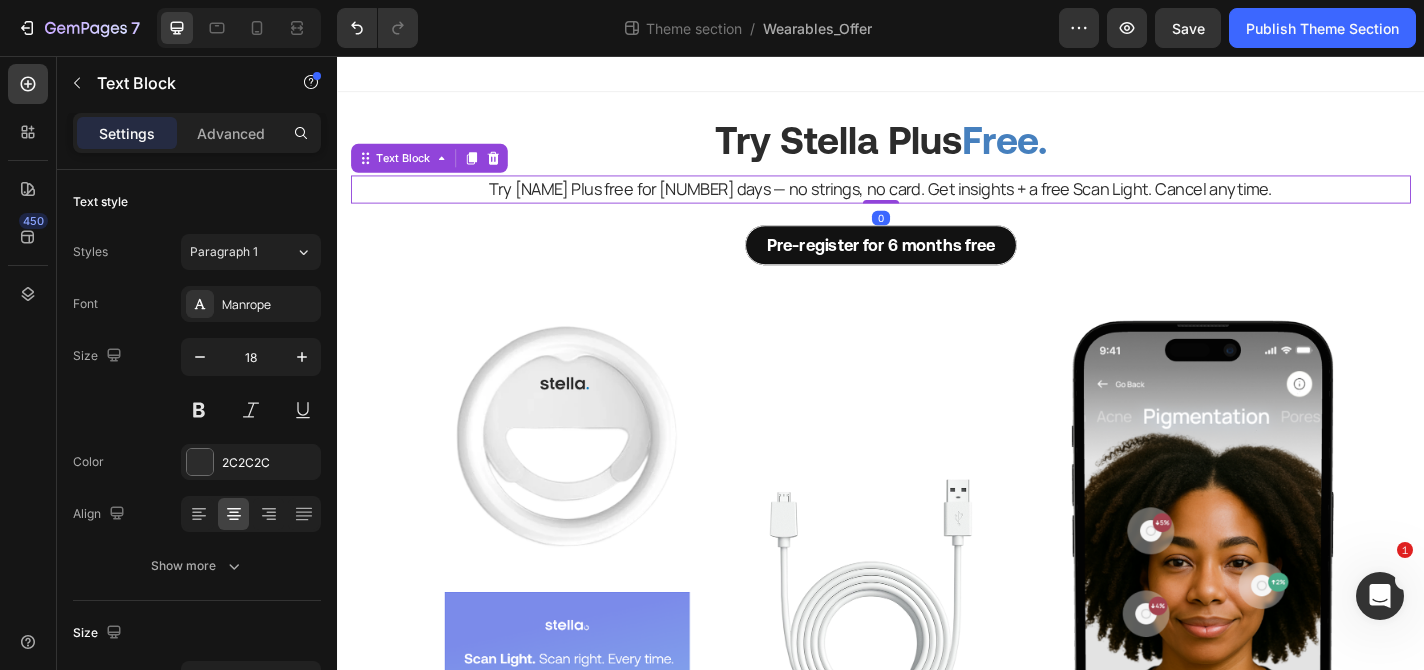 click on "Try [NAME] Plus free for [NUMBER] days — no strings, no card. Get insights + a free Scan Light. Cancel anytime." at bounding box center (937, 203) 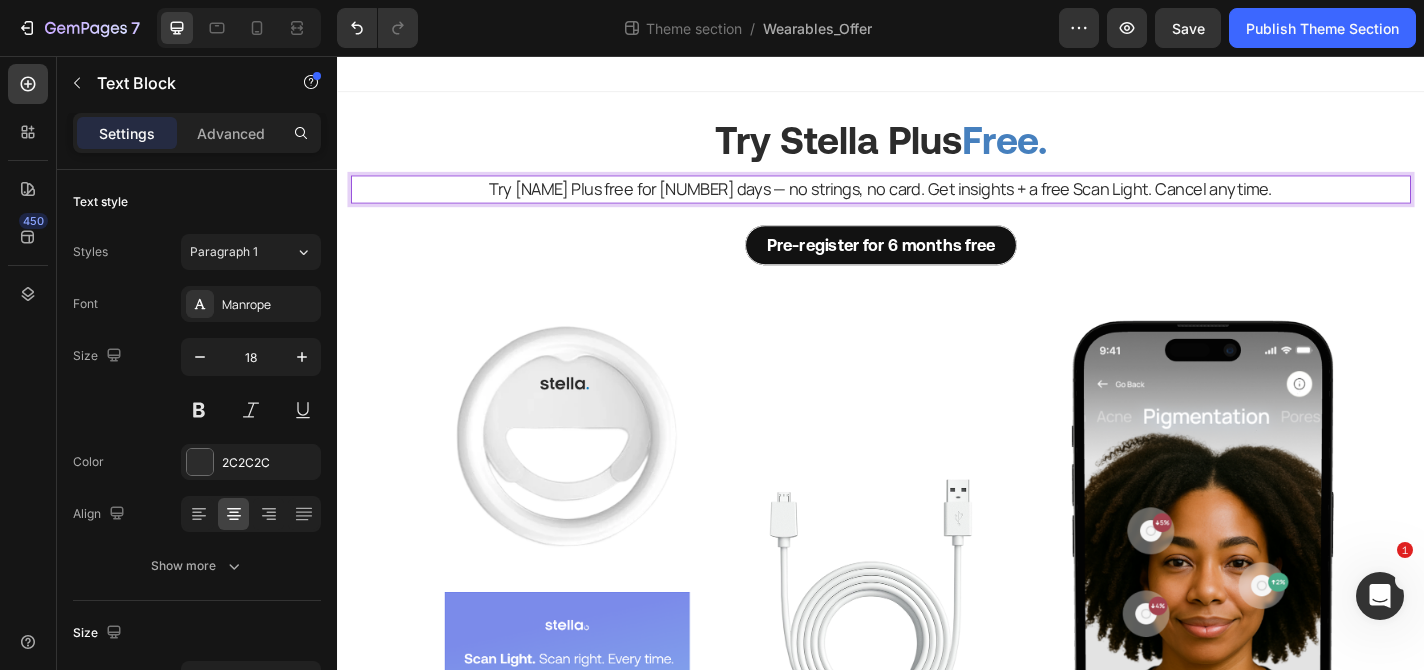 click on "Try Stella Plus free for 30 days — no strings, no card. Get insights + a free Scan Light. Cancel anytime." at bounding box center (937, 203) 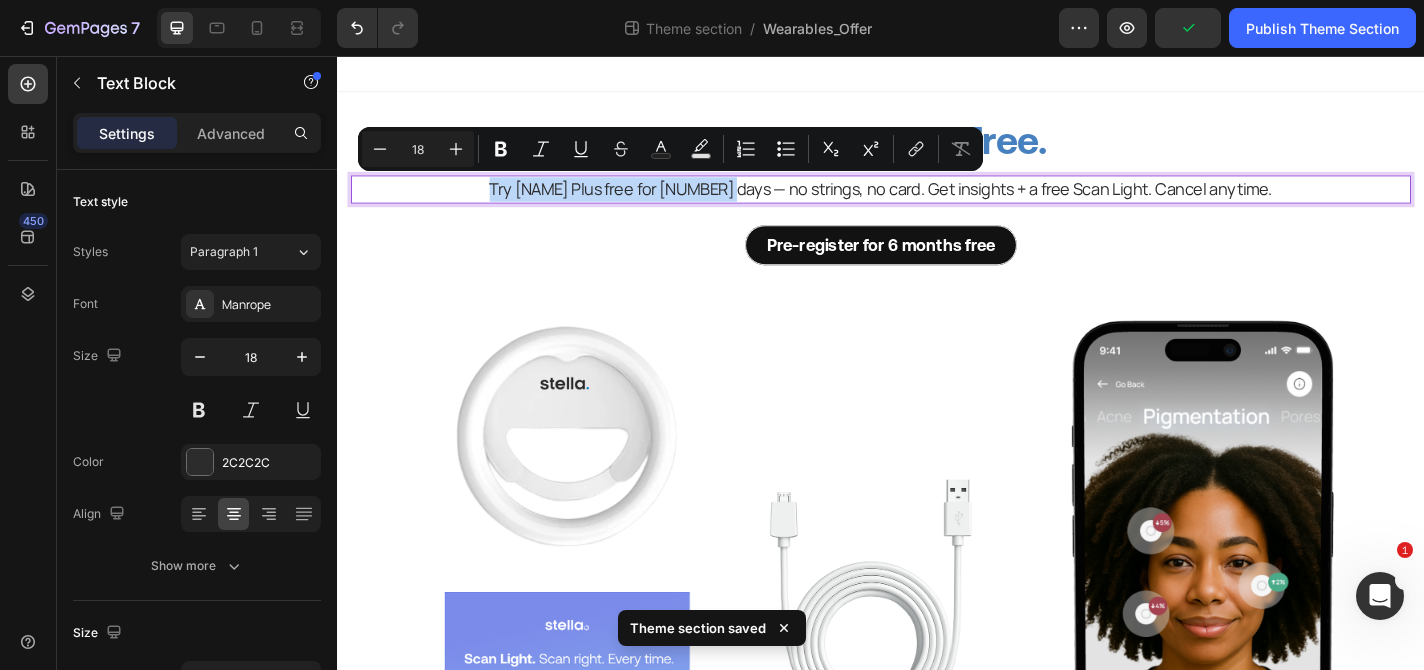 drag, startPoint x: 798, startPoint y: 205, endPoint x: 523, endPoint y: 187, distance: 275.58847 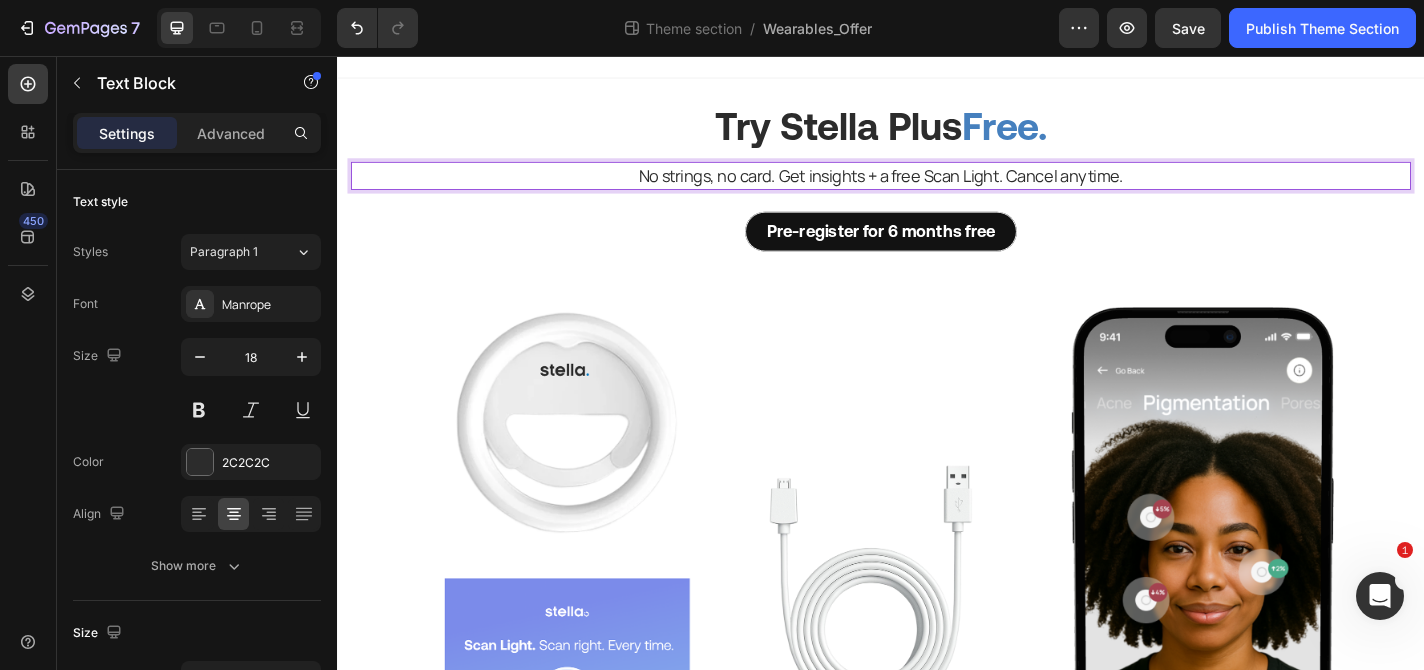 scroll, scrollTop: 13, scrollLeft: 0, axis: vertical 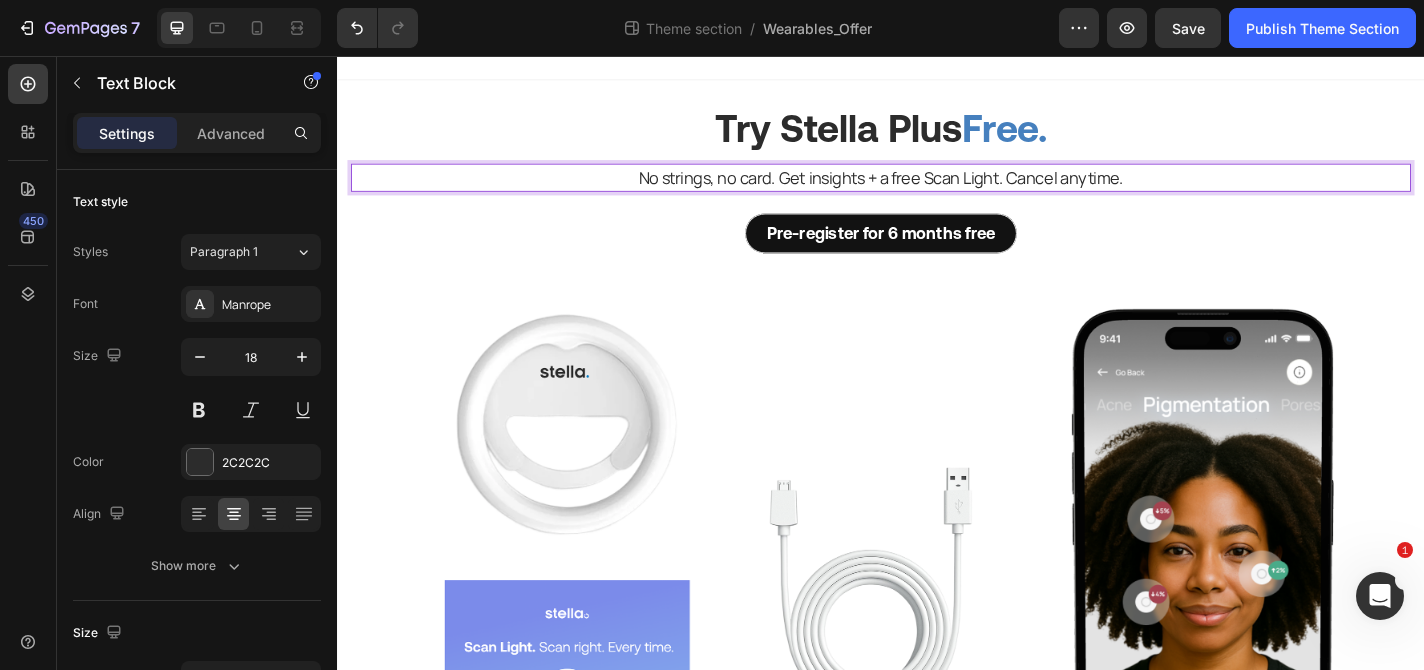 click on "No strings, no card. Get insights + a free Scan Light. Cancel anytime." at bounding box center (937, 190) 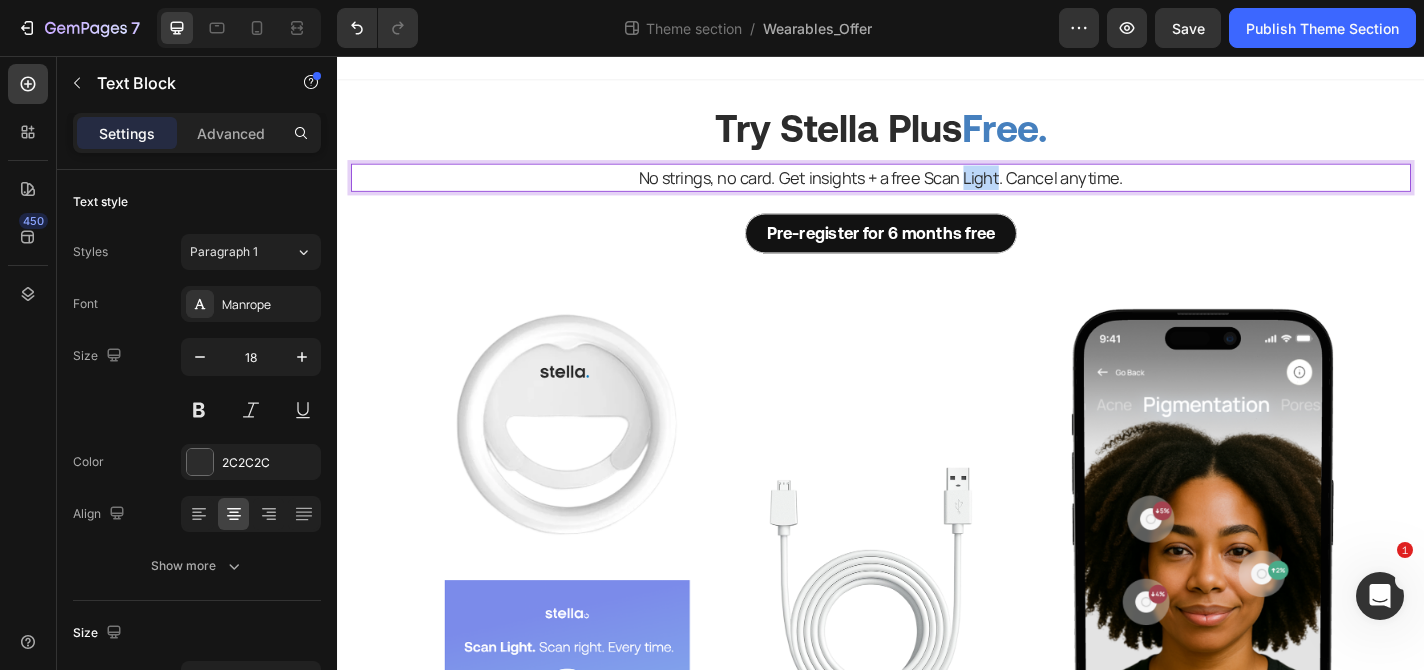 click on "No strings, no card. Get insights + a free Scan Light. Cancel anytime." at bounding box center (937, 190) 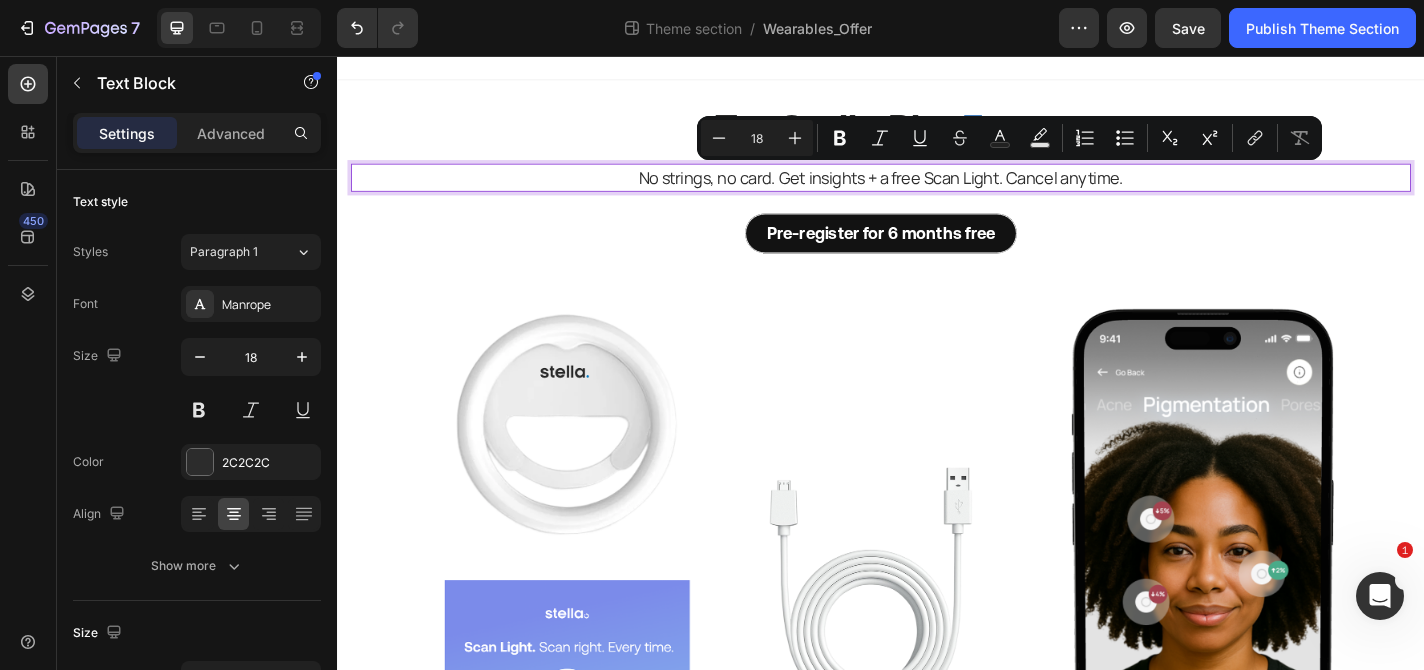 click on "No strings, no card. Get insights + a free Scan Light. Cancel anytime." at bounding box center [937, 190] 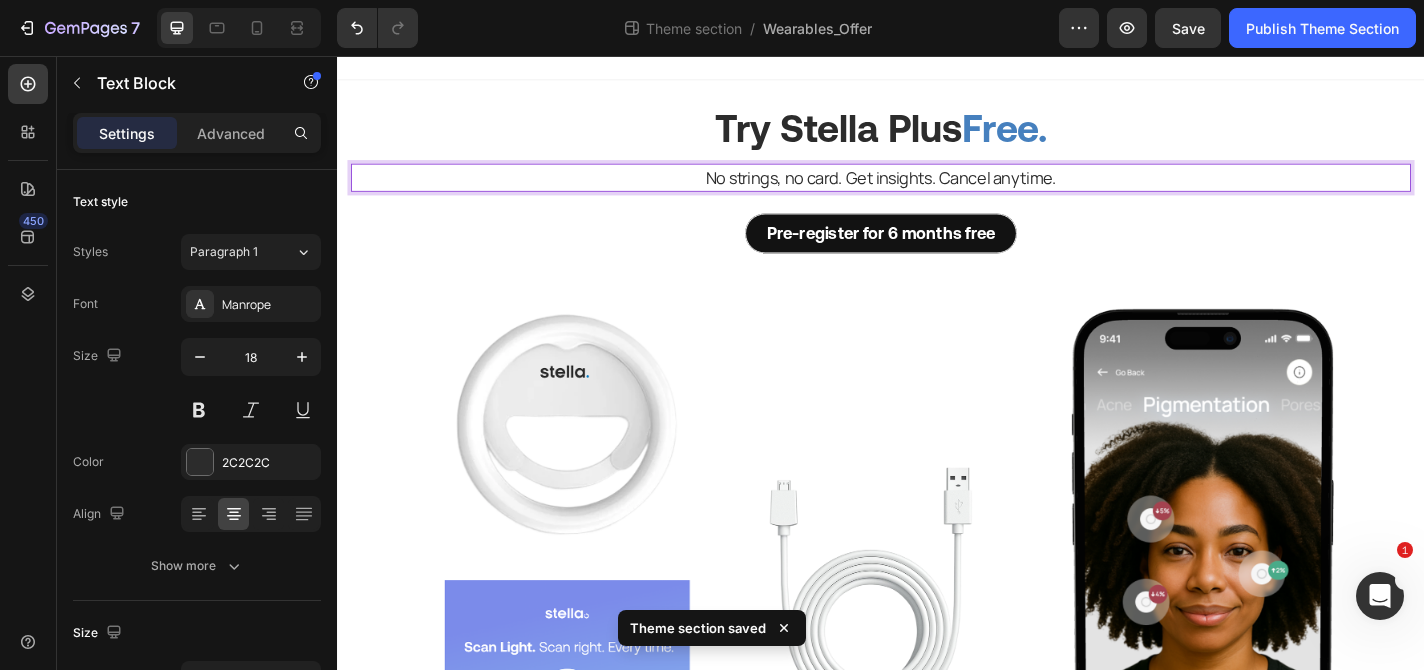 click on "No strings, no card. Get insights. Cancel anytime." at bounding box center [937, 190] 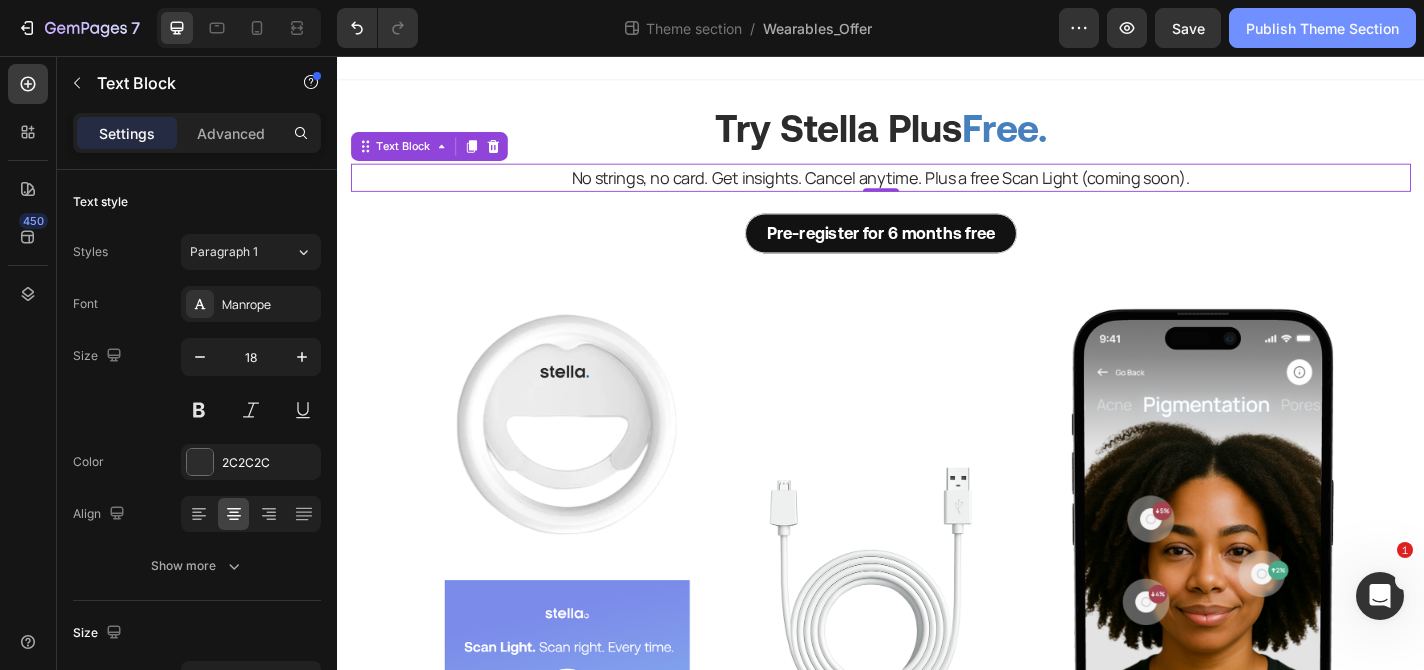click on "Publish Theme Section" 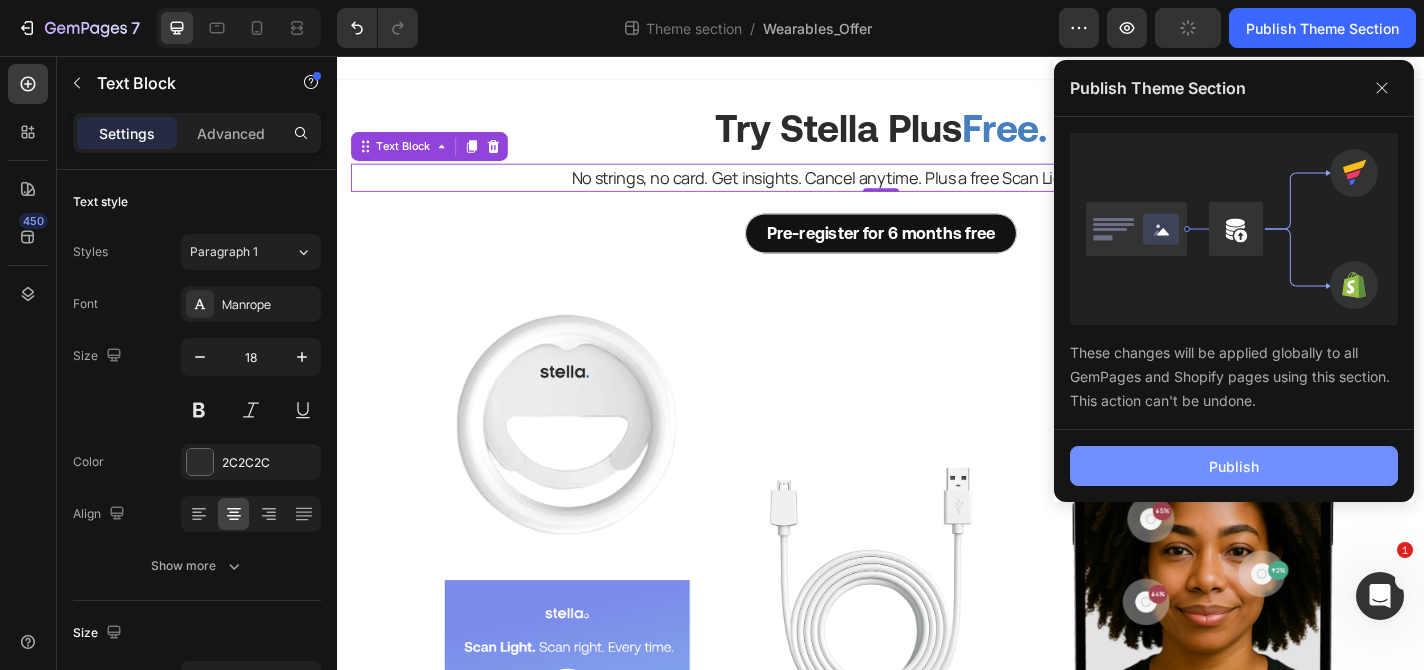 click on "Publish" 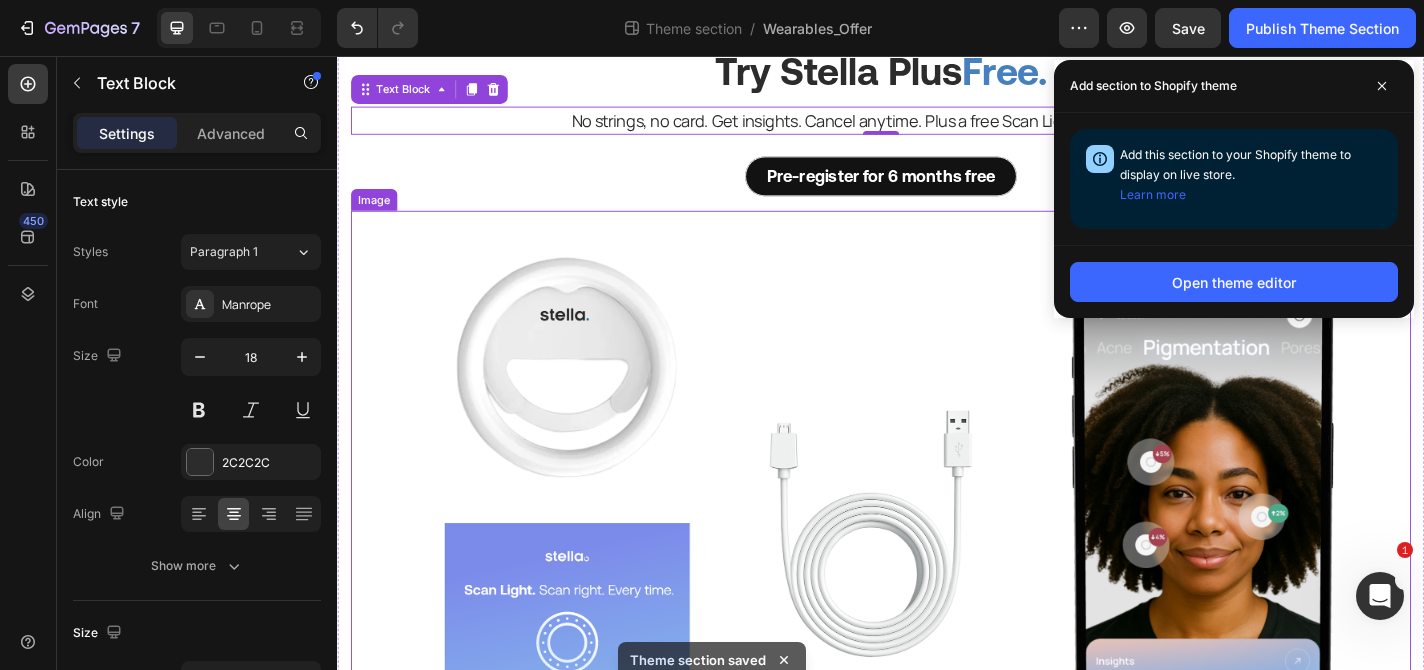 scroll, scrollTop: 0, scrollLeft: 0, axis: both 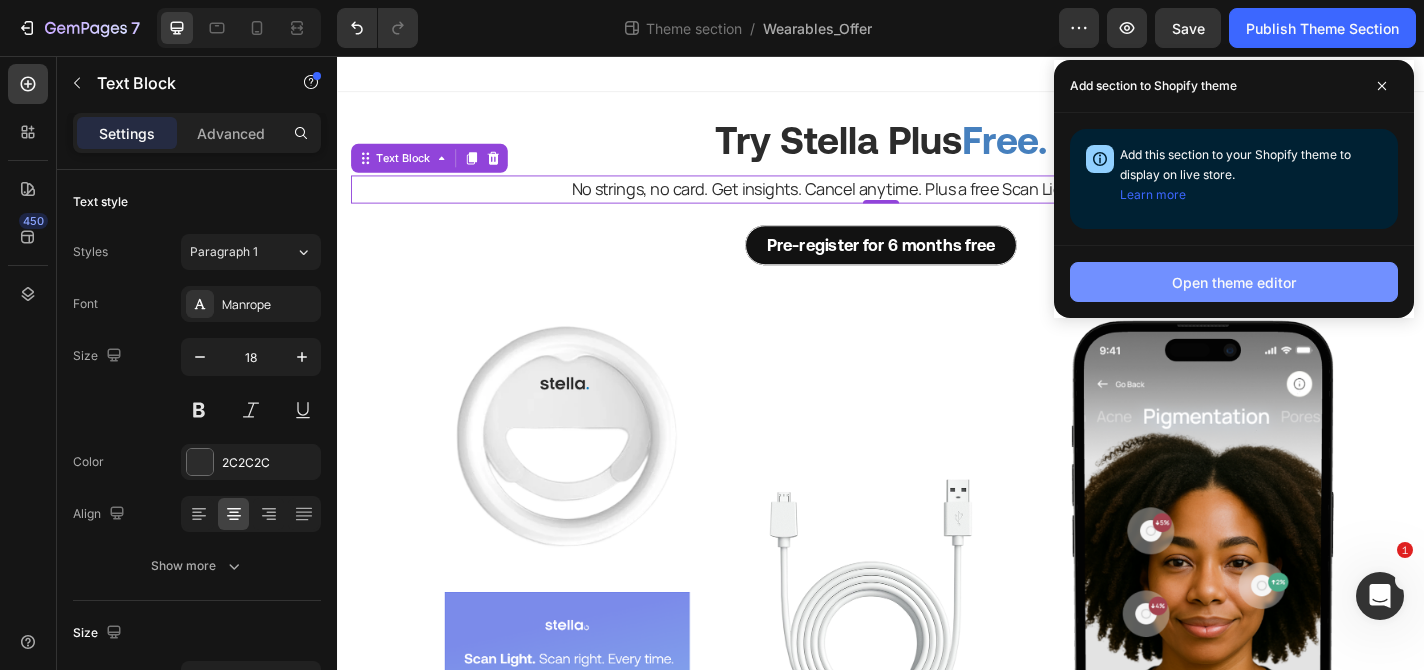 click on "Open theme editor" at bounding box center (1234, 282) 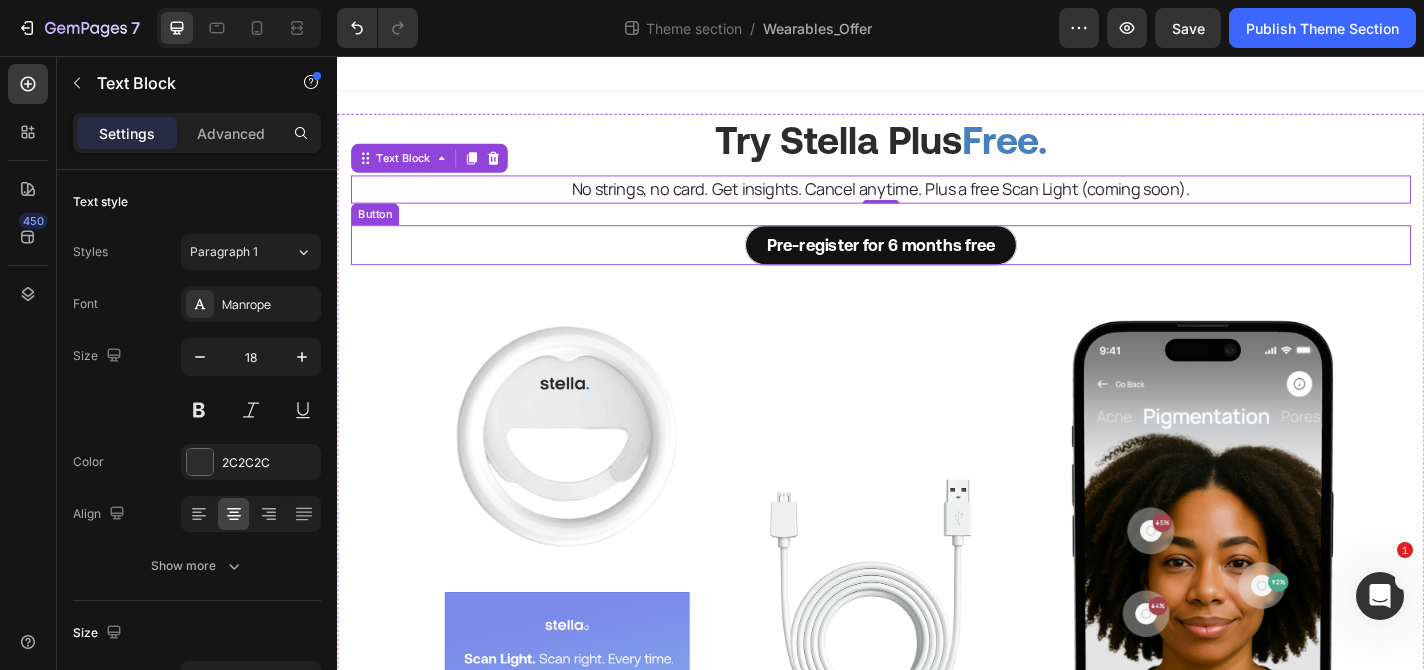 click on "Pre-register for 6 months free Button" at bounding box center [937, 265] 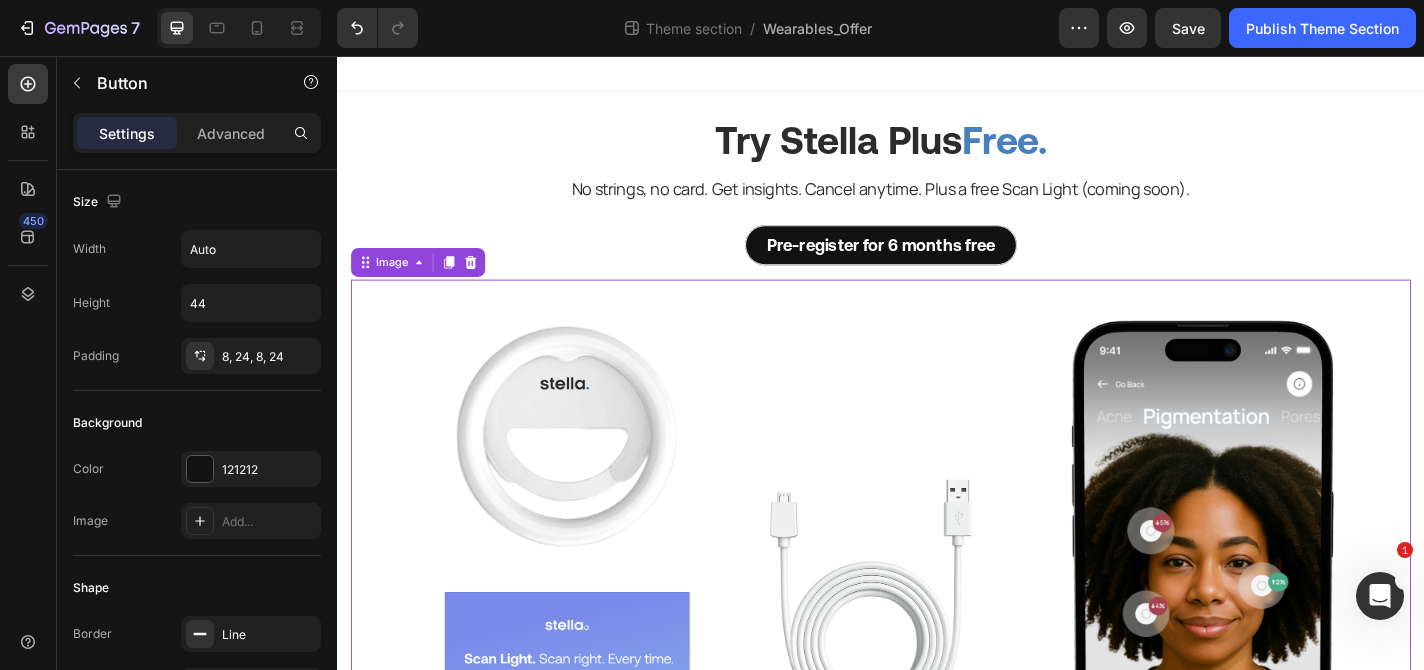 click at bounding box center [937, 635] 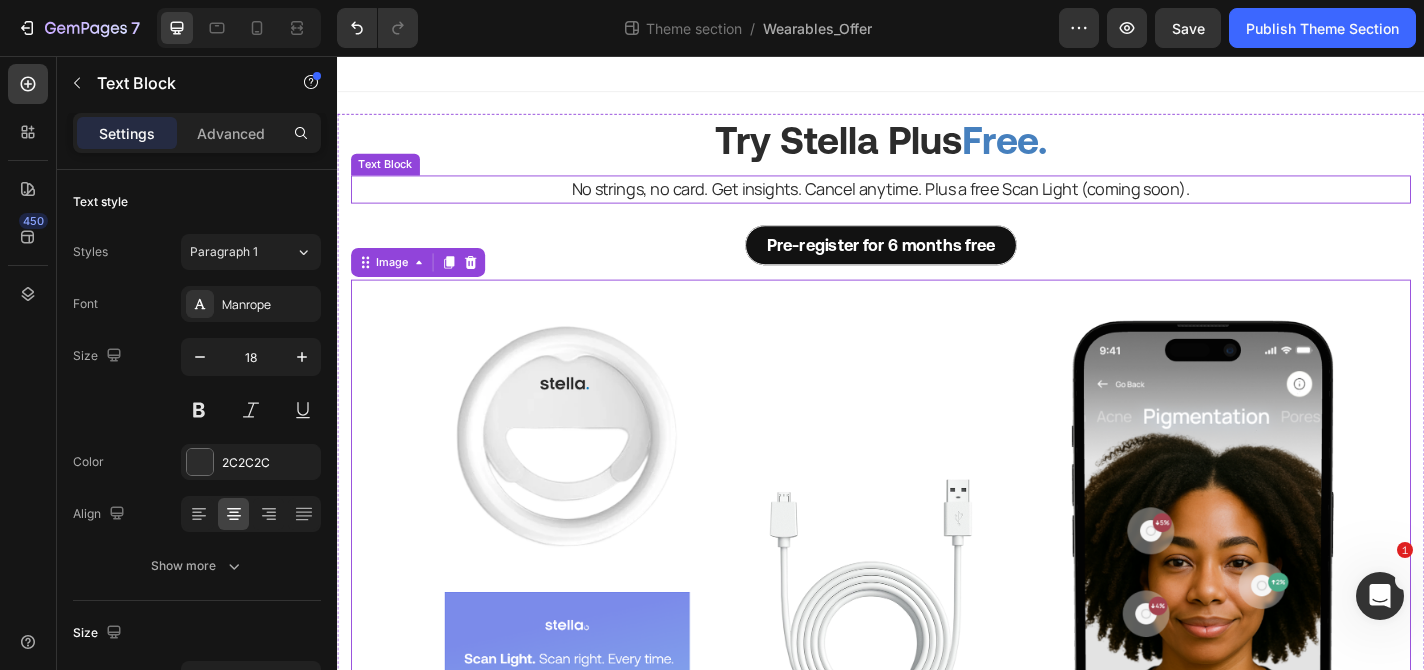 click on "No strings, no card. Get insights. Cancel anytime. Plus a free Scan Light (coming soon)." at bounding box center (937, 203) 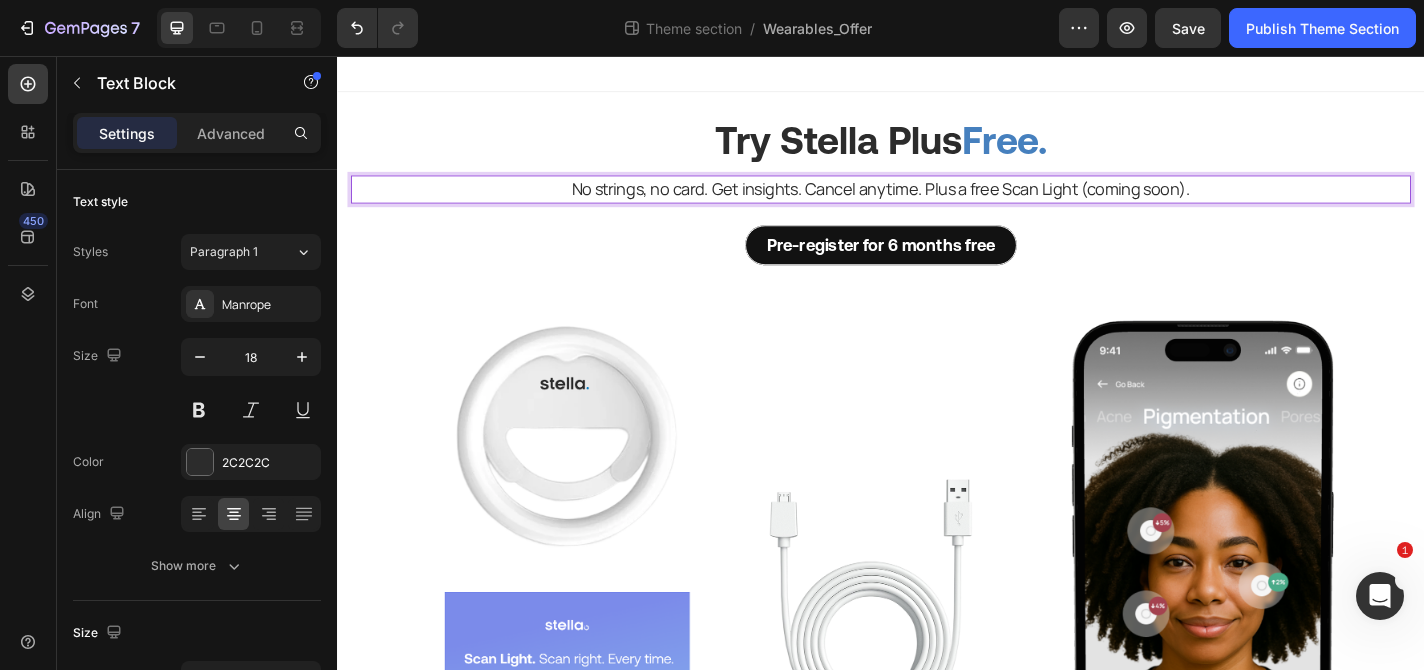 click on "No strings, no card. Get insights. Cancel anytime. Plus a free Scan Light (coming soon)." at bounding box center (937, 203) 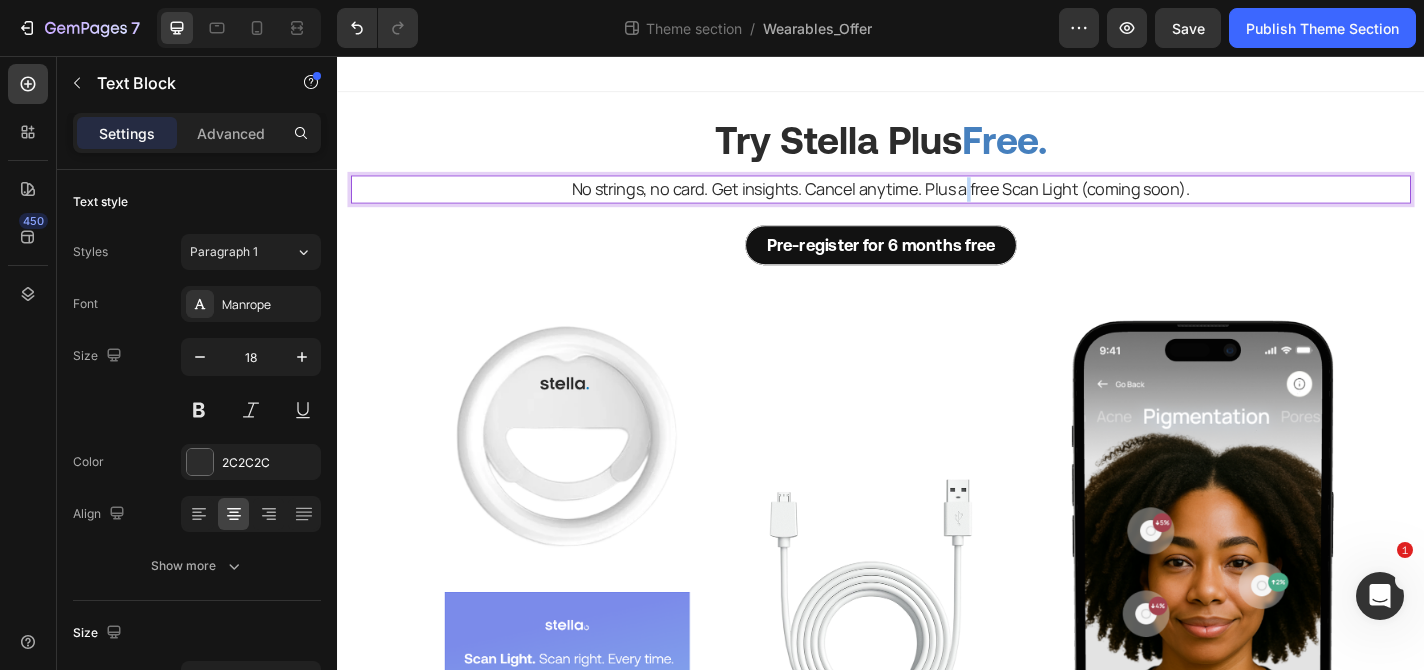 click on "No strings, no card. Get insights. Cancel anytime. Plus a free Scan Light (coming soon)." at bounding box center (937, 203) 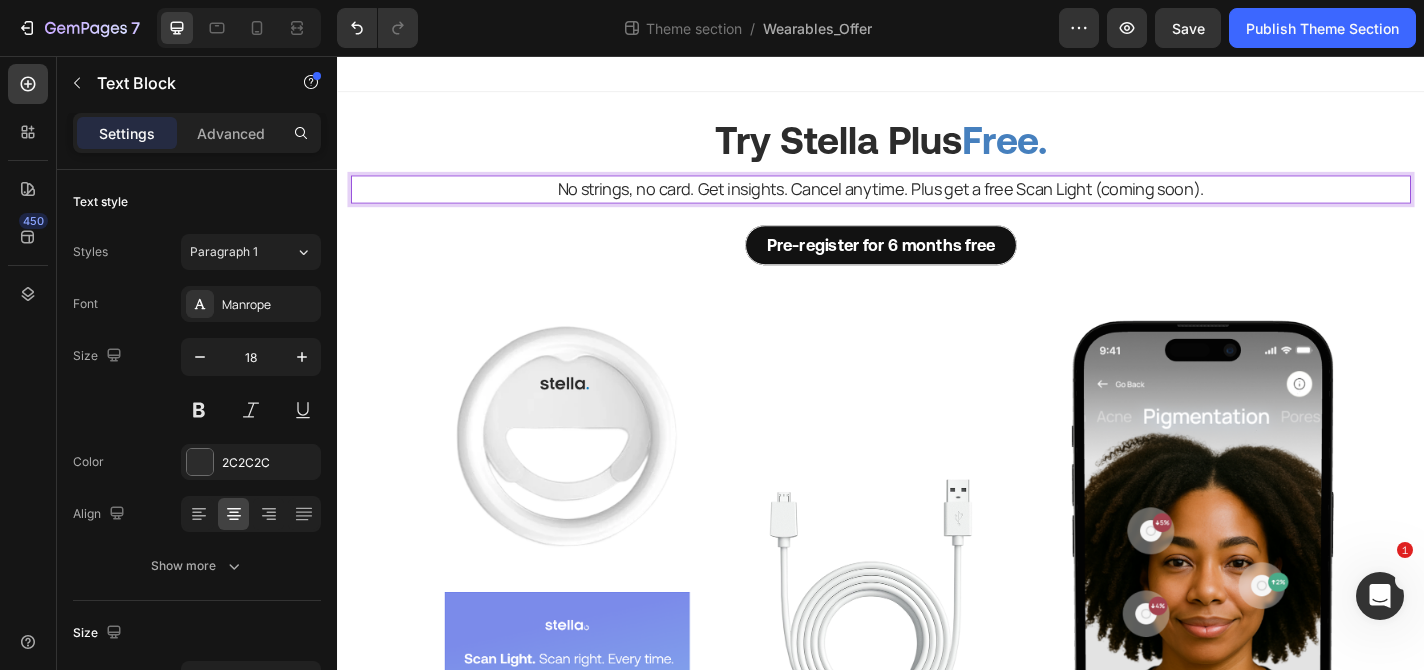 click on "No strings, no card. Get insights. Cancel anytime. Plus get a free Scan Light (coming soon)." at bounding box center [937, 203] 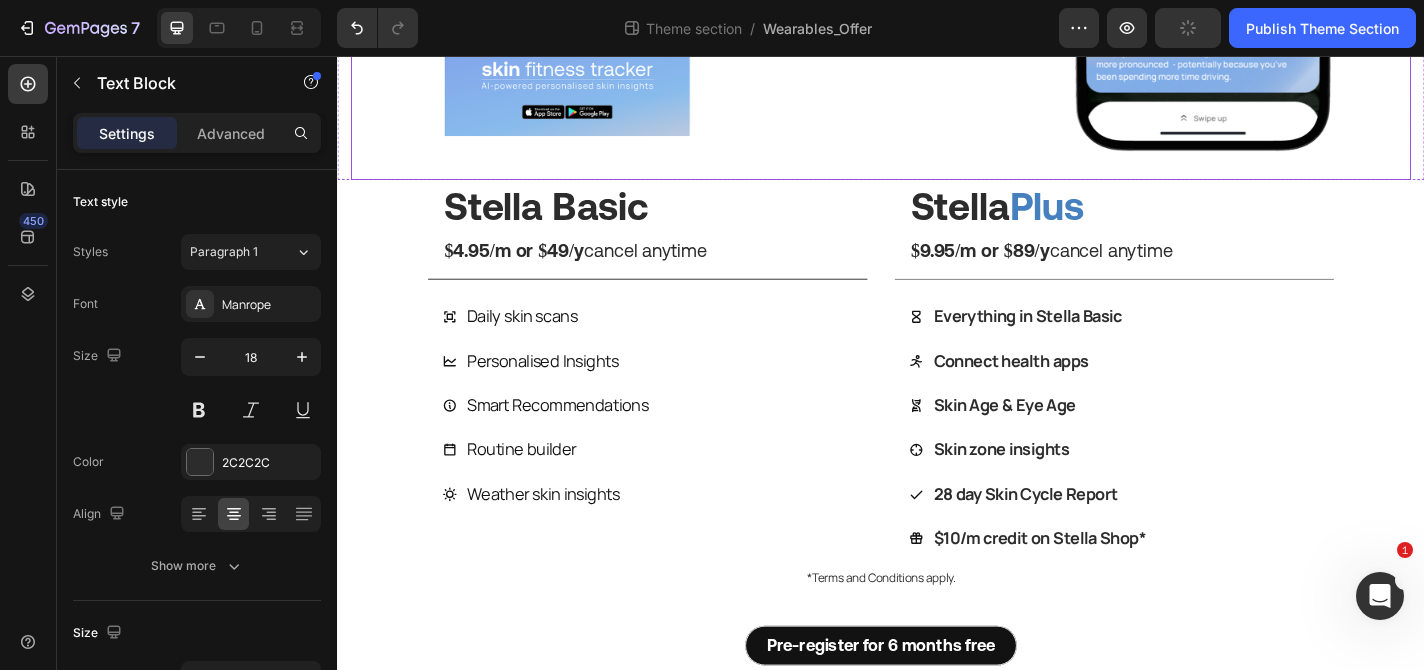 scroll, scrollTop: 0, scrollLeft: 0, axis: both 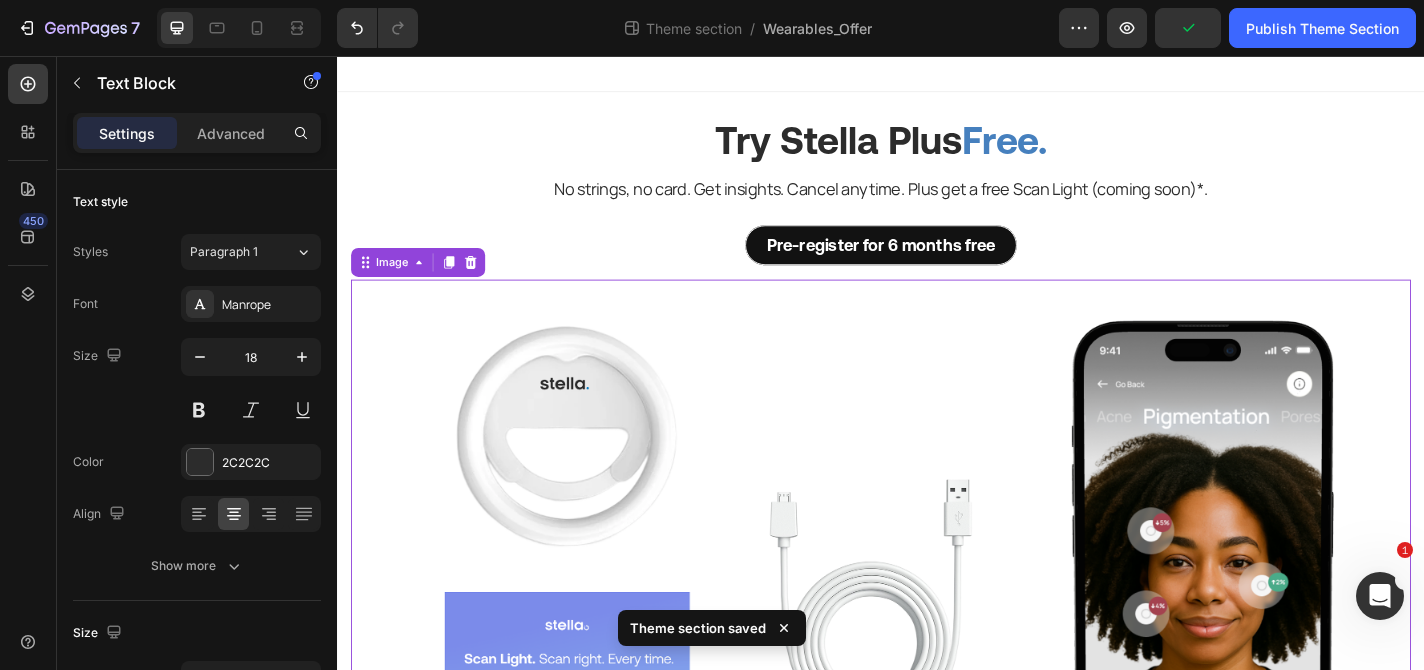 click at bounding box center [937, 635] 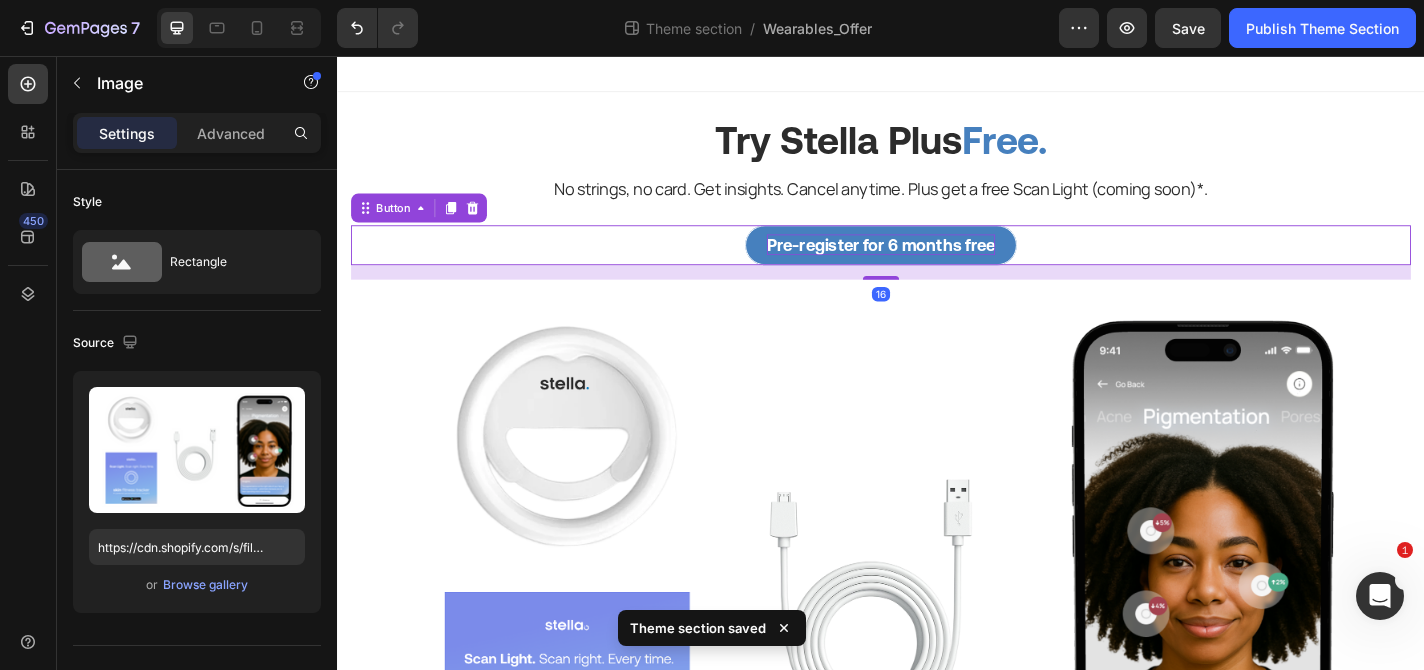 click on "Pre-register for 6 months free" at bounding box center [937, 264] 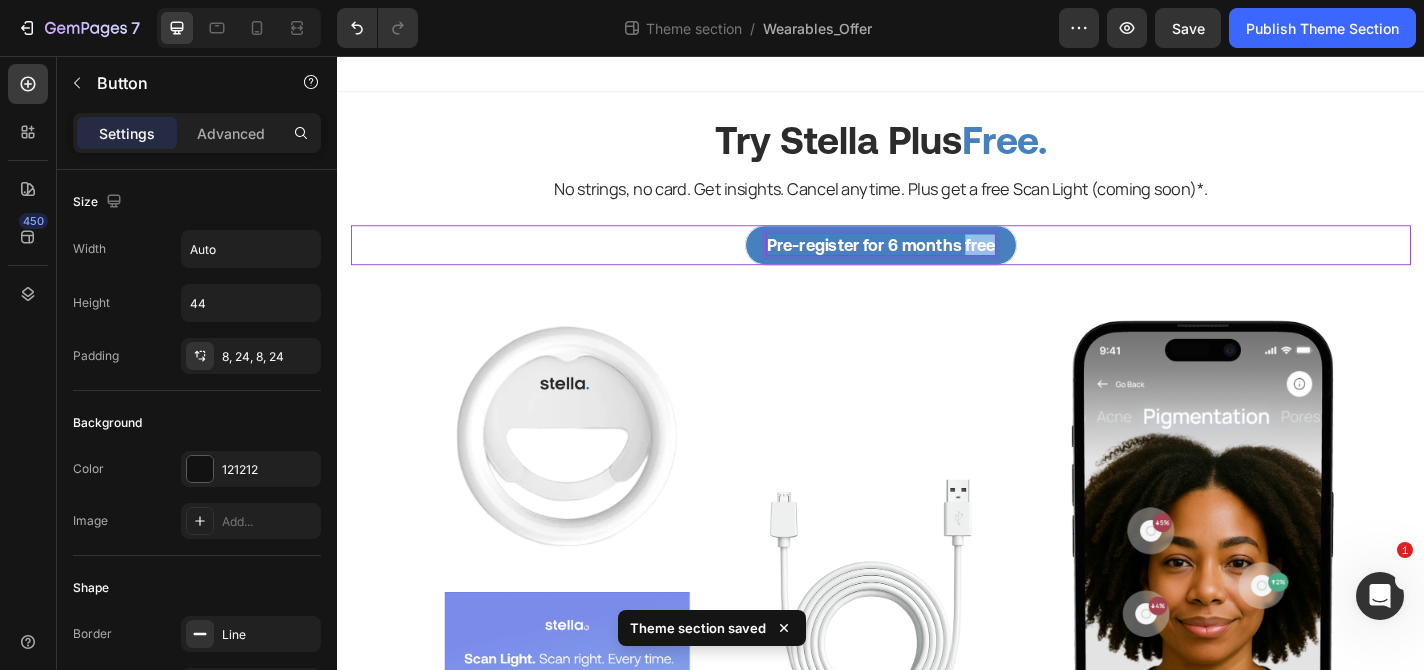 click on "Pre-register for 6 months free" at bounding box center (937, 264) 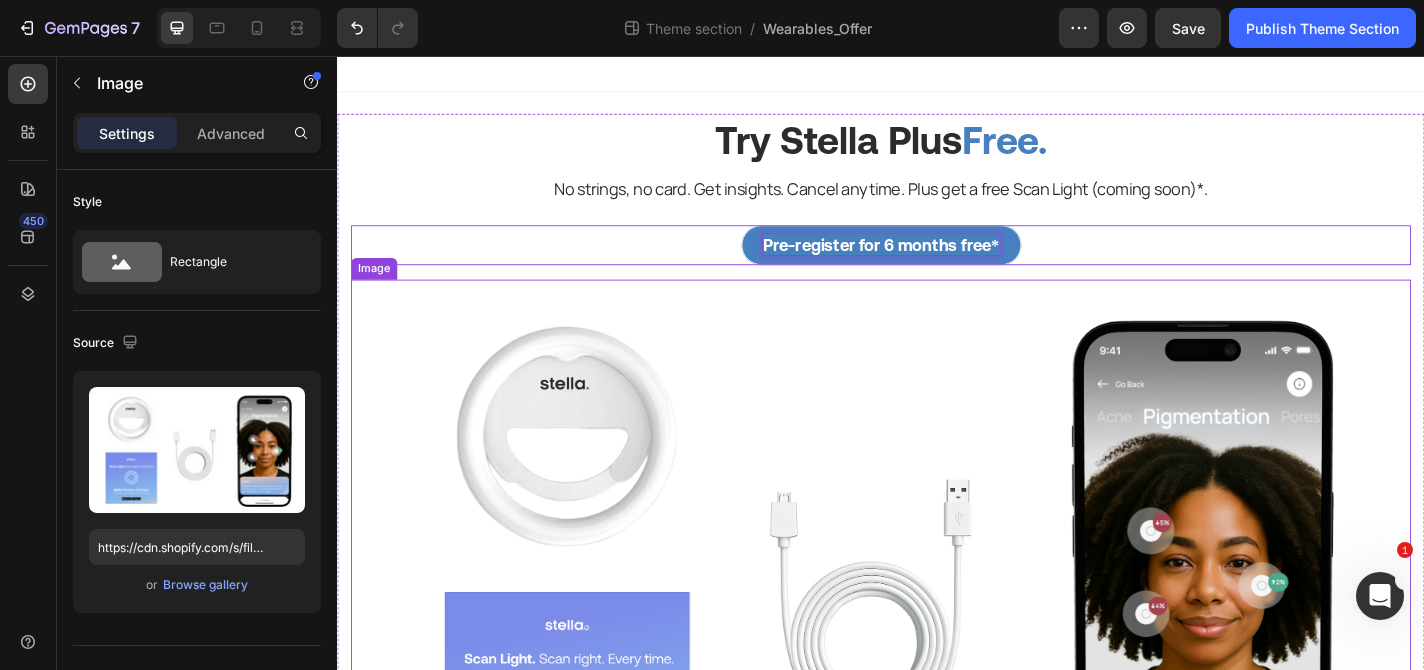 click at bounding box center (937, 635) 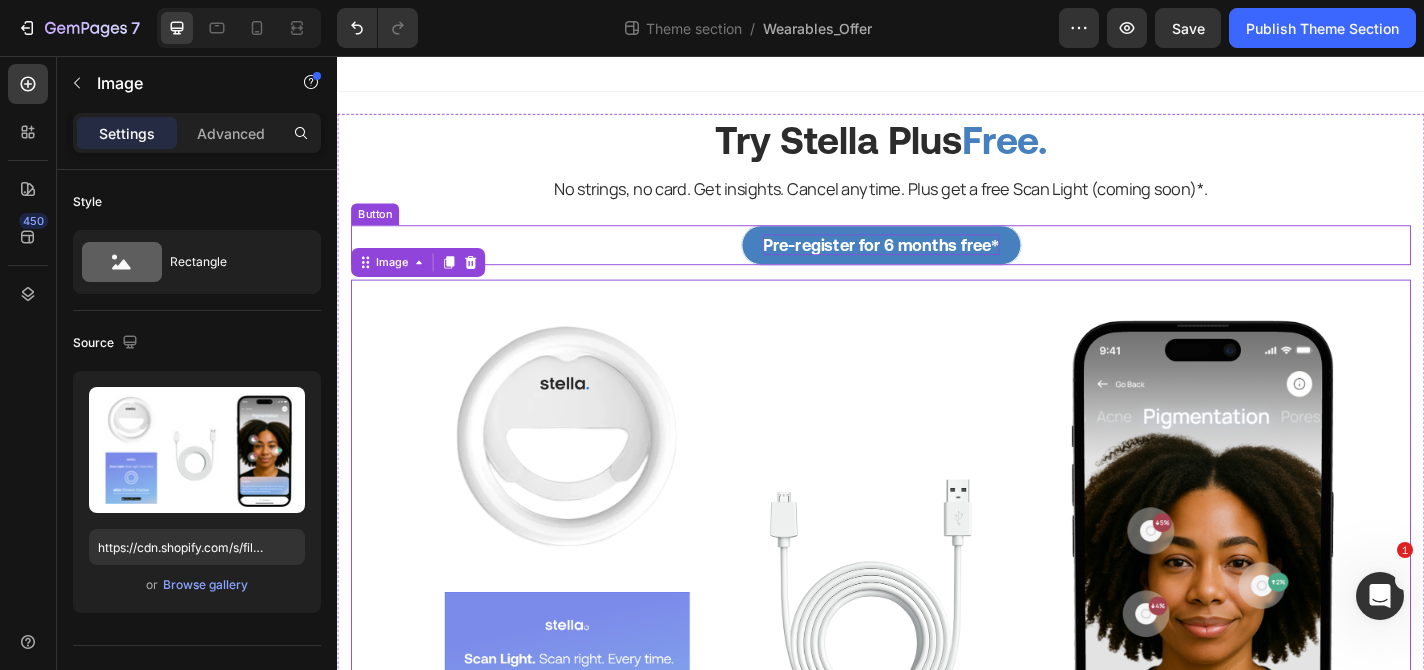 click on "Pre-register for 6 months free* Button" at bounding box center (937, 265) 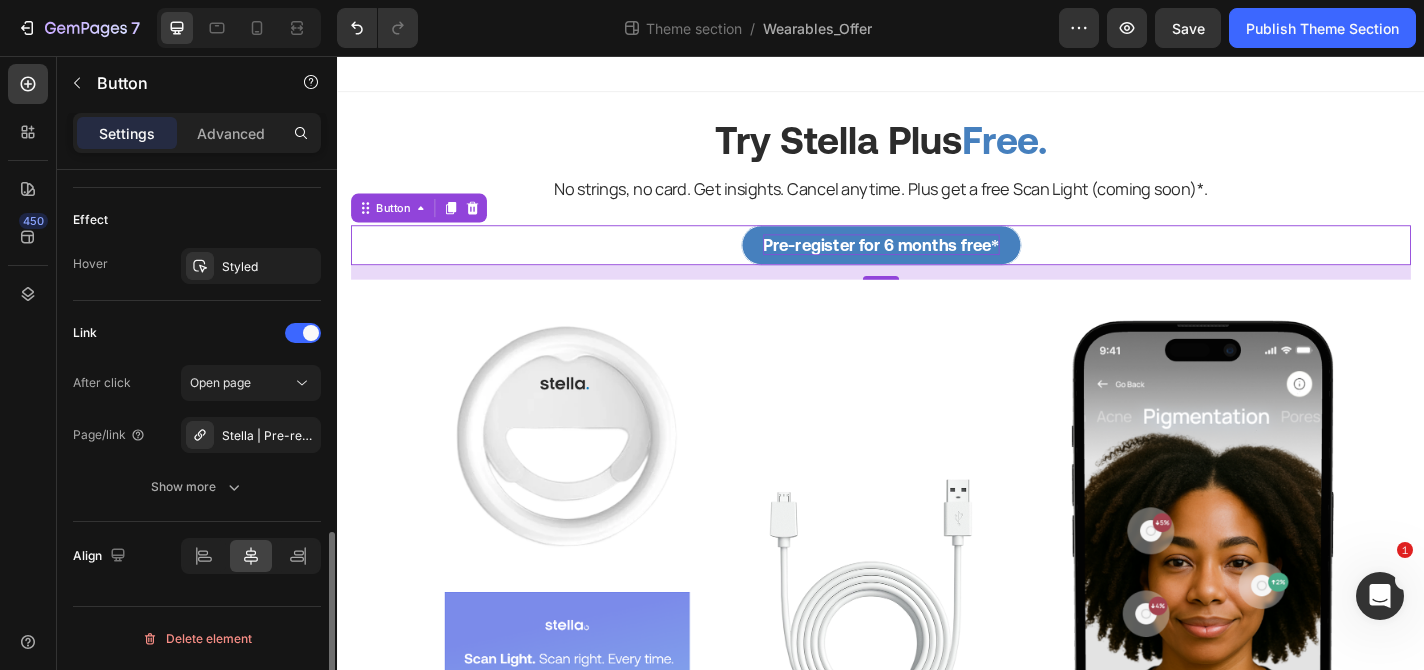 scroll, scrollTop: 1027, scrollLeft: 0, axis: vertical 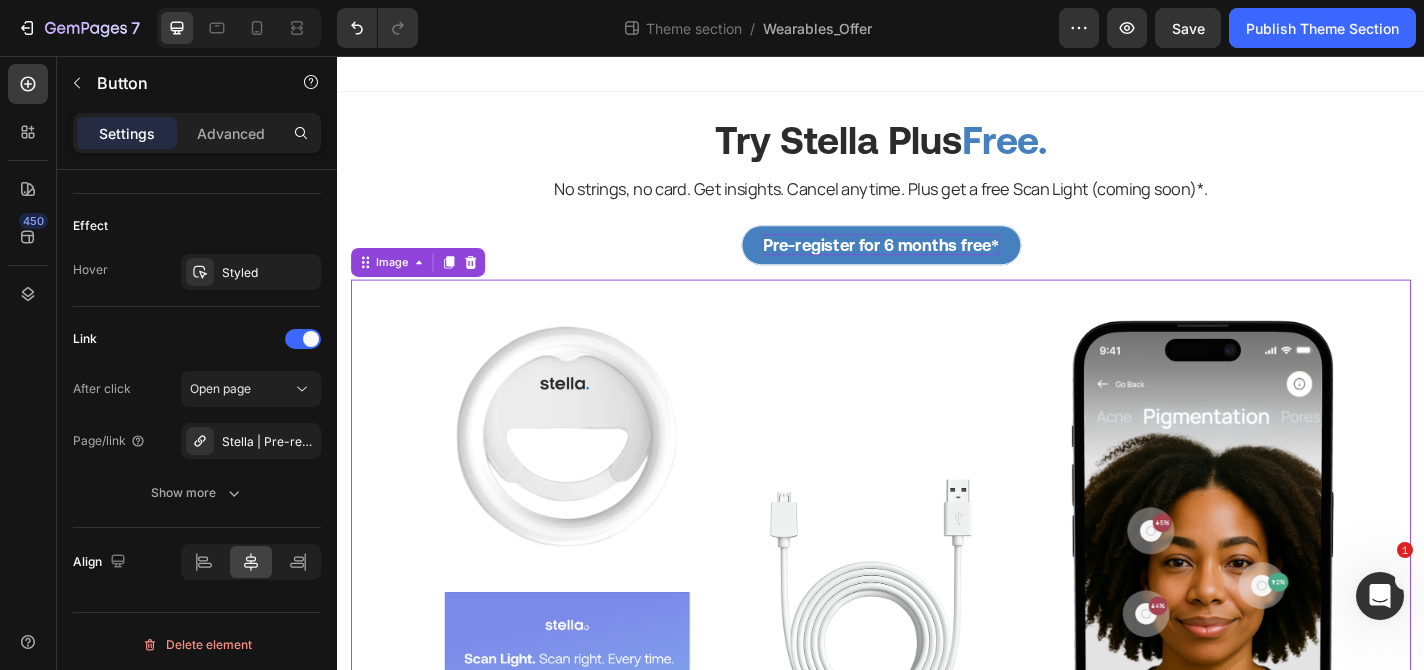 click at bounding box center (937, 635) 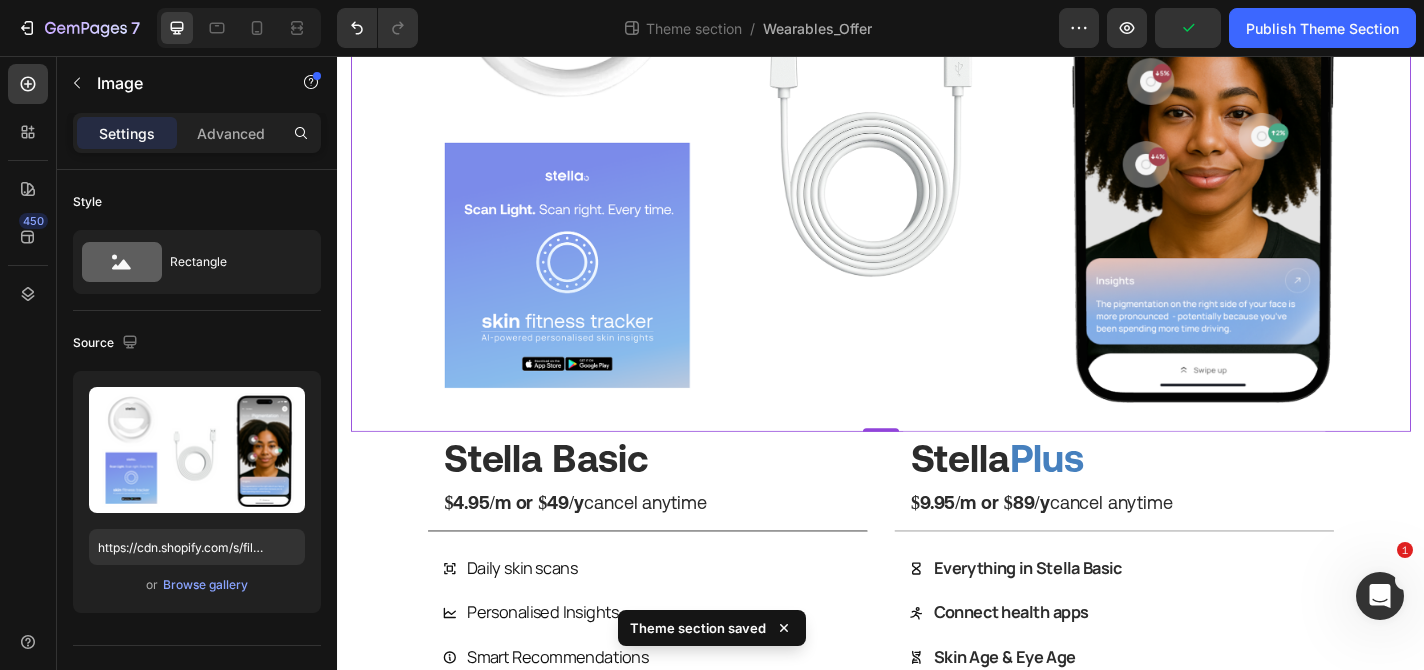 scroll, scrollTop: 0, scrollLeft: 0, axis: both 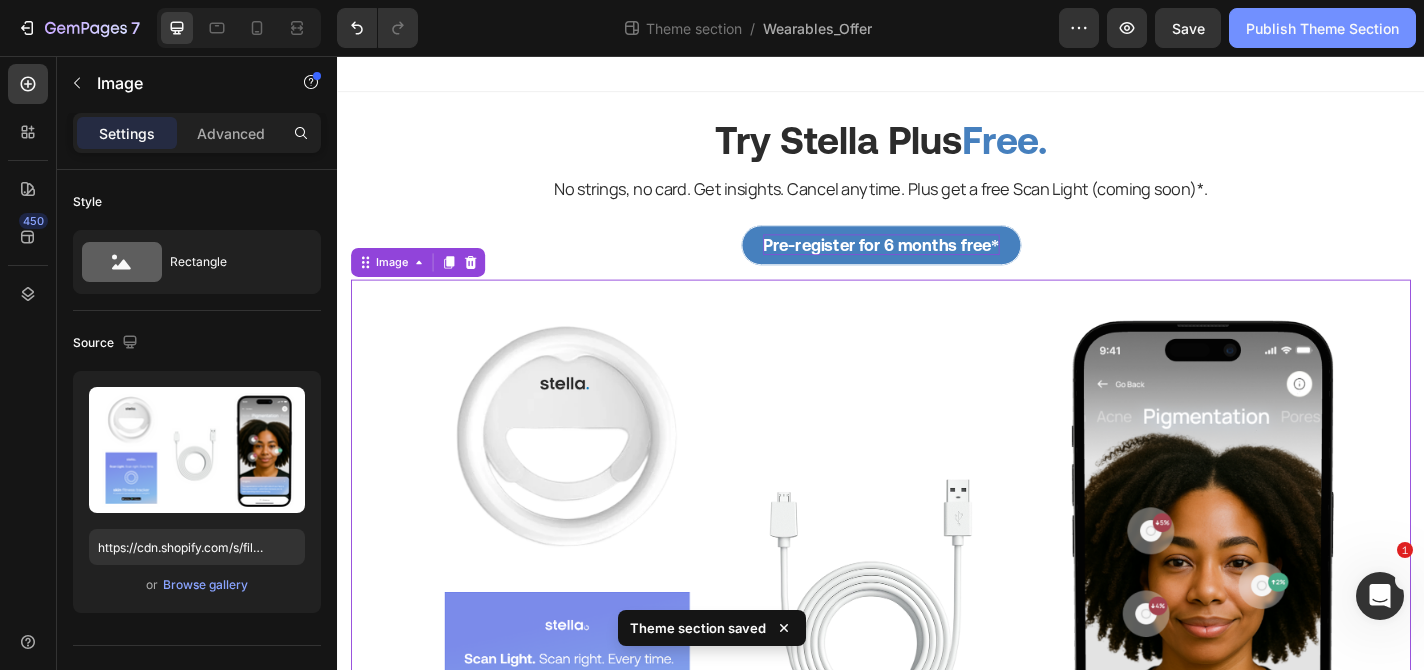 click on "Publish Theme Section" at bounding box center (1322, 28) 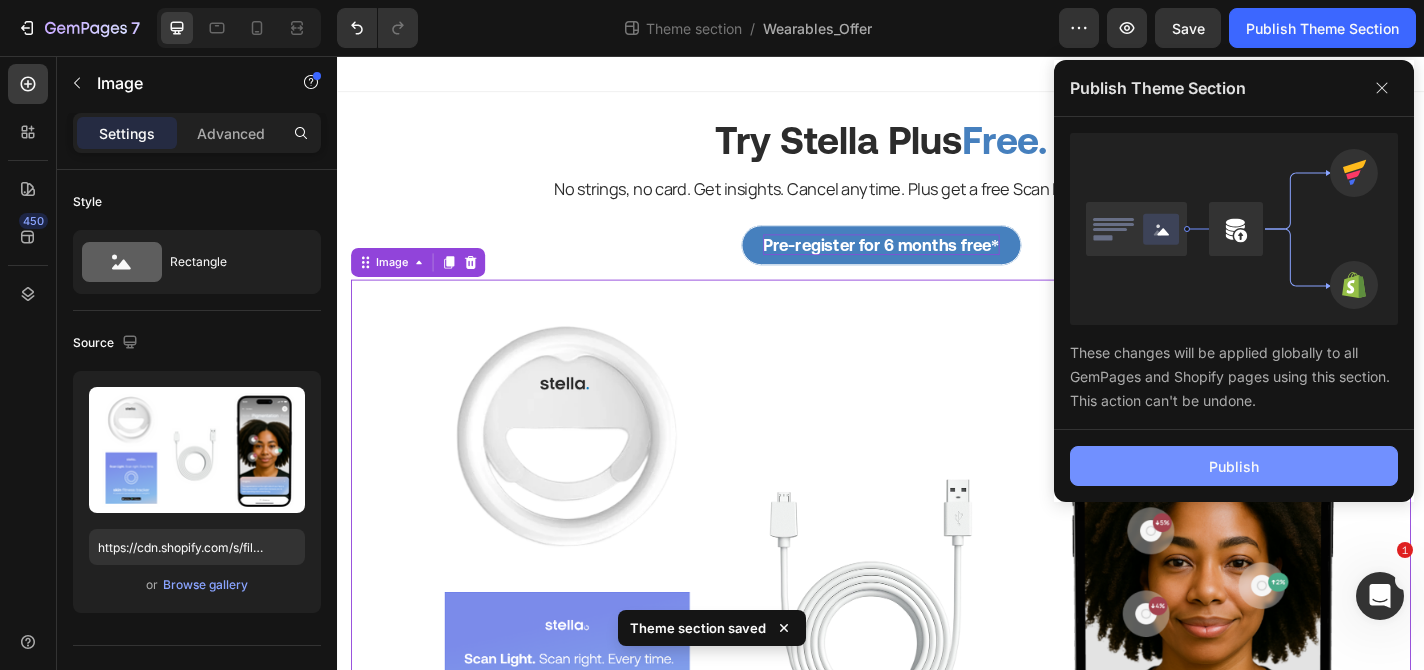 click on "Publish" 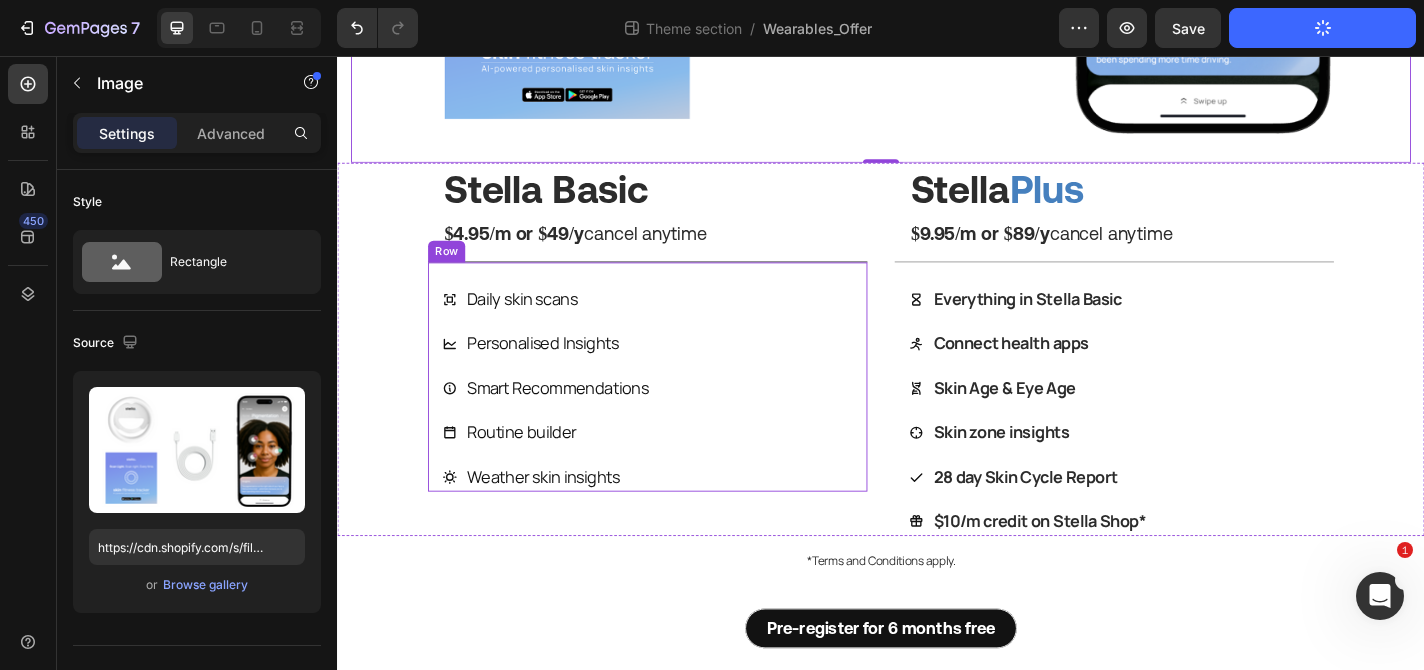 scroll, scrollTop: 0, scrollLeft: 0, axis: both 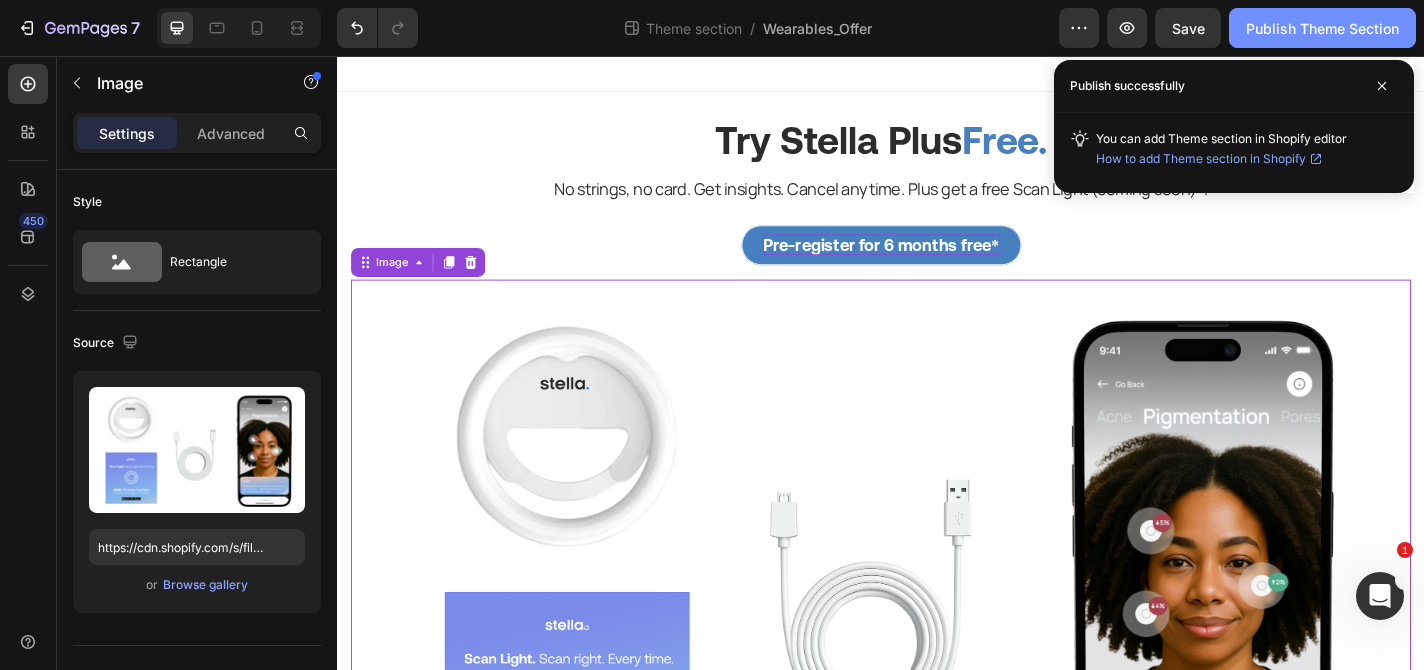 click on "Publish Theme Section" at bounding box center (1322, 28) 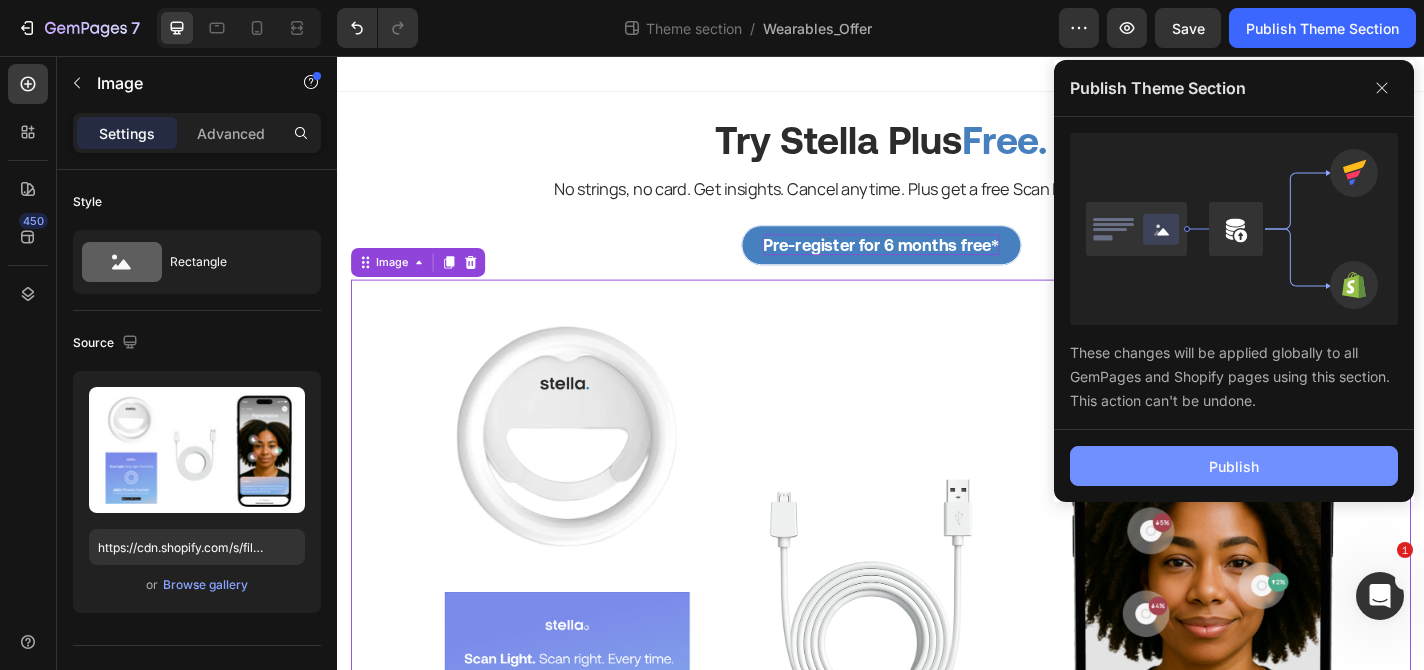 click on "Publish" at bounding box center [1234, 466] 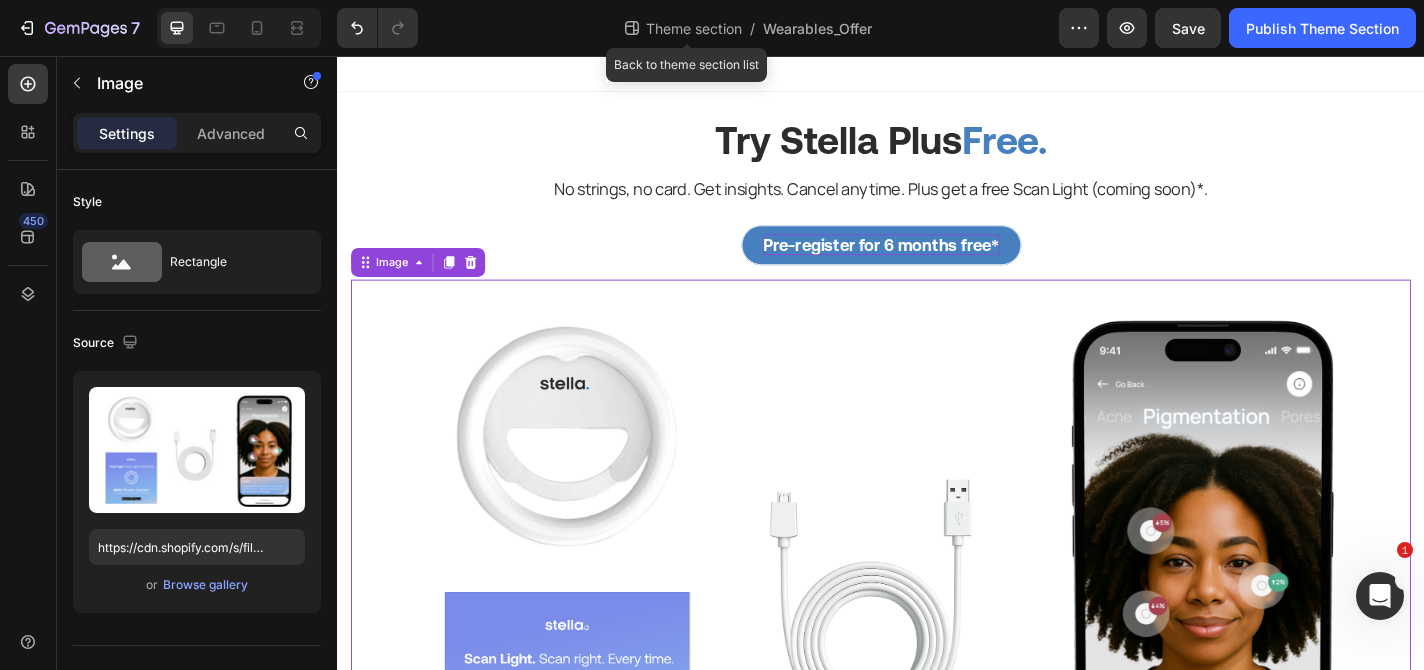 click on "Theme section  /" 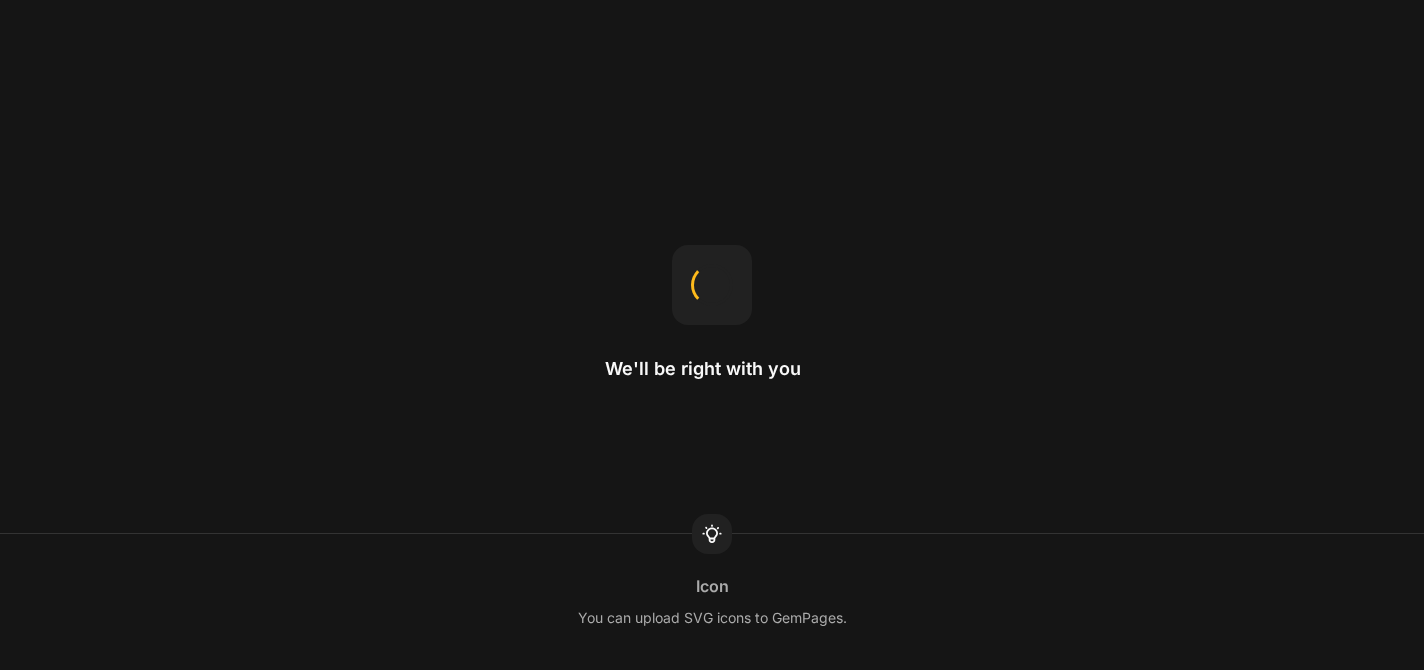 scroll, scrollTop: 0, scrollLeft: 0, axis: both 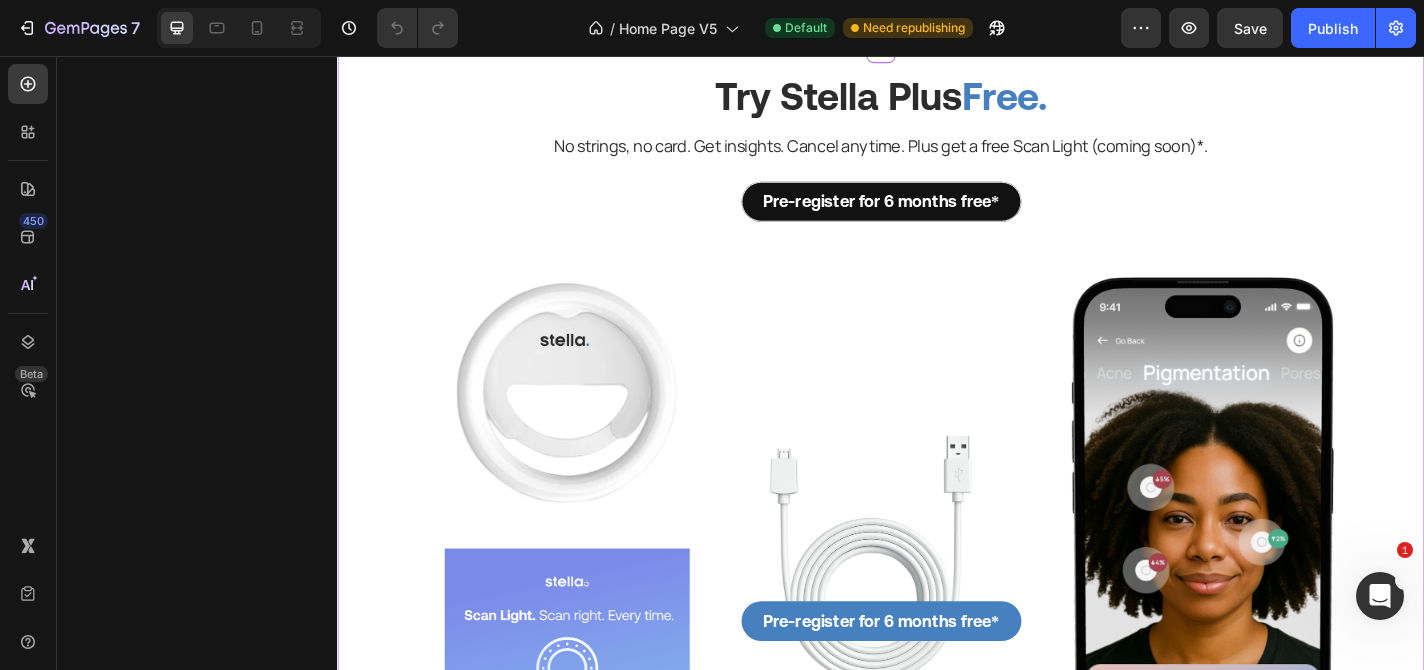 click on "Pre-register for 6 months free* Button" at bounding box center (937, 217) 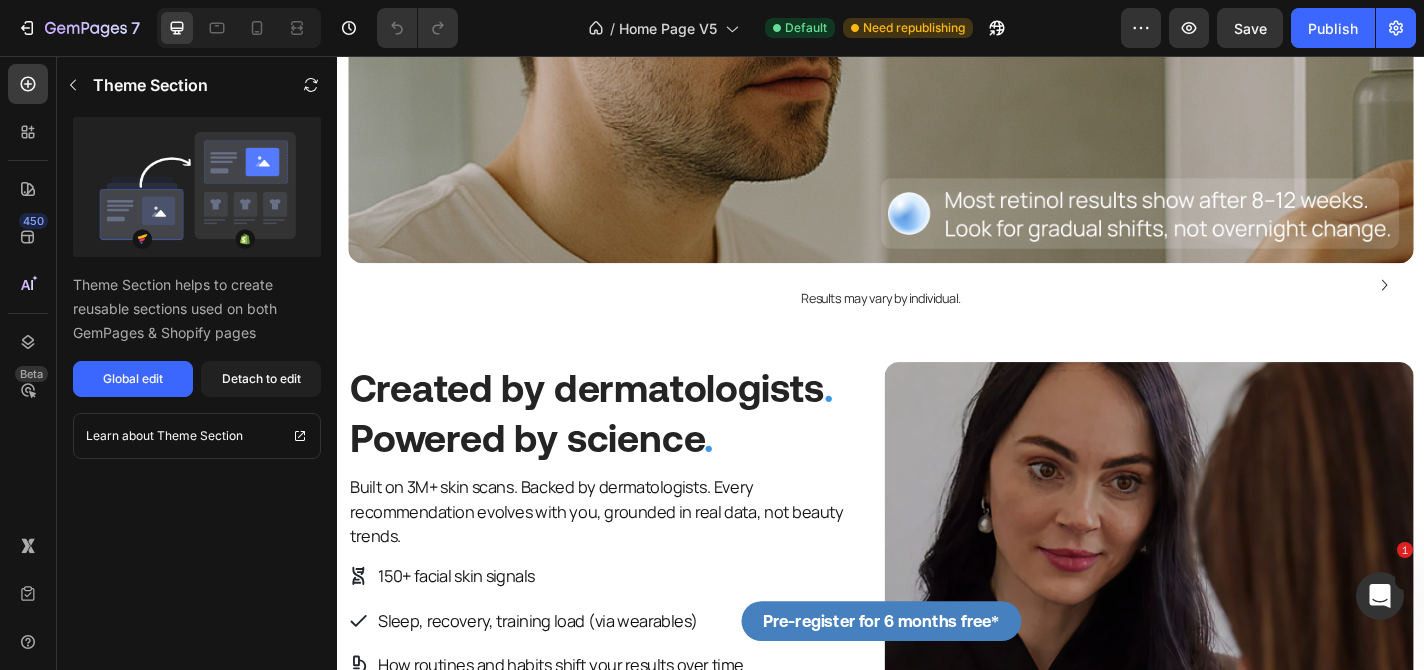 scroll, scrollTop: 3022, scrollLeft: 0, axis: vertical 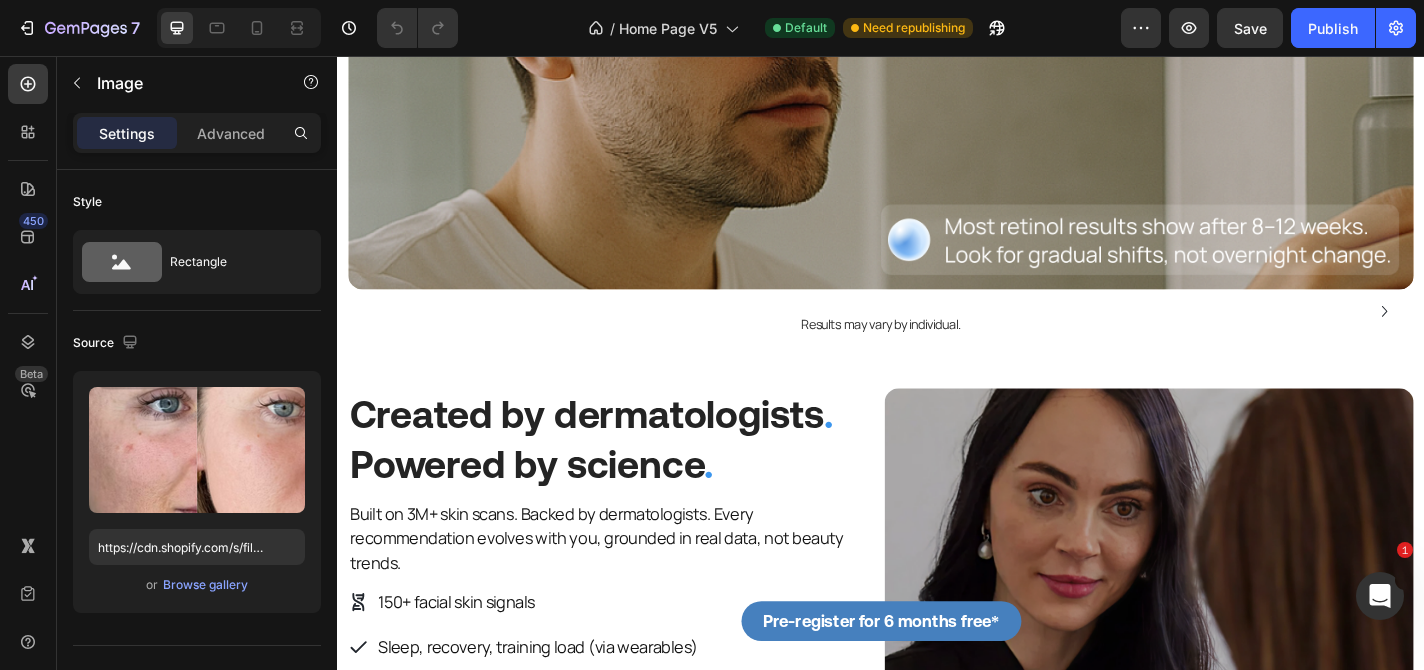 click at bounding box center [735, 338] 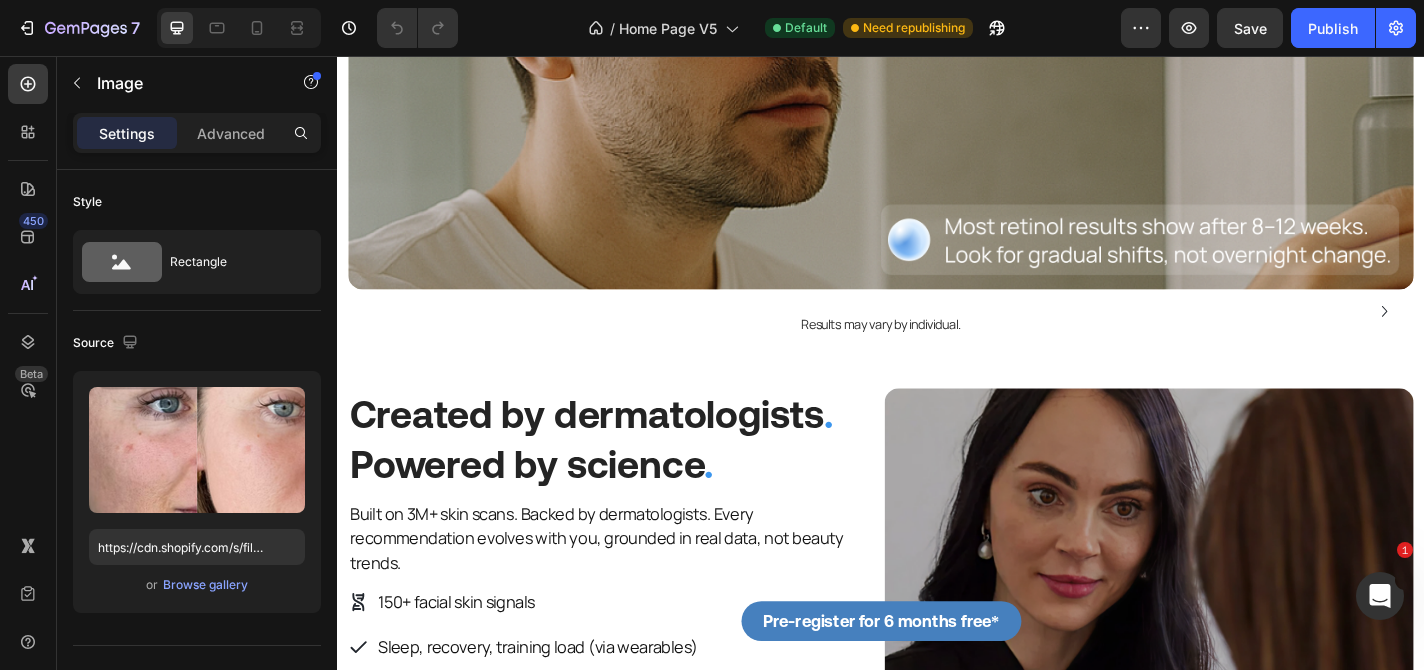 click at bounding box center (997, 338) 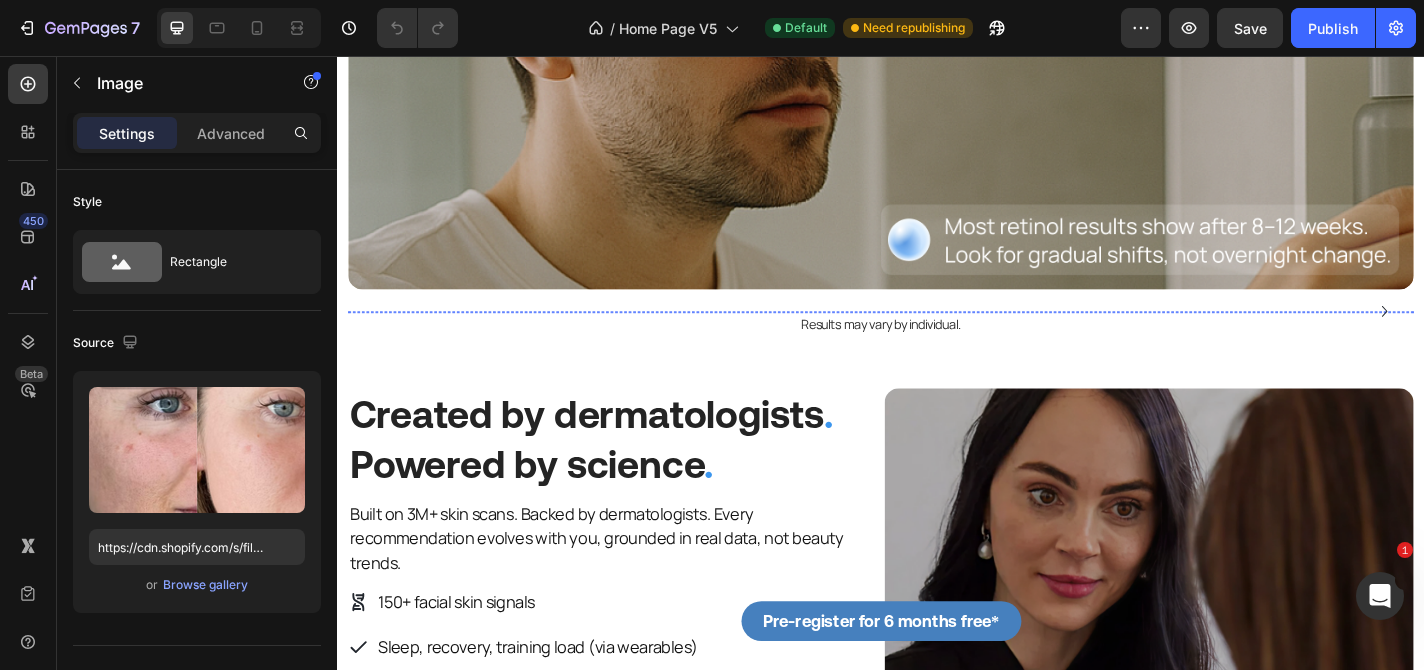 click at bounding box center [735, 338] 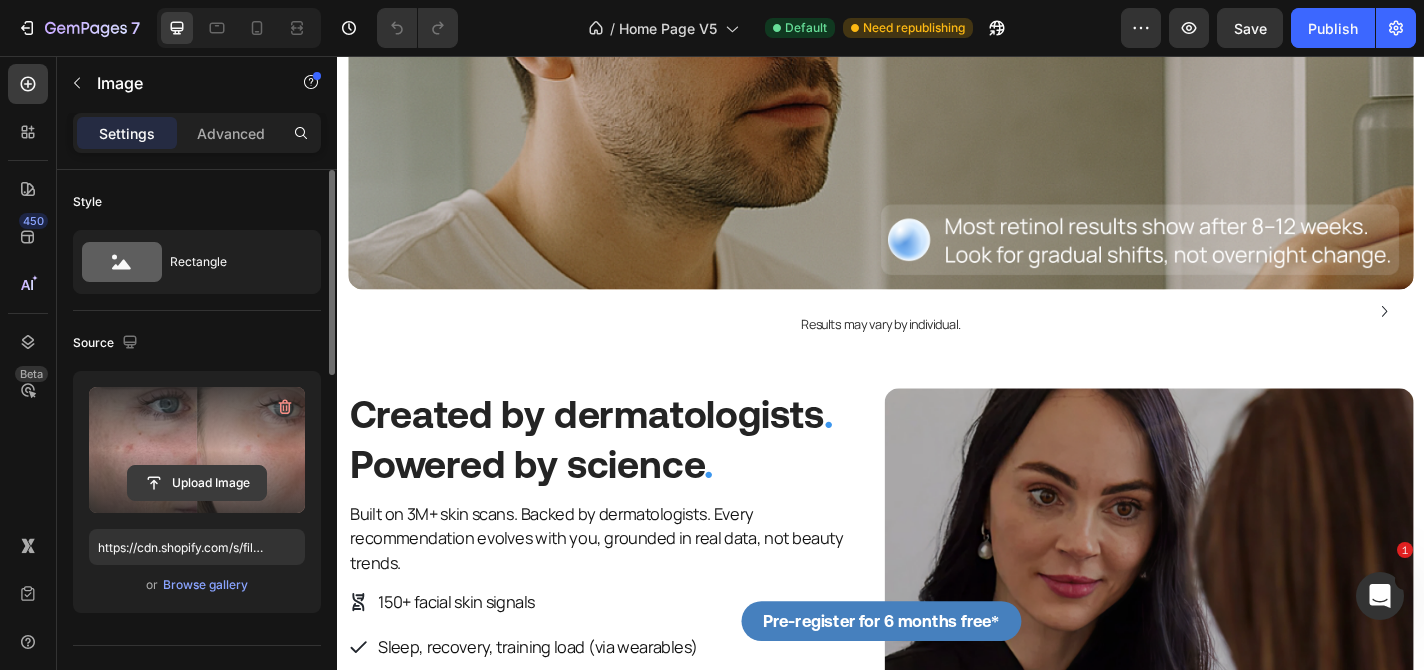 click 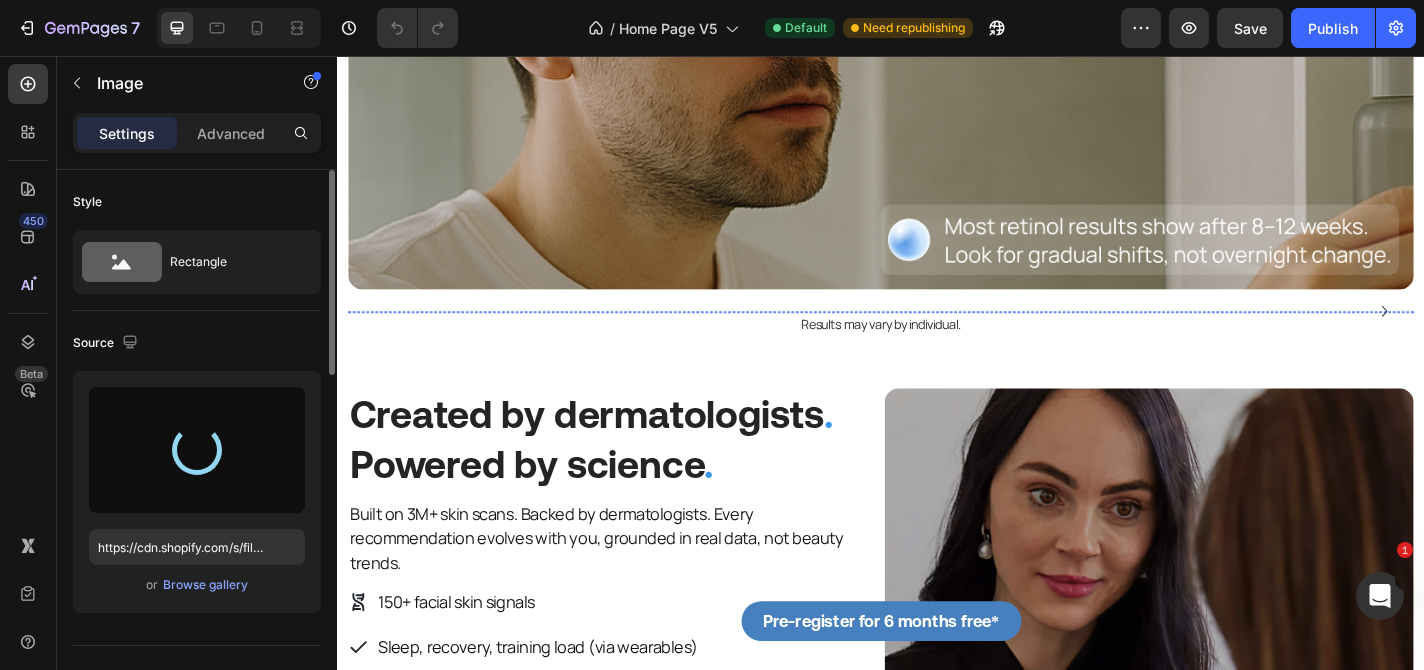 type on "https://cdn.shopify.com/s/files/1/0718/0723/8364/files/gempages_552674729480160197-41b84102-bb7a-4e88-9ba8-67ece5d4efbf.png" 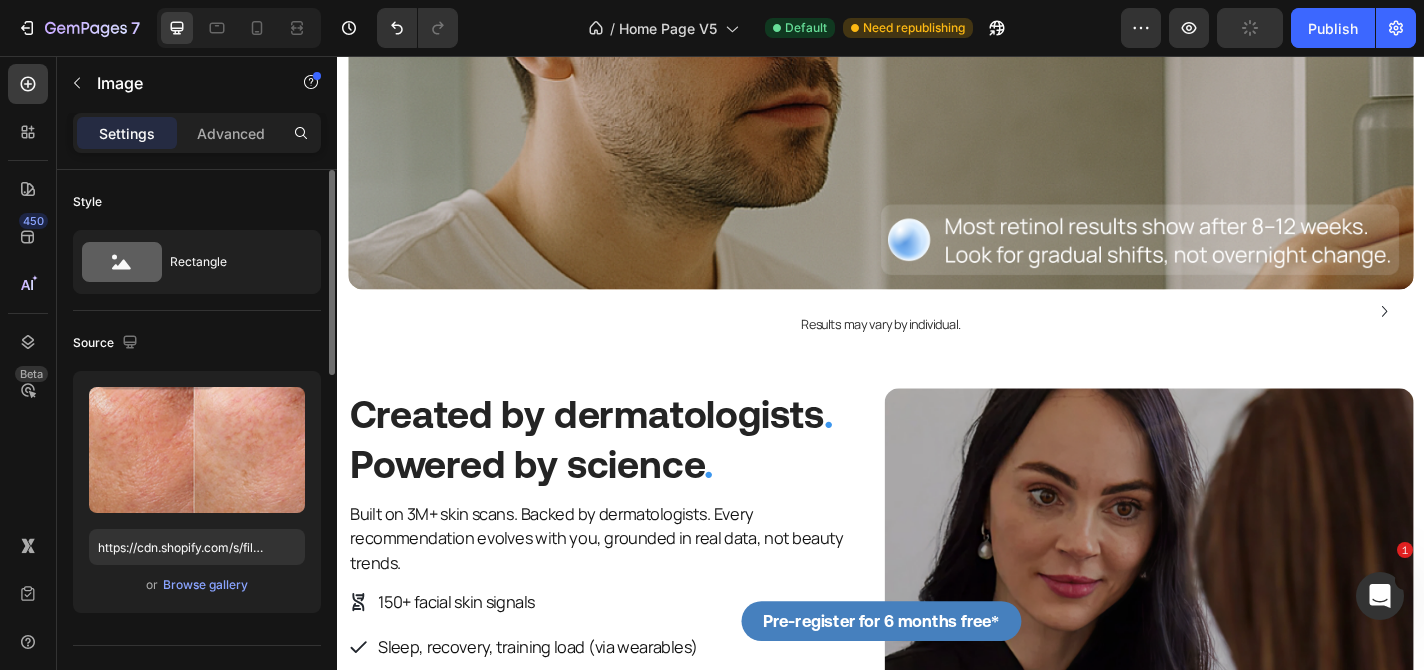 click at bounding box center (997, 338) 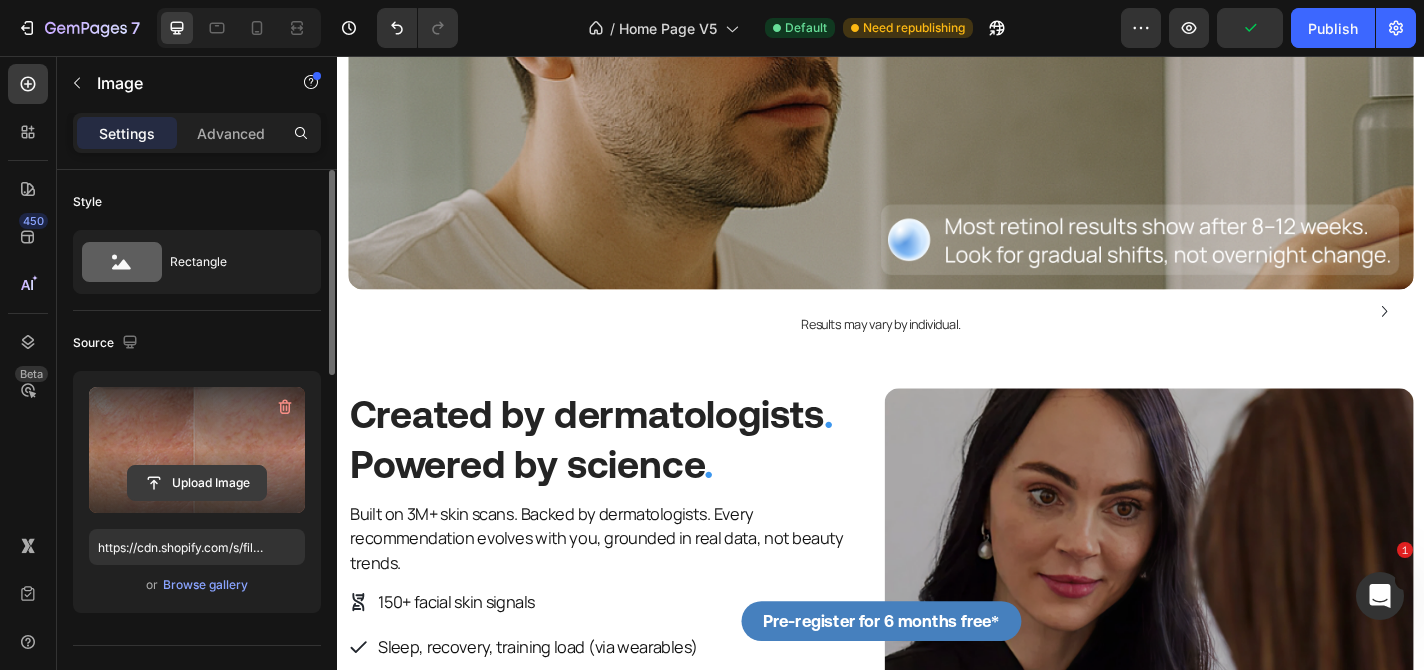 click 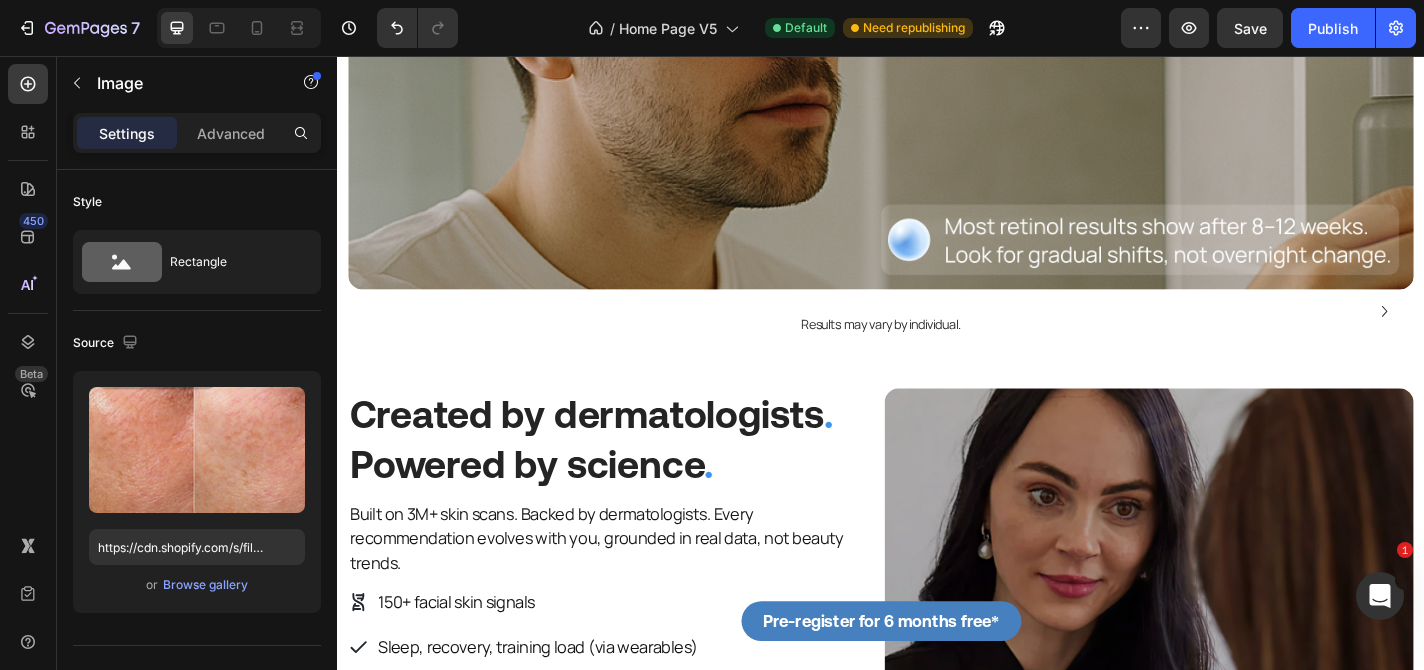click at bounding box center [997, 338] 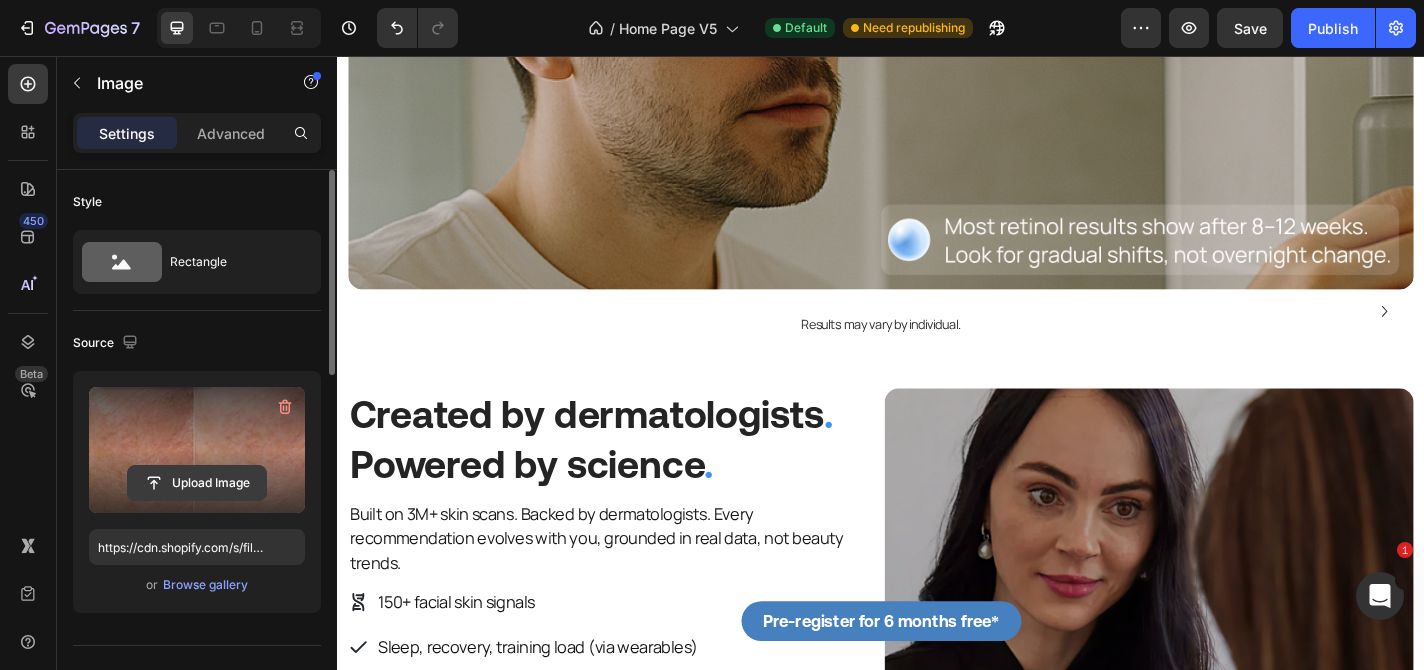 click 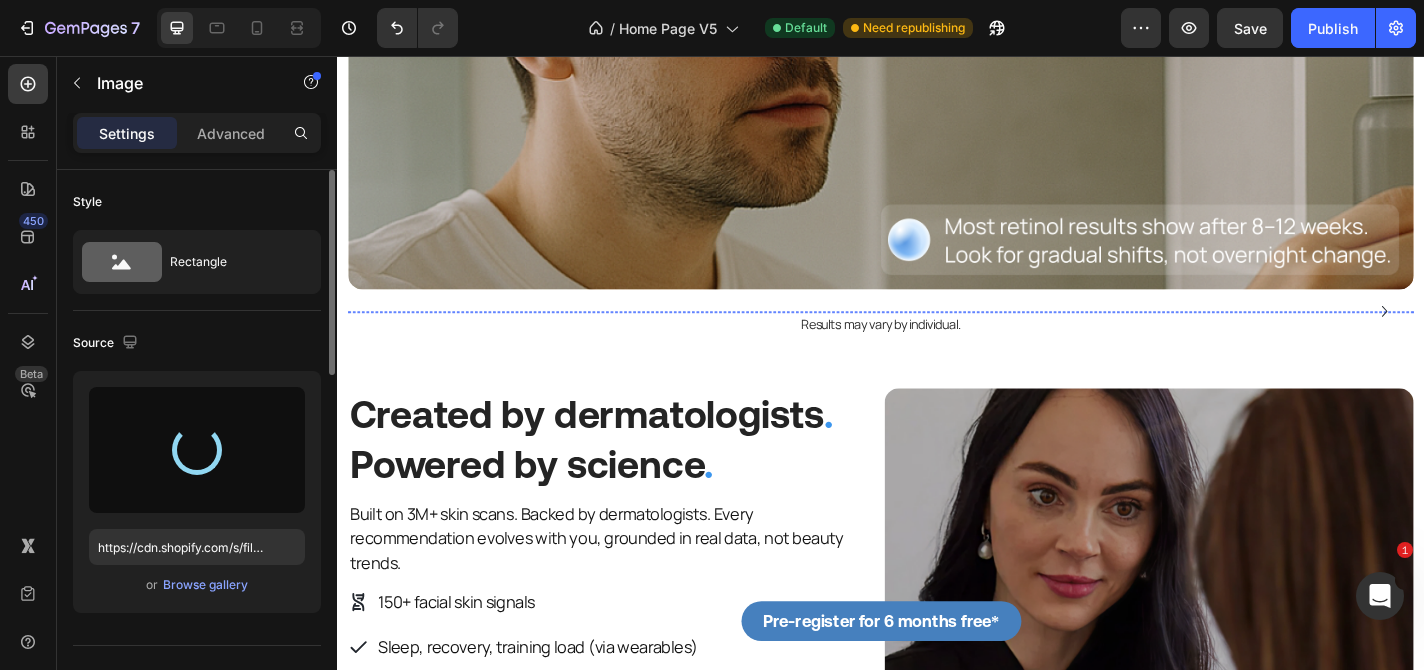 type on "https://cdn.shopify.com/s/files/1/0718/0723/8364/files/gempages_552674729480160197-7eb991a1-bf8e-4668-8f54-faca6c32cdea.png" 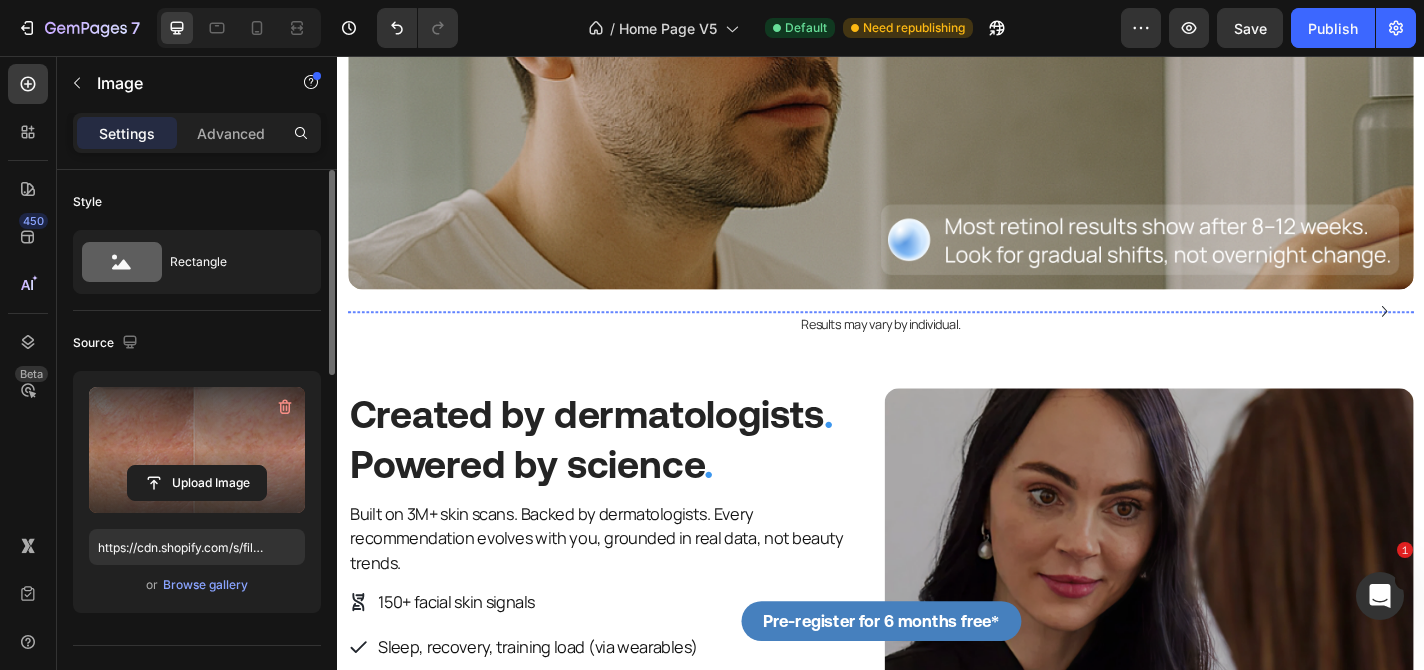 click at bounding box center (1258, 338) 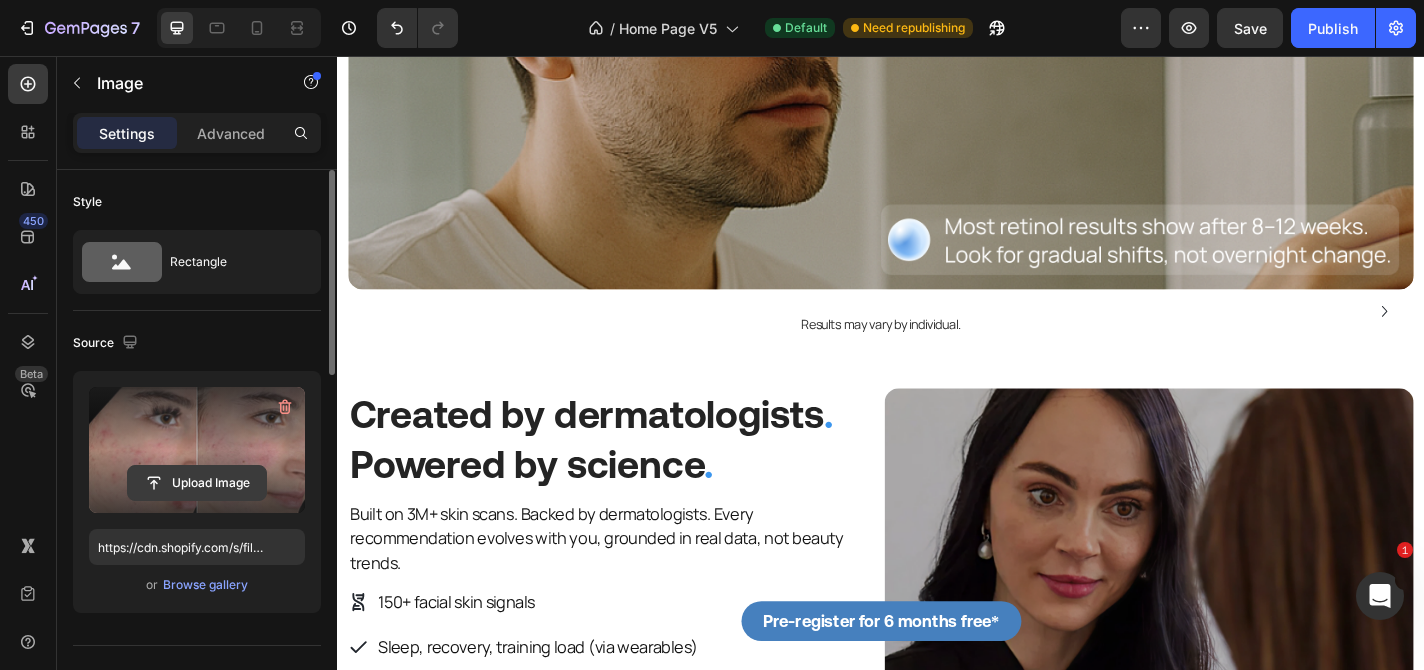 click 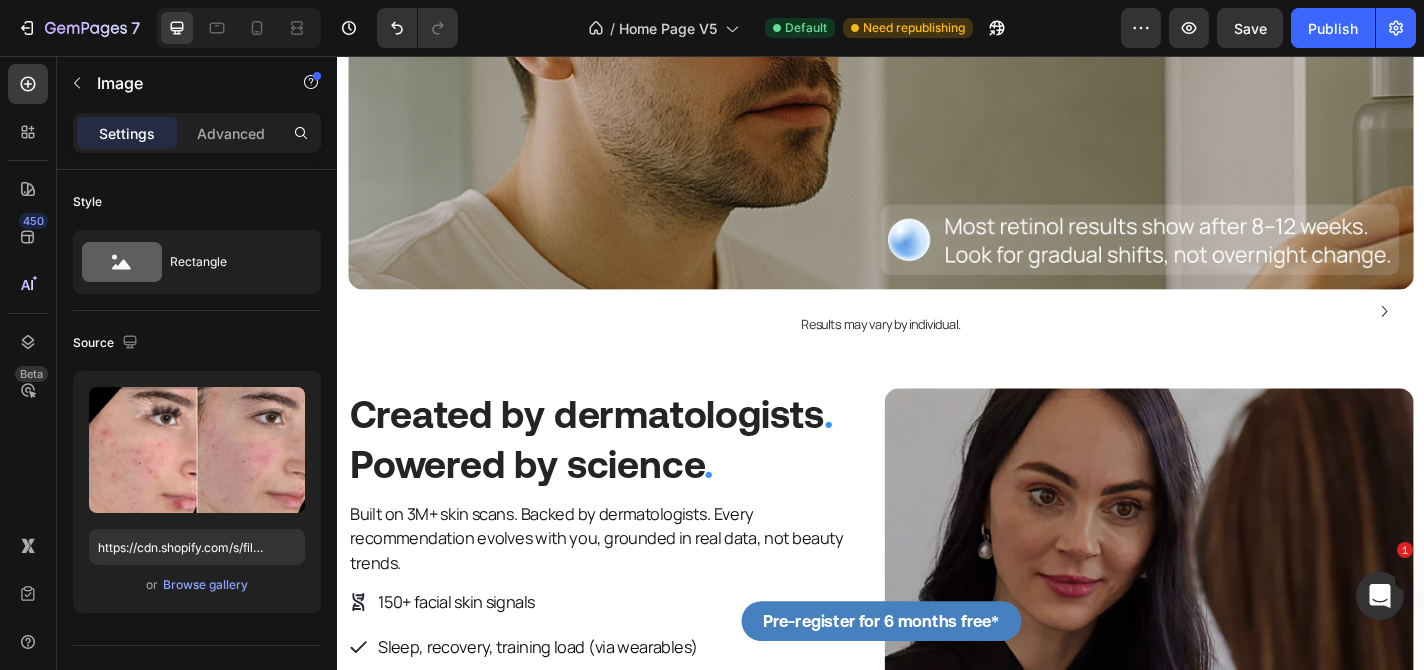 click at bounding box center (1258, 338) 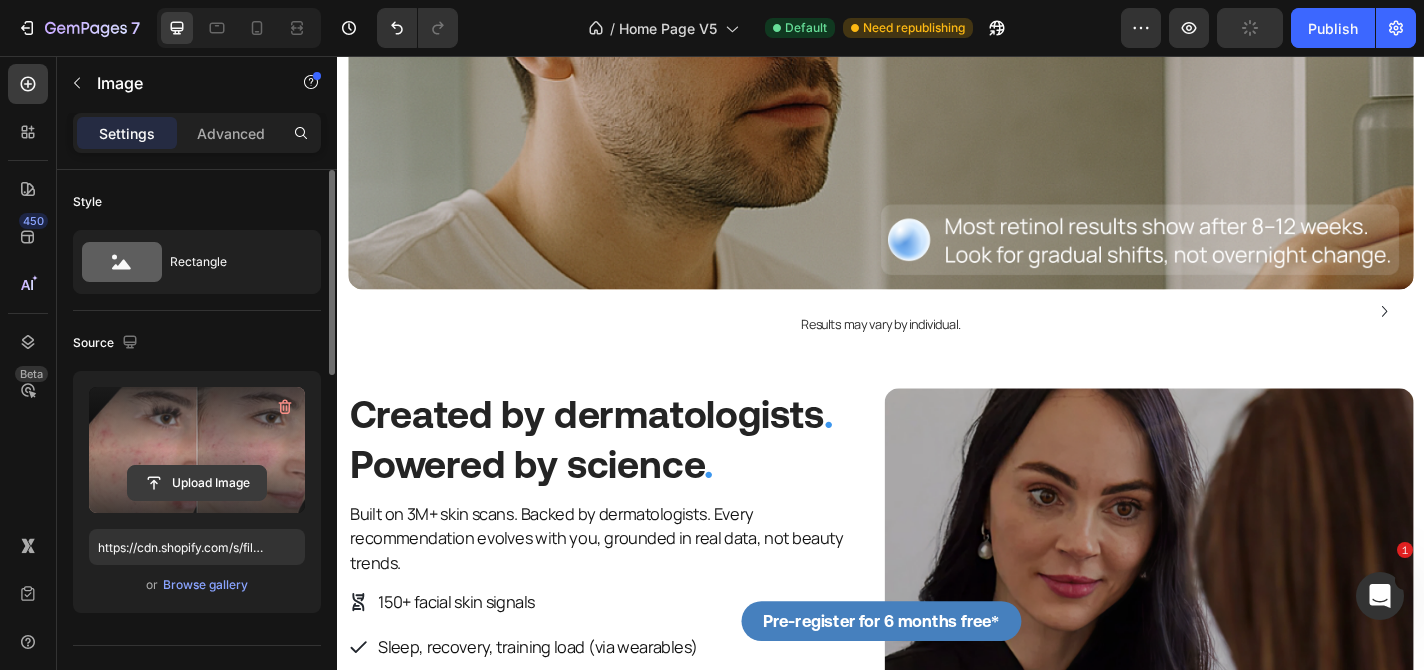 click 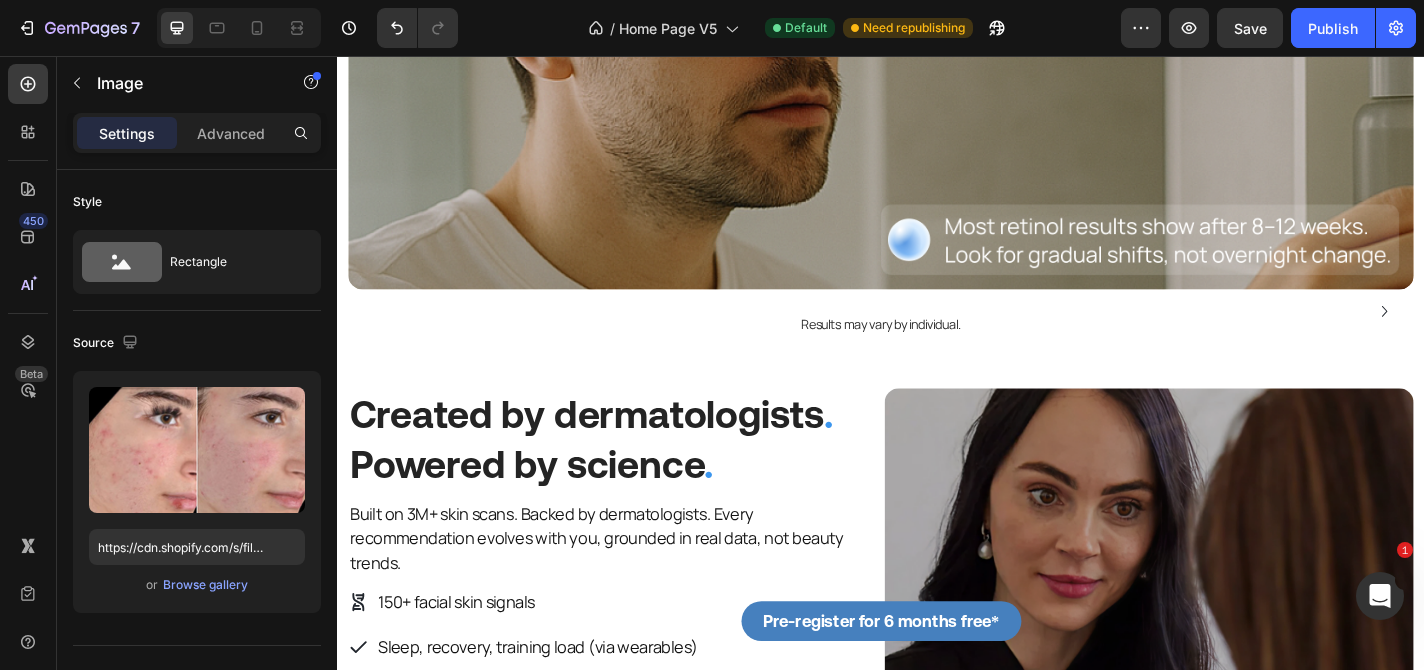 click at bounding box center (1258, 338) 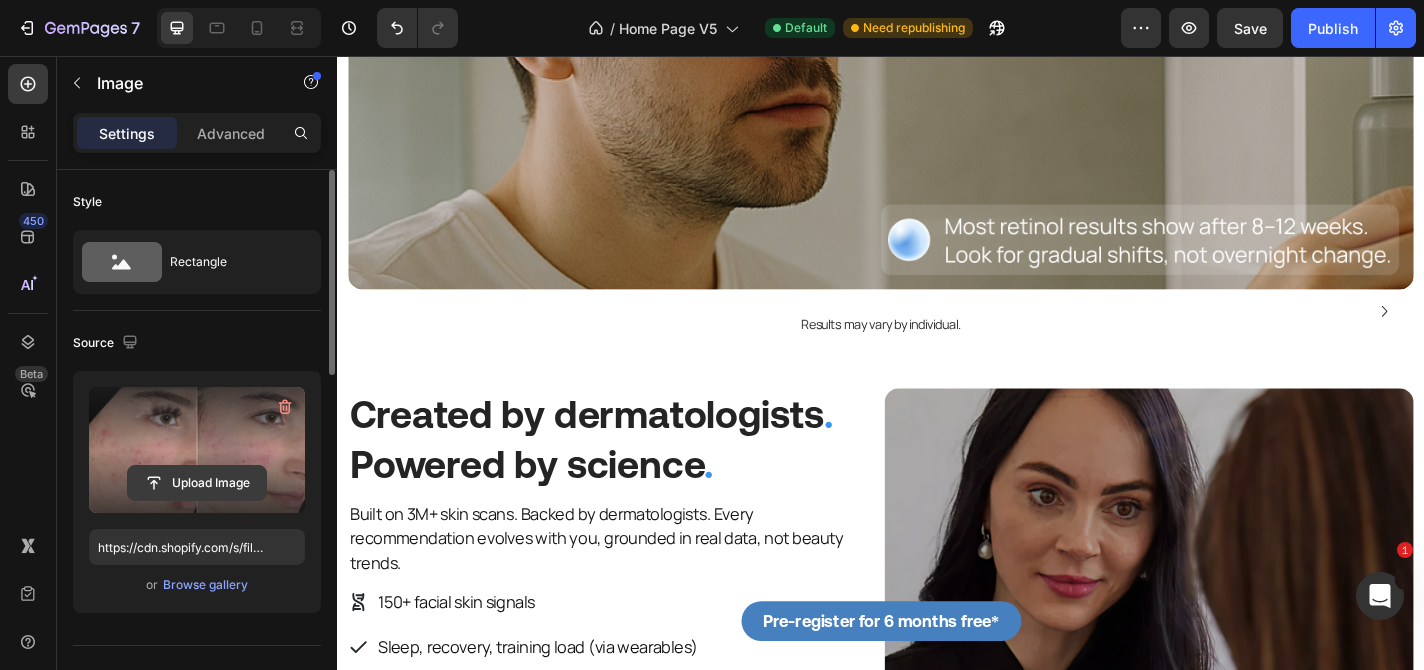 click 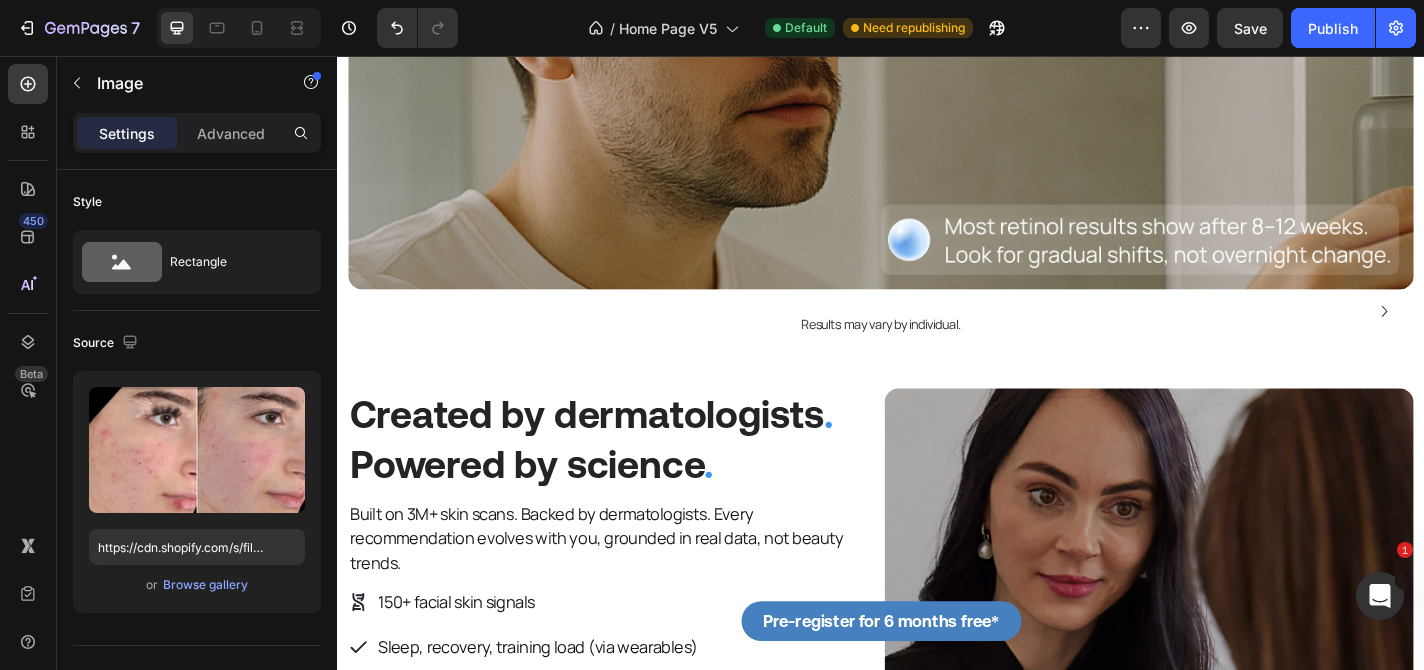 click at bounding box center [1258, 338] 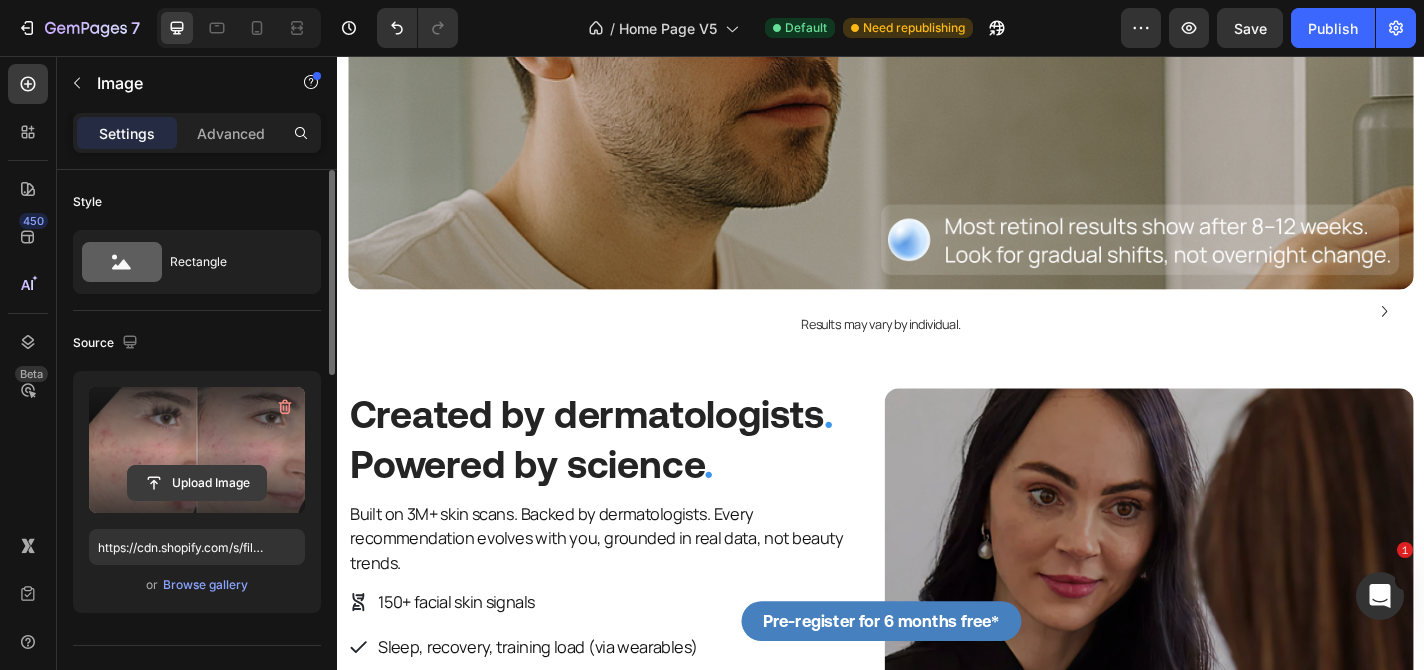click 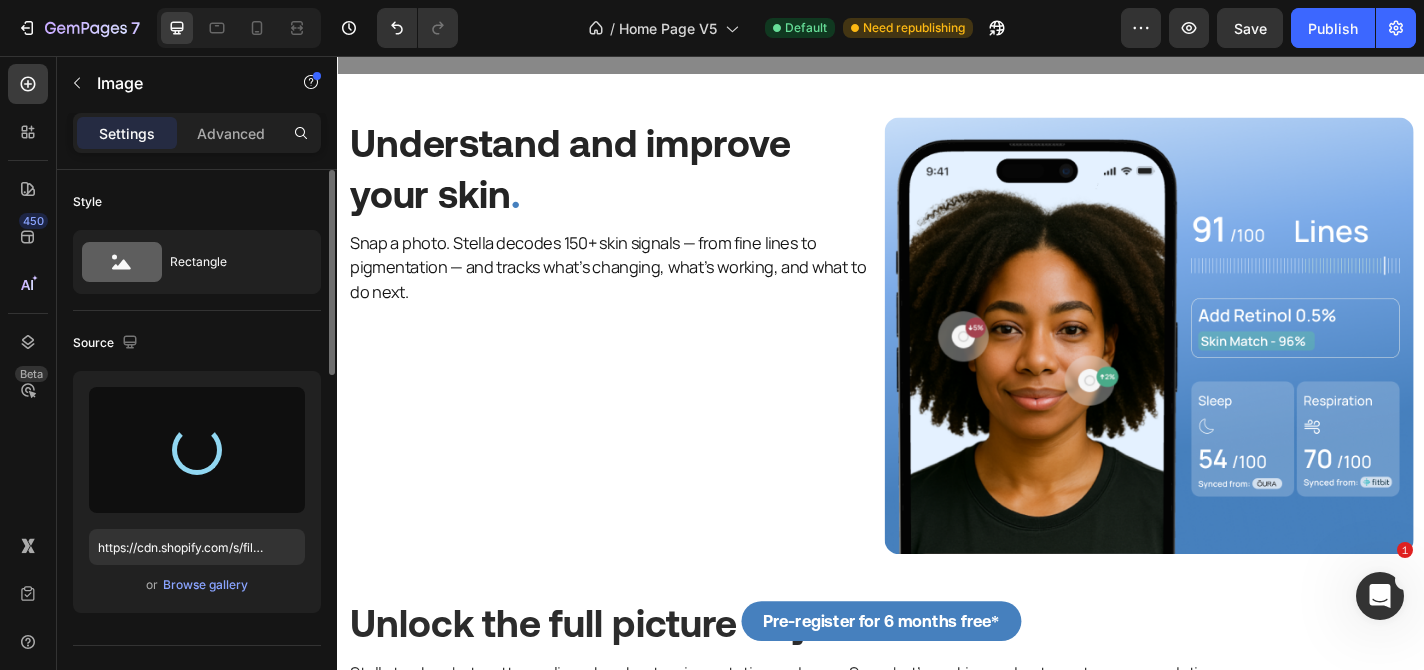 type on "https://cdn.shopify.com/s/files/1/0718/0723/8364/files/gempages_552674729480160197-d60c2443-74e1-400a-add8-9228dbbcfa32.png" 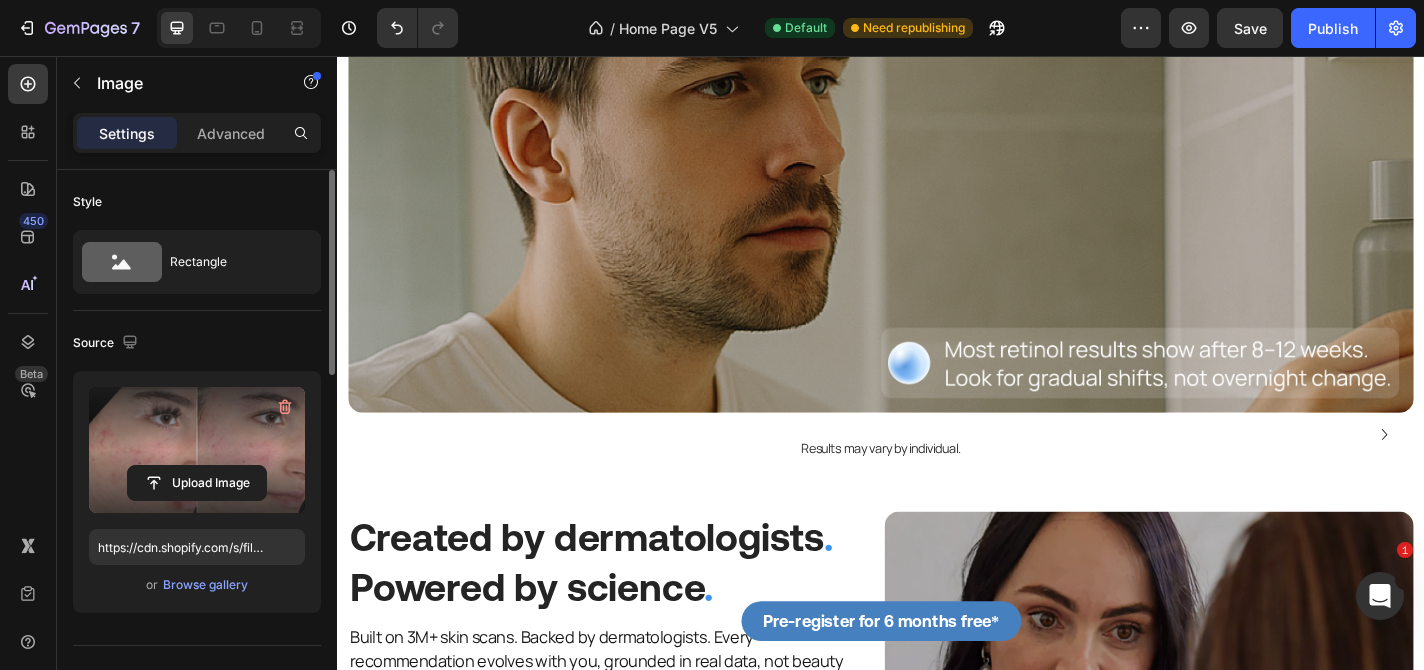 scroll, scrollTop: 2925, scrollLeft: 0, axis: vertical 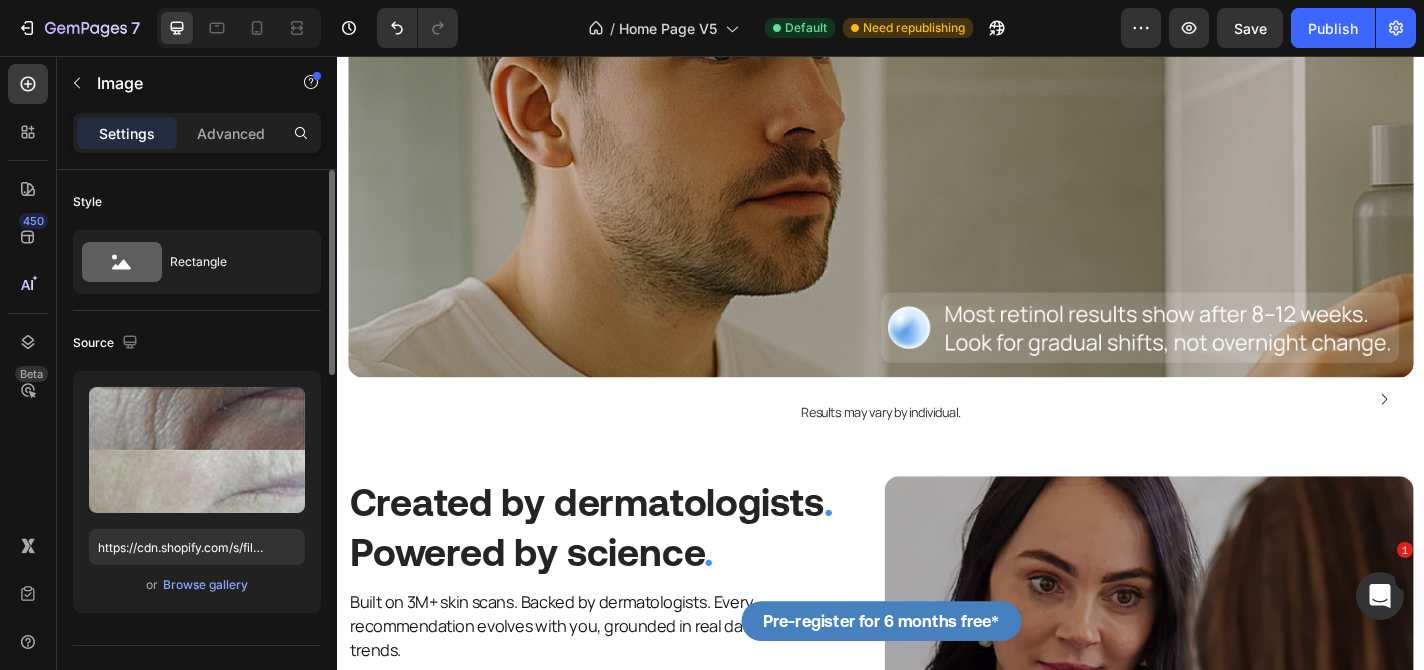 click at bounding box center (1519, 435) 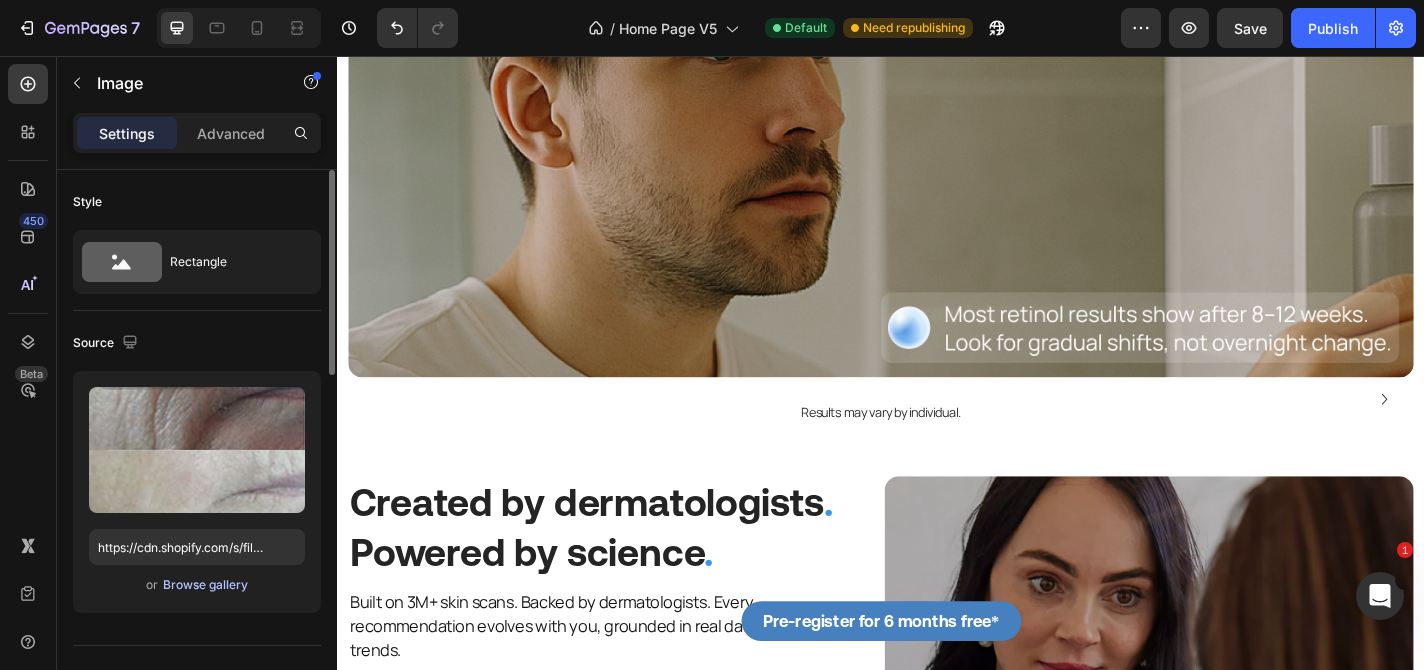 click on "Browse gallery" at bounding box center (205, 585) 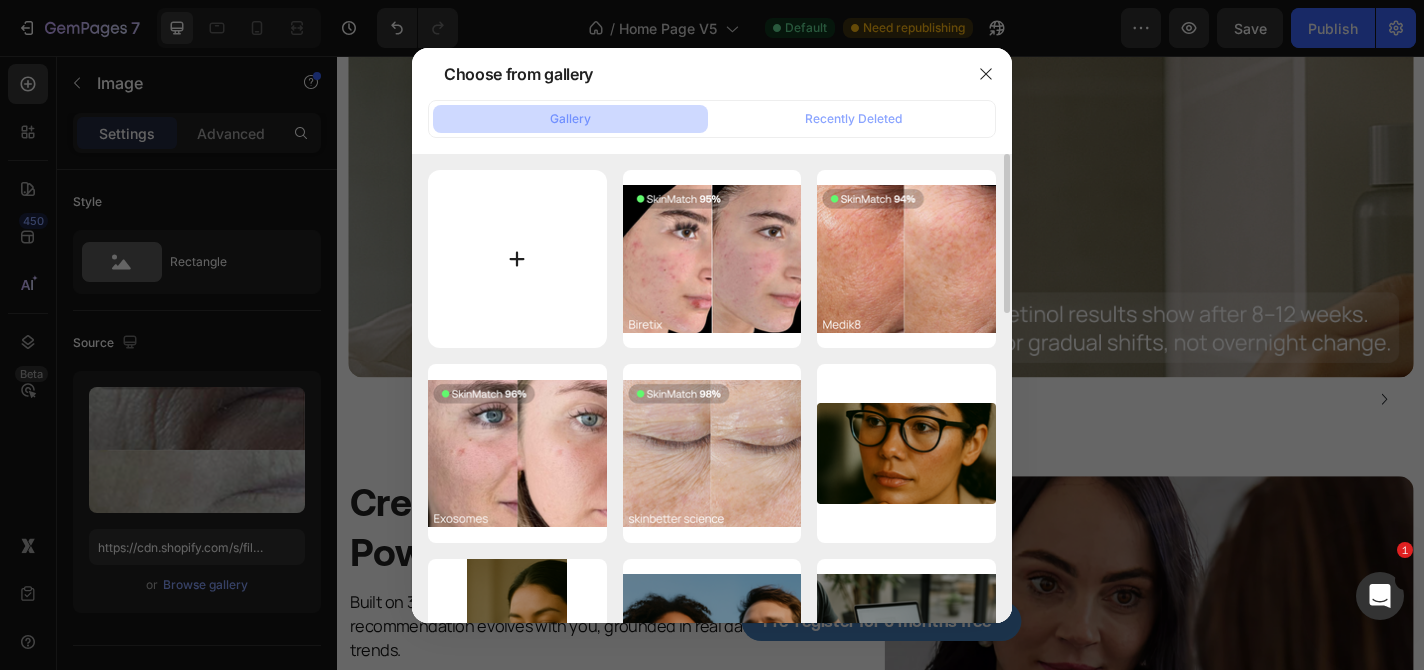 click at bounding box center [517, 259] 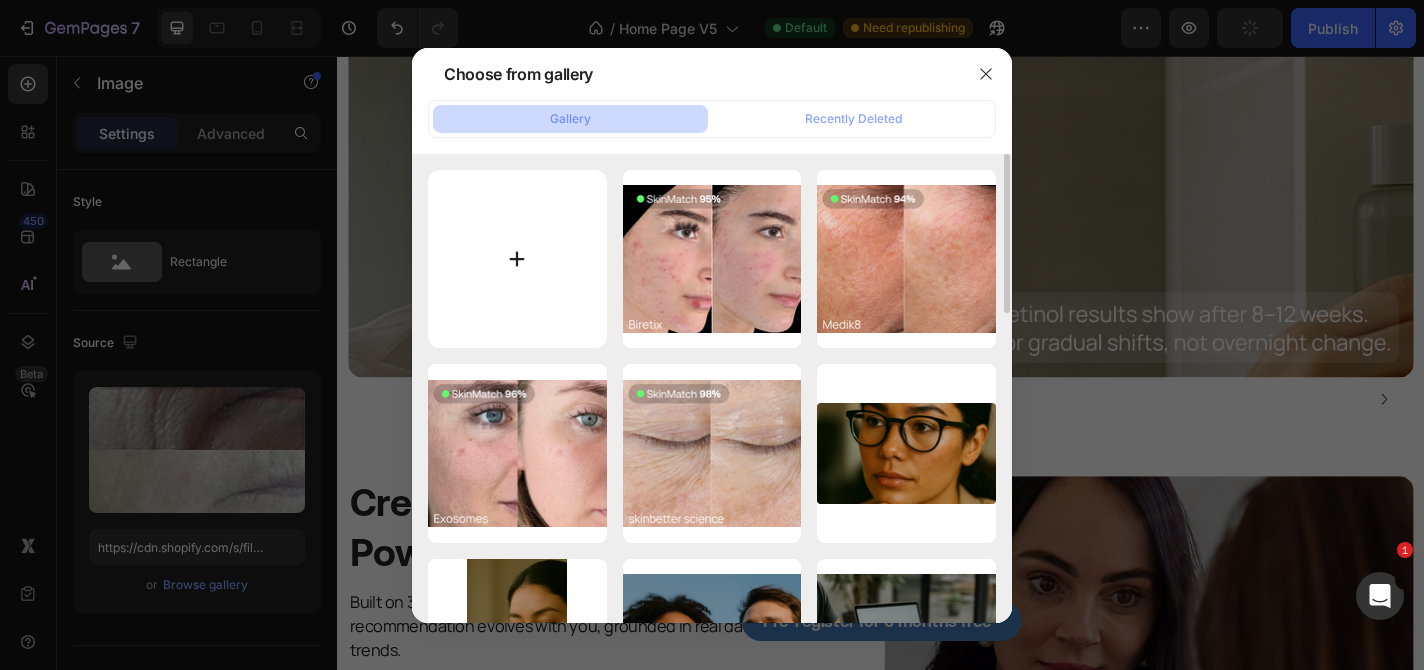 type on "C:\fakepath\Biopelle Retriderm.png" 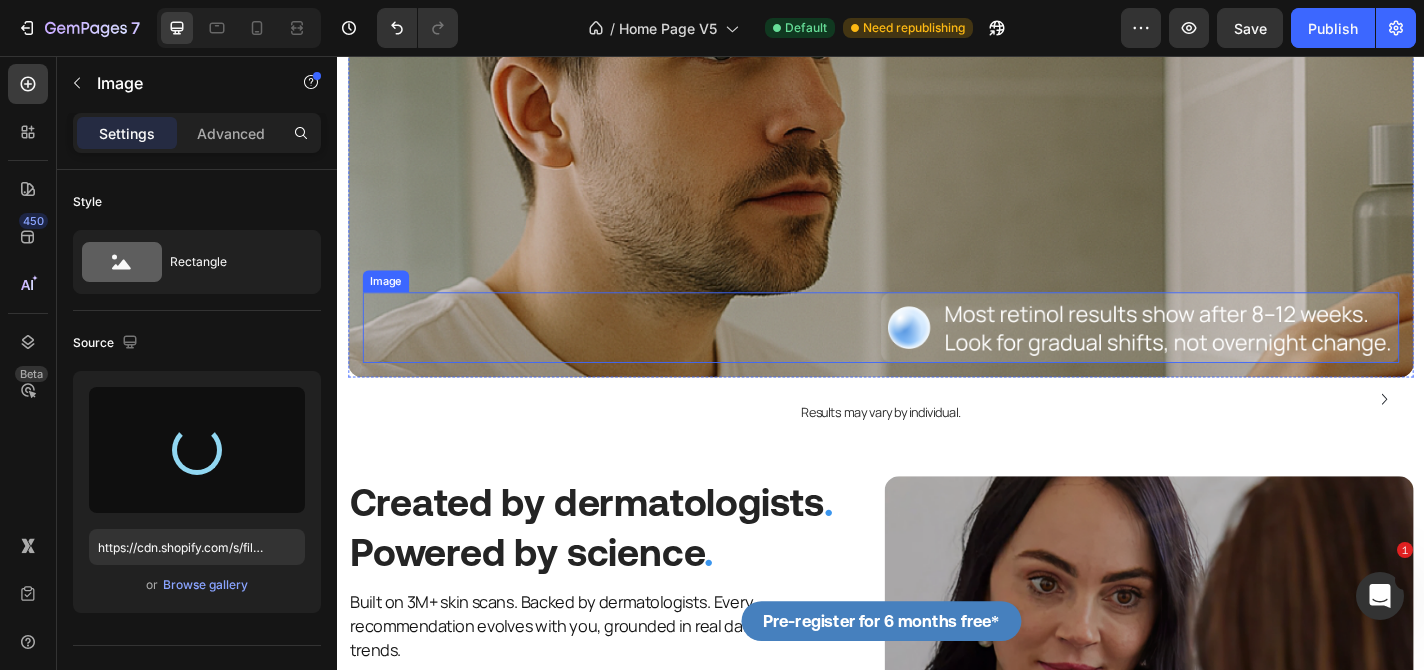 type on "https://cdn.shopify.com/s/files/1/0718/0723/8364/files/gempages_552674729480160197-691eef02-b51b-4b25-9a23-d1af00a35199.png" 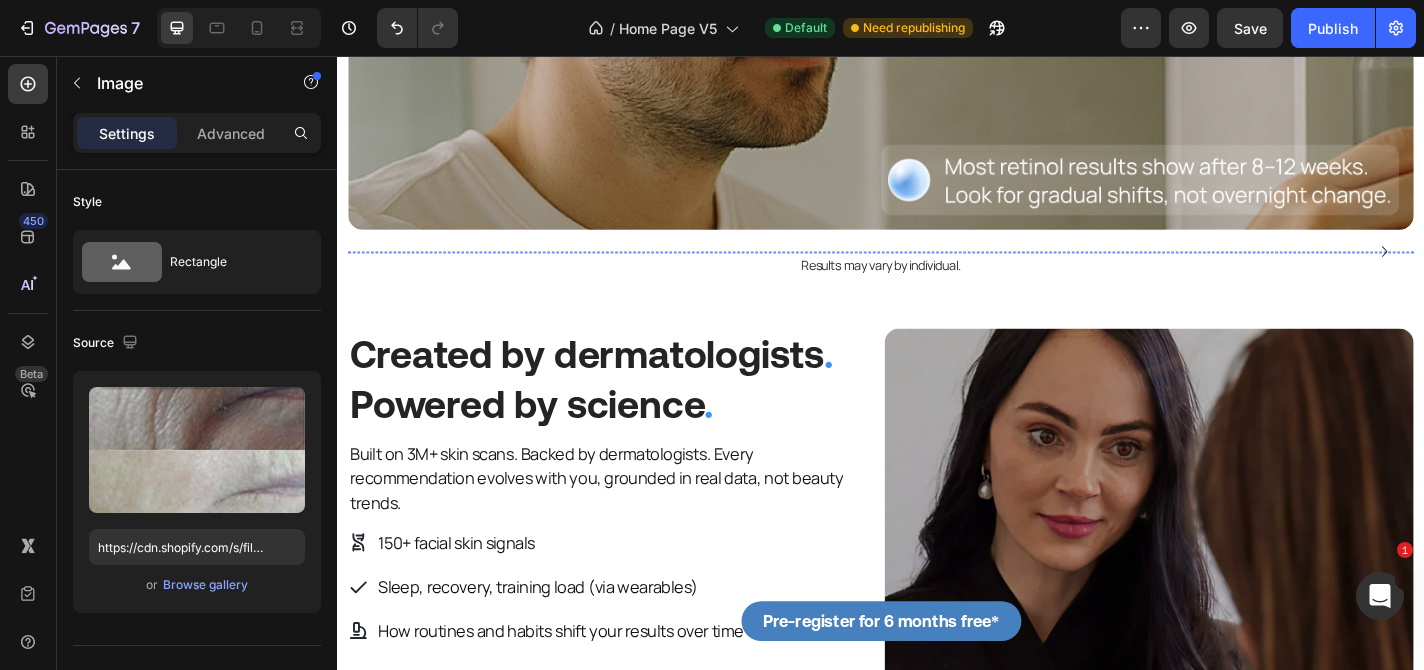 scroll, scrollTop: 3086, scrollLeft: 0, axis: vertical 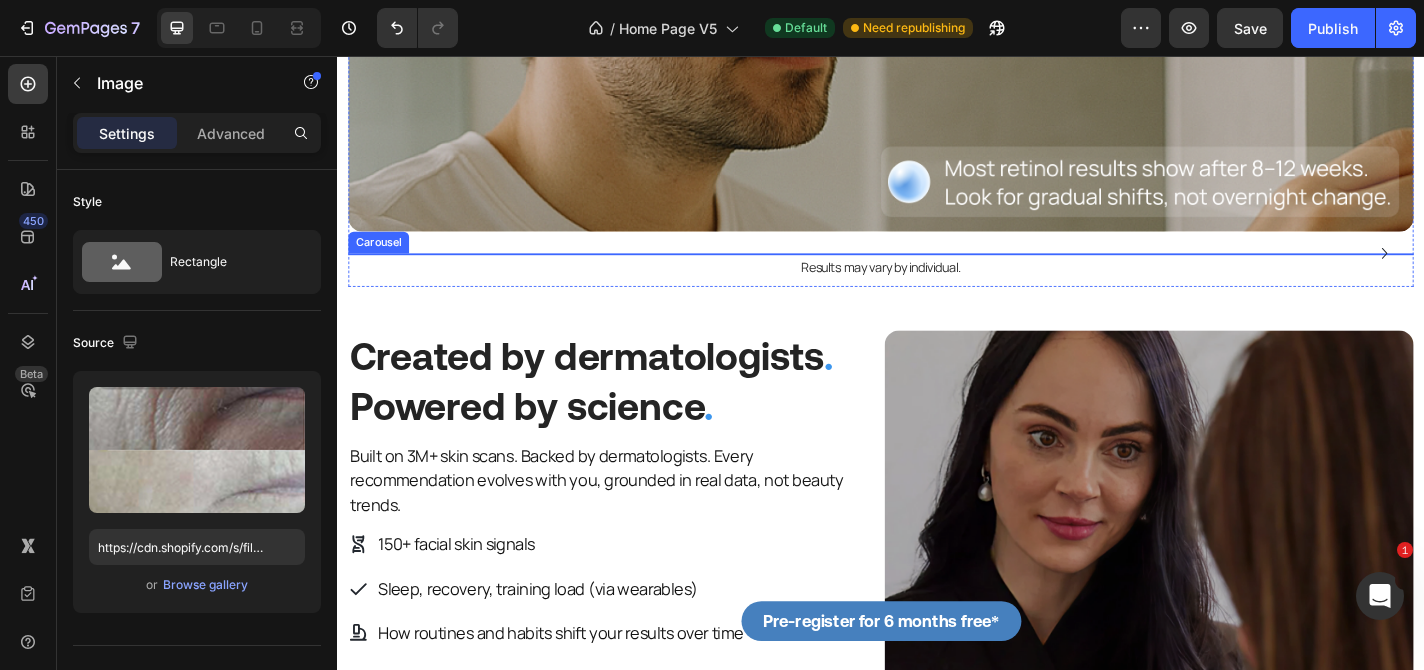 click 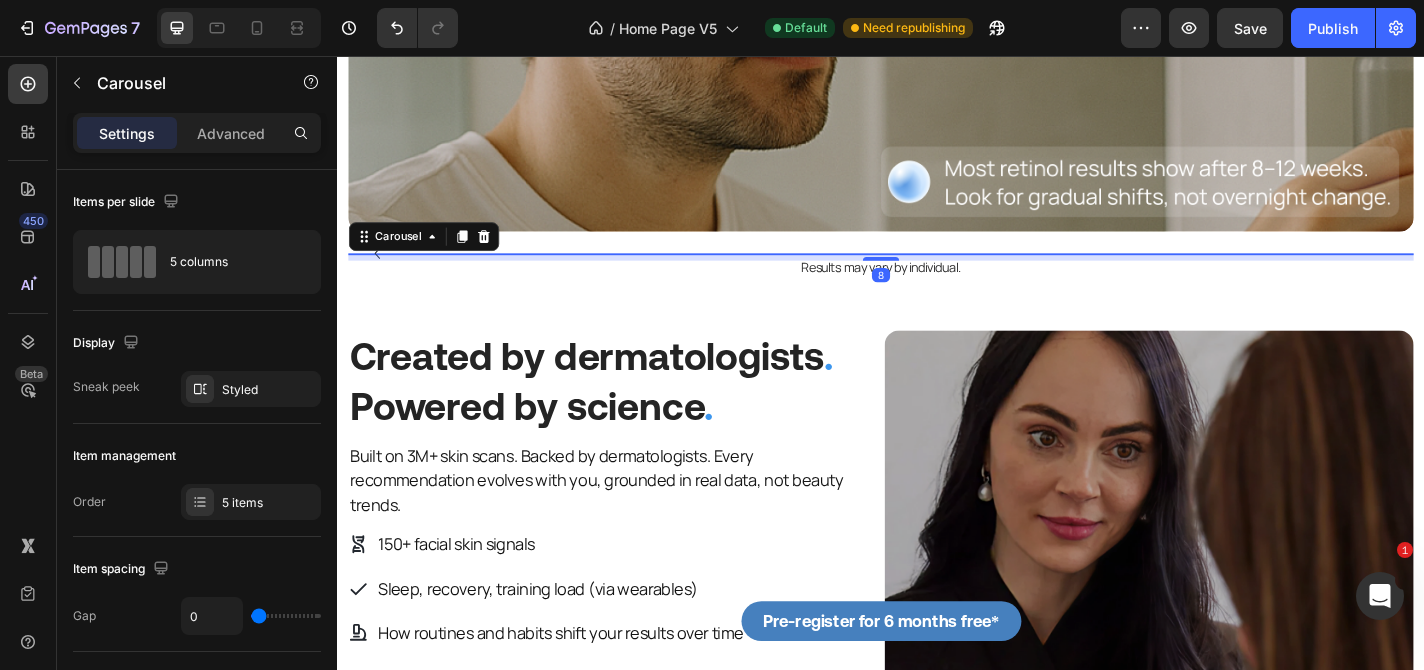 click 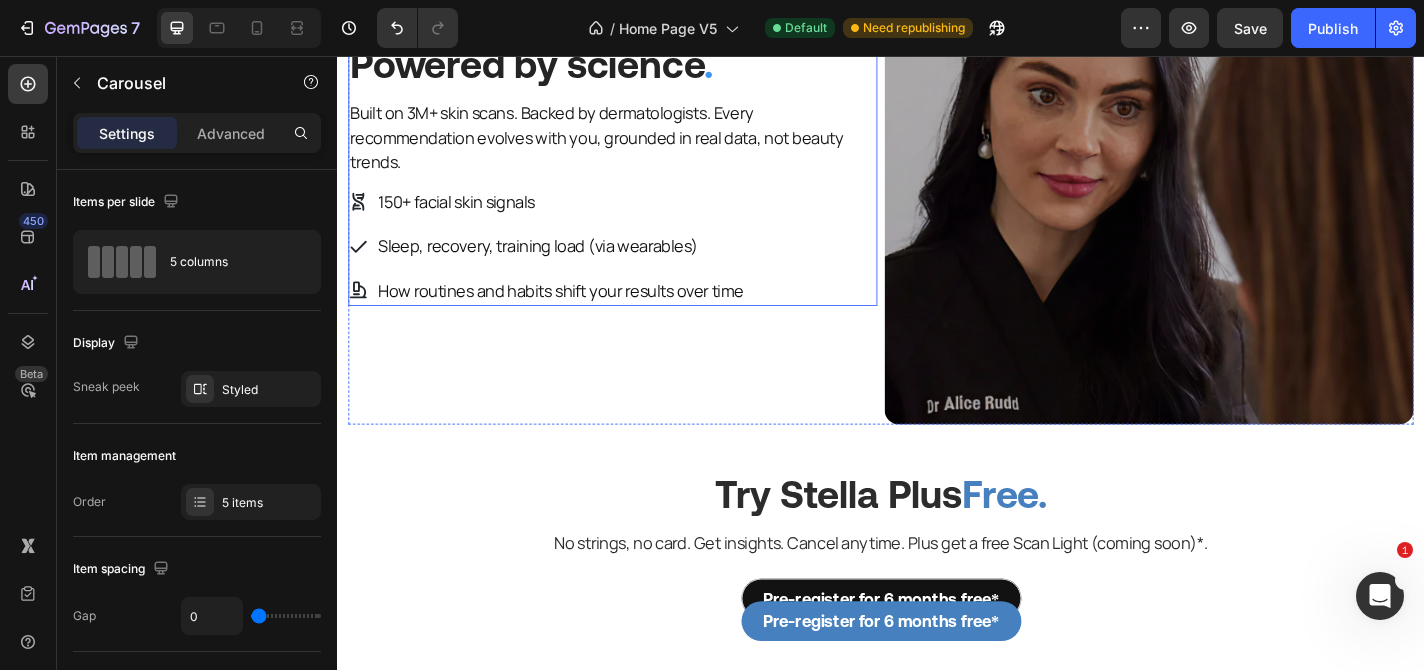 scroll, scrollTop: 3461, scrollLeft: 0, axis: vertical 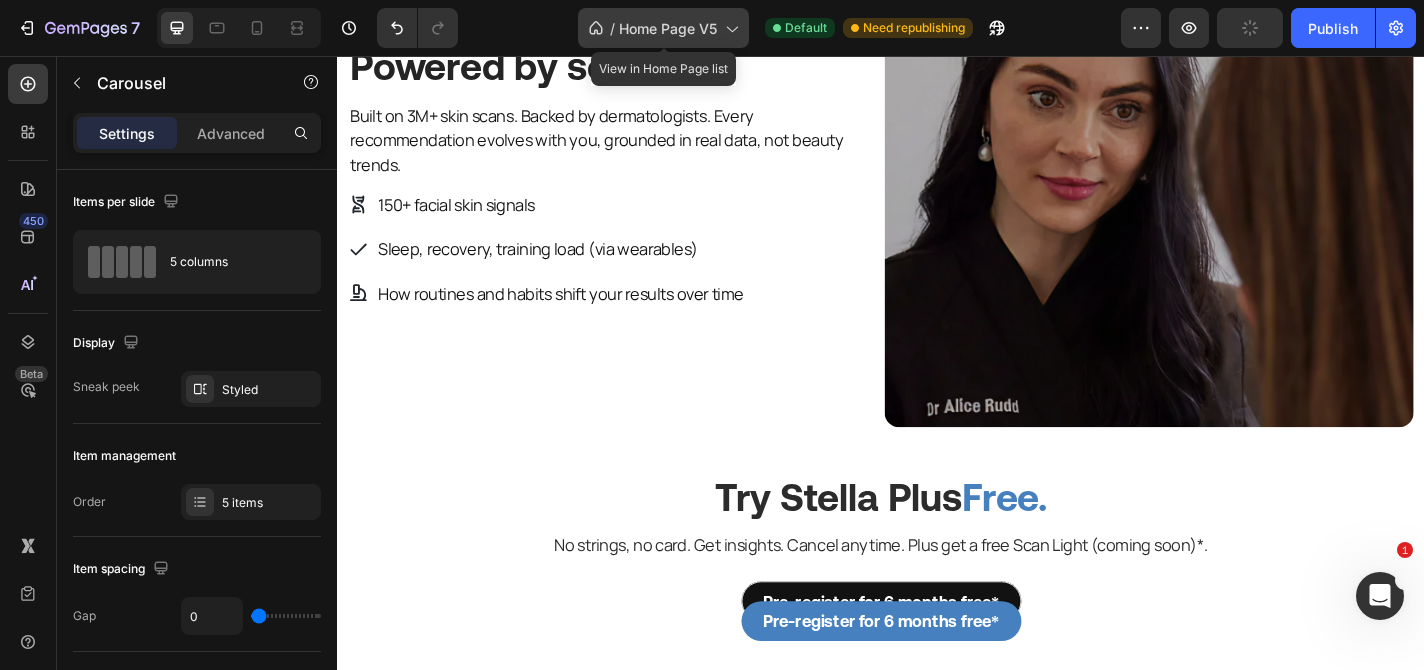 click on "Home Page V5" at bounding box center [668, 28] 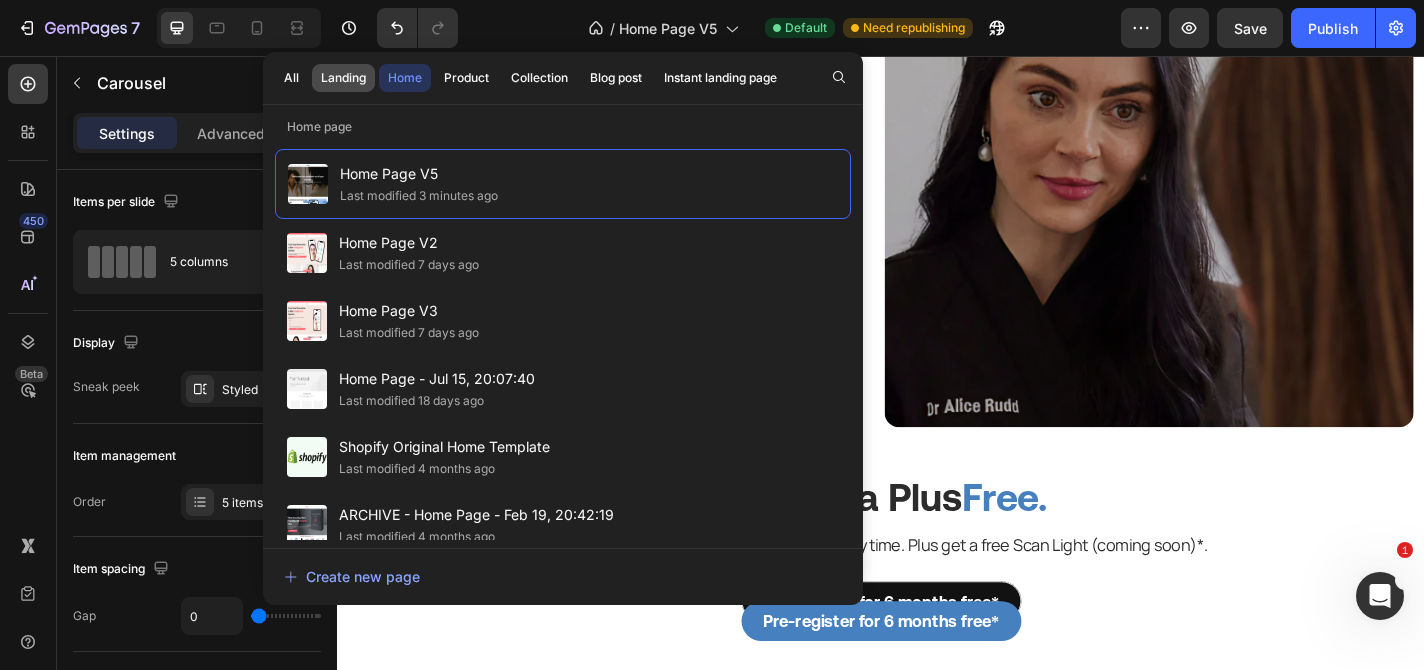 click on "Landing" at bounding box center [343, 78] 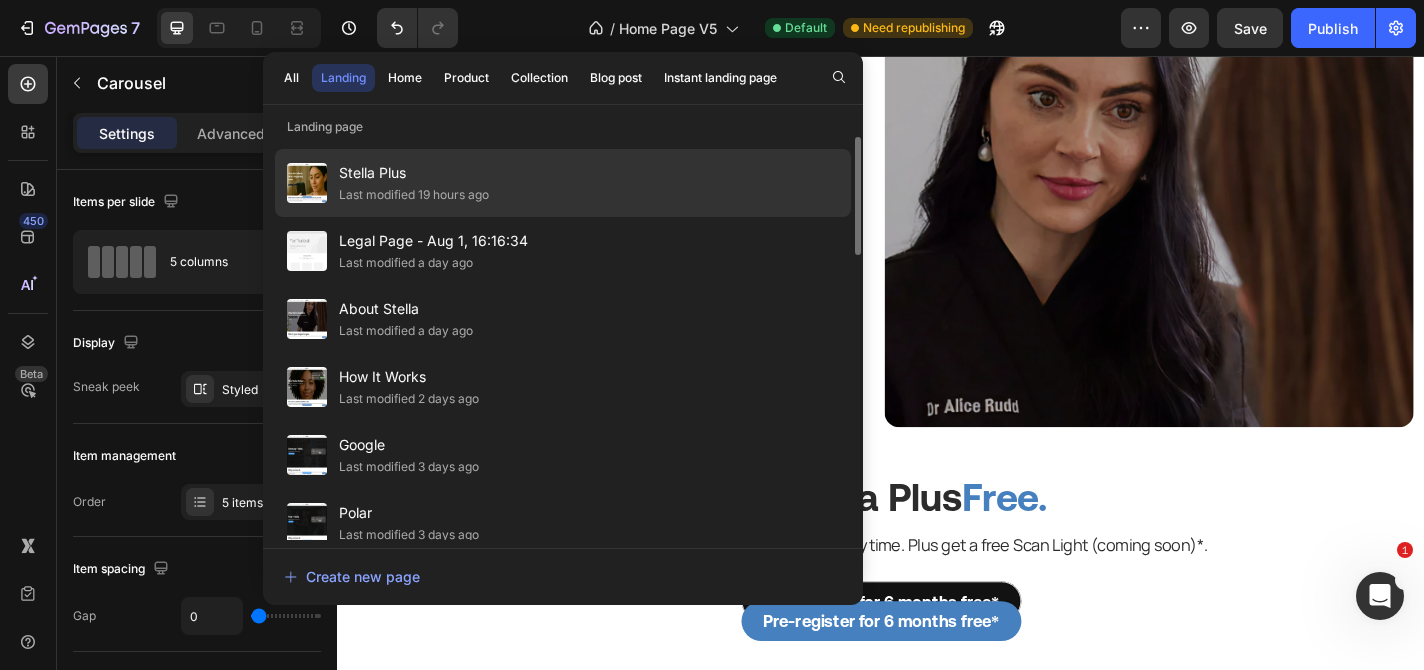 click on "Last modified 19 hours ago" 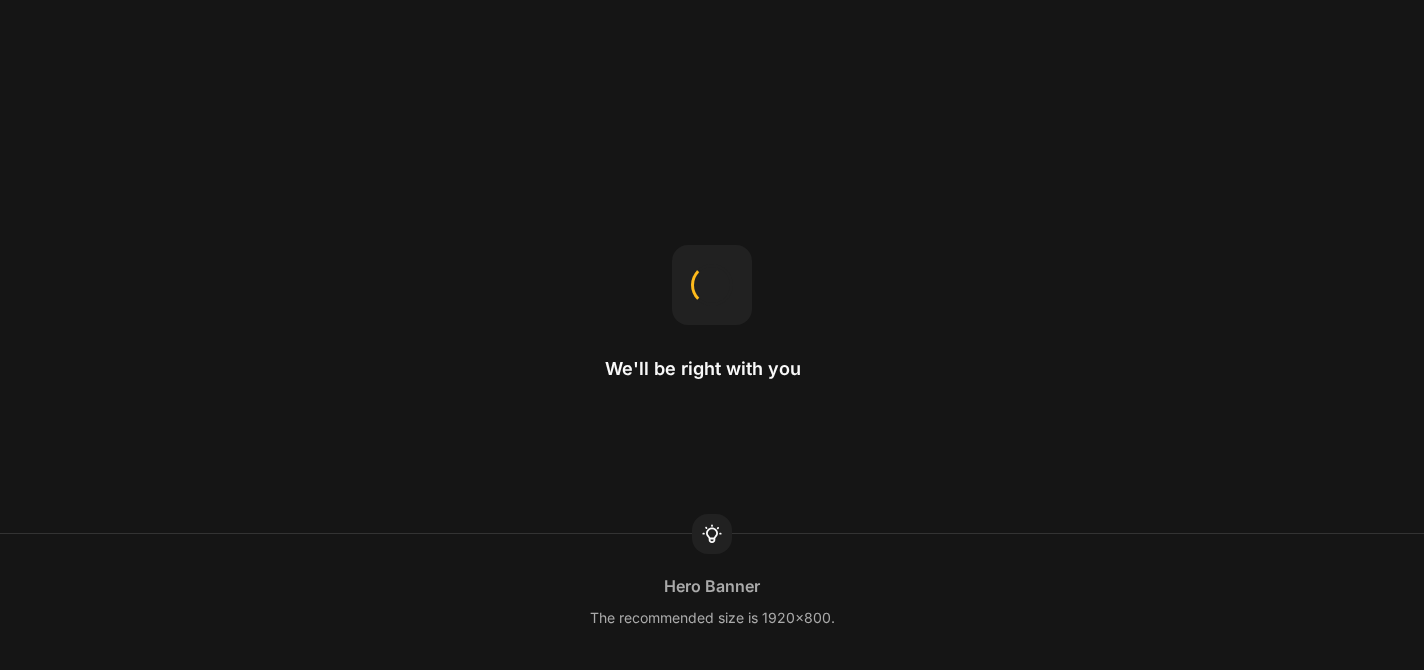 scroll, scrollTop: 0, scrollLeft: 0, axis: both 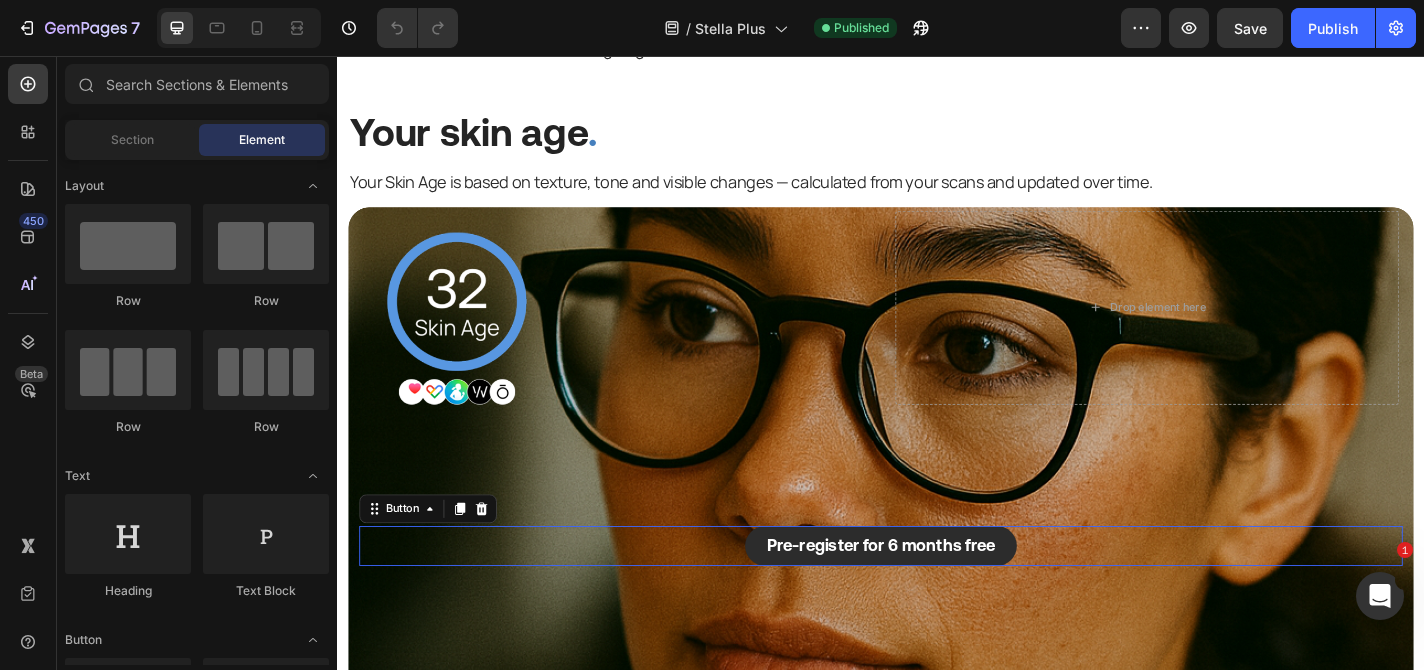 click on "Pre-register for 6 months free" at bounding box center [937, 597] 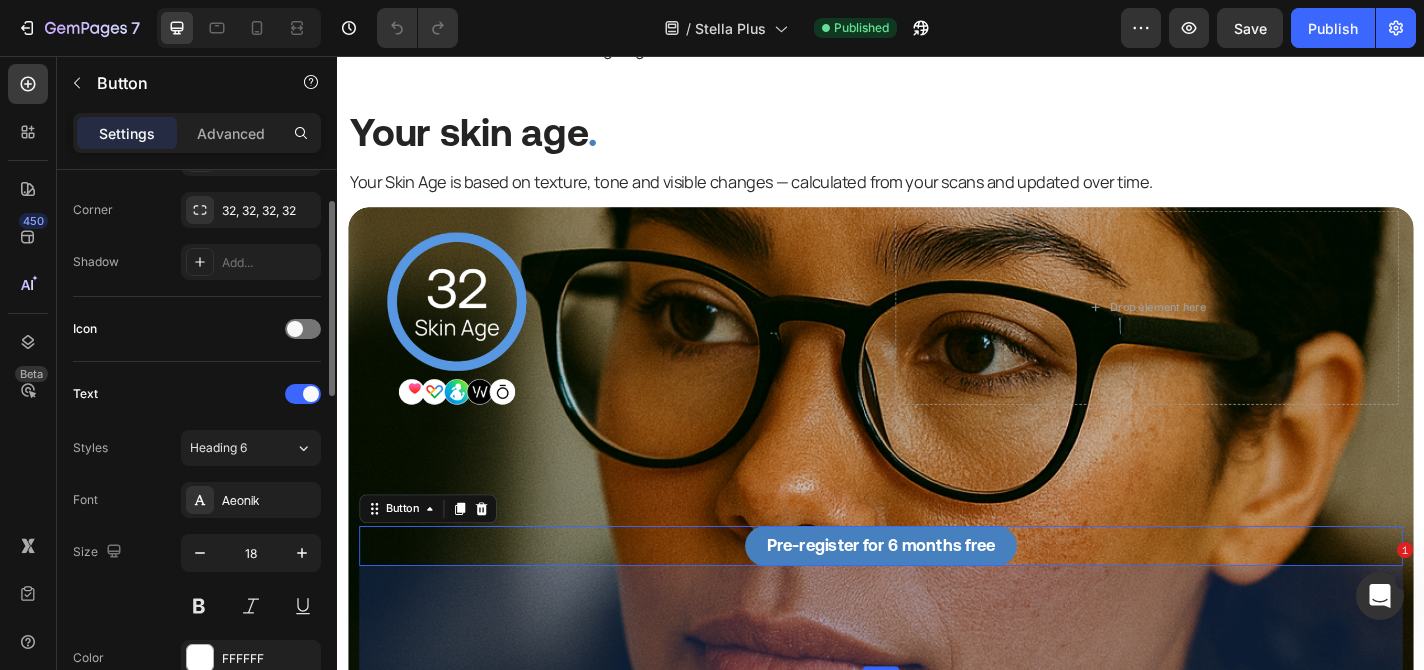 scroll, scrollTop: 1033, scrollLeft: 0, axis: vertical 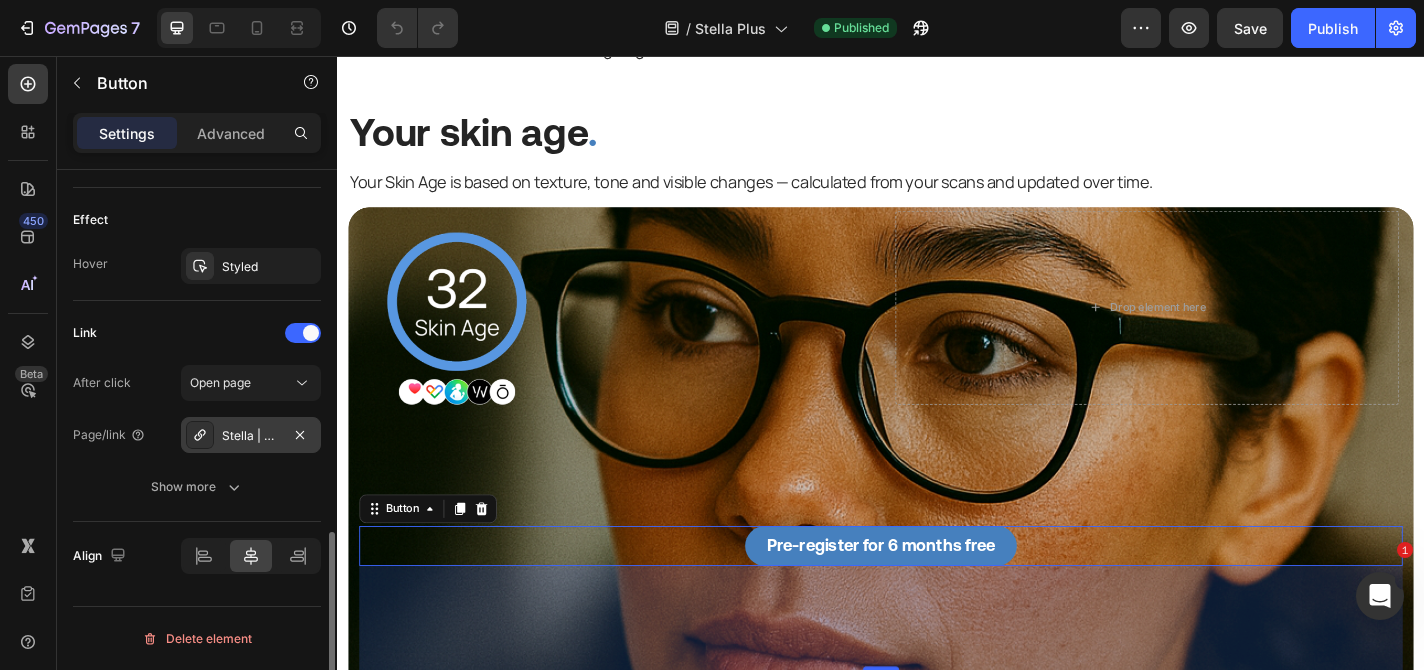 click on "Stella | Pre-registration" at bounding box center [251, 435] 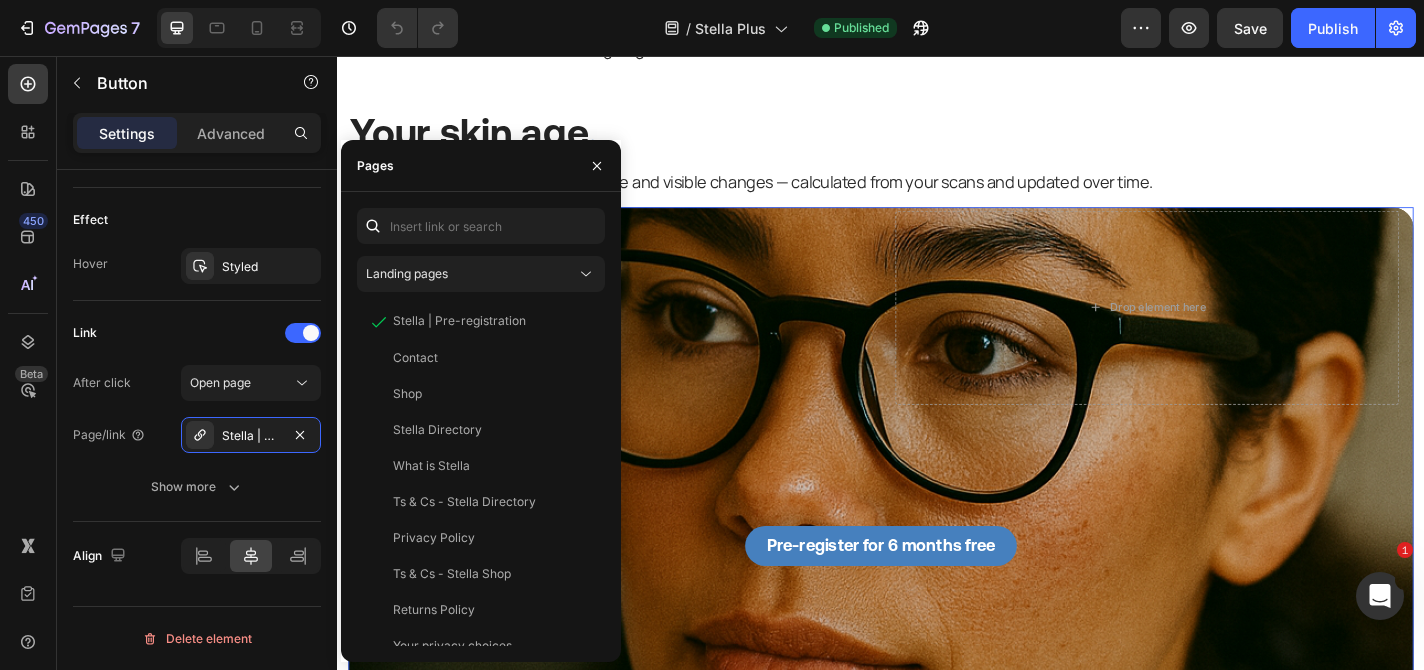 scroll, scrollTop: 0, scrollLeft: 0, axis: both 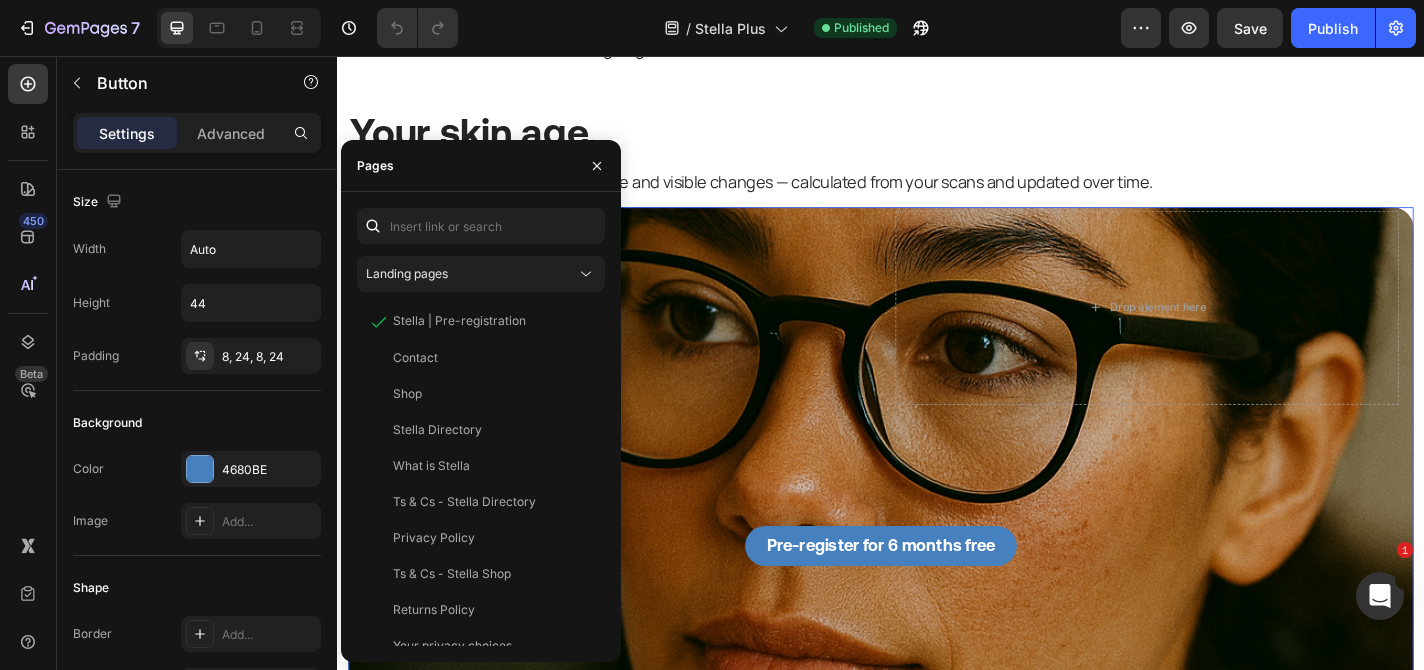 click at bounding box center (937, 557) 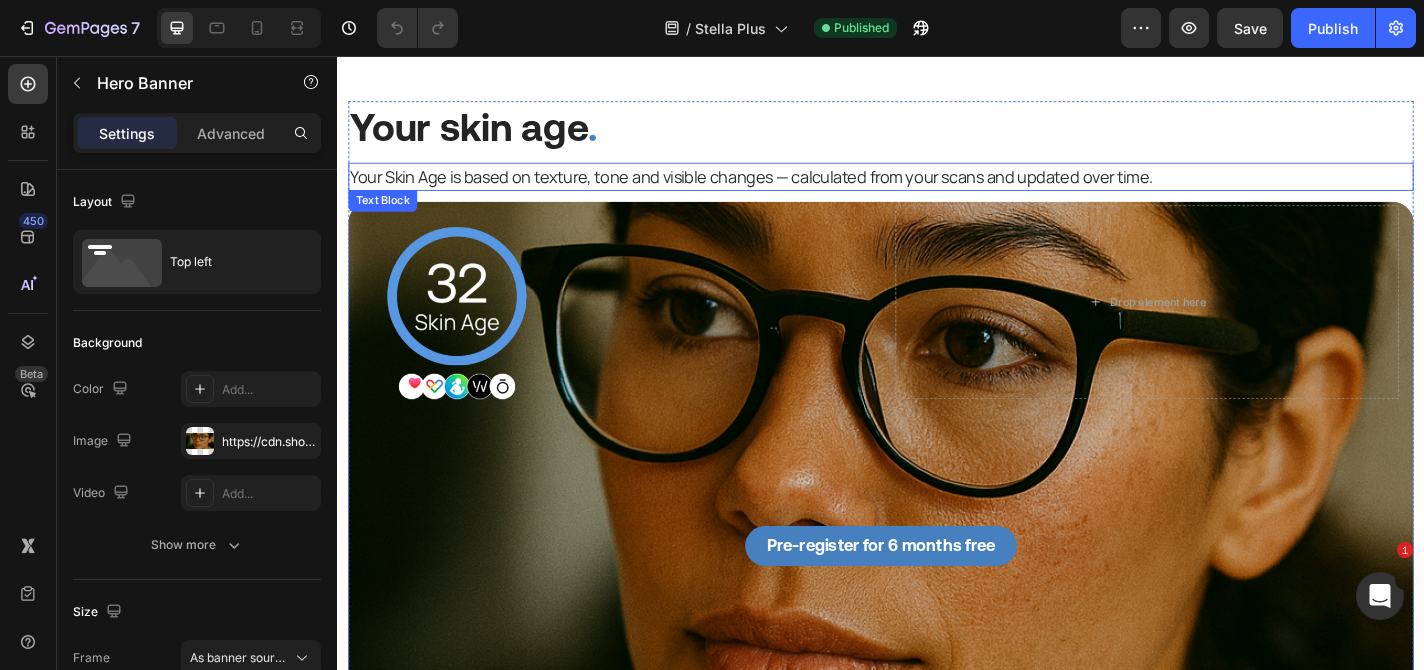 scroll, scrollTop: 797, scrollLeft: 0, axis: vertical 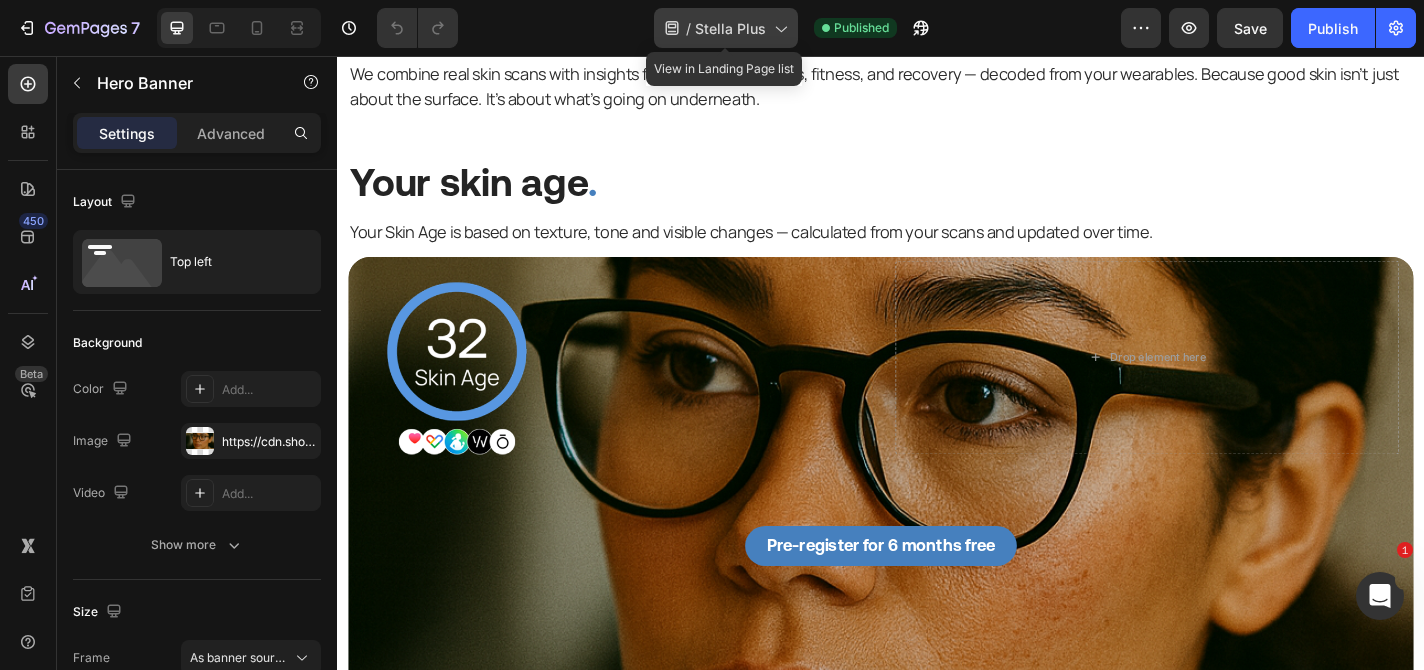 click on "Stella Plus" at bounding box center (730, 28) 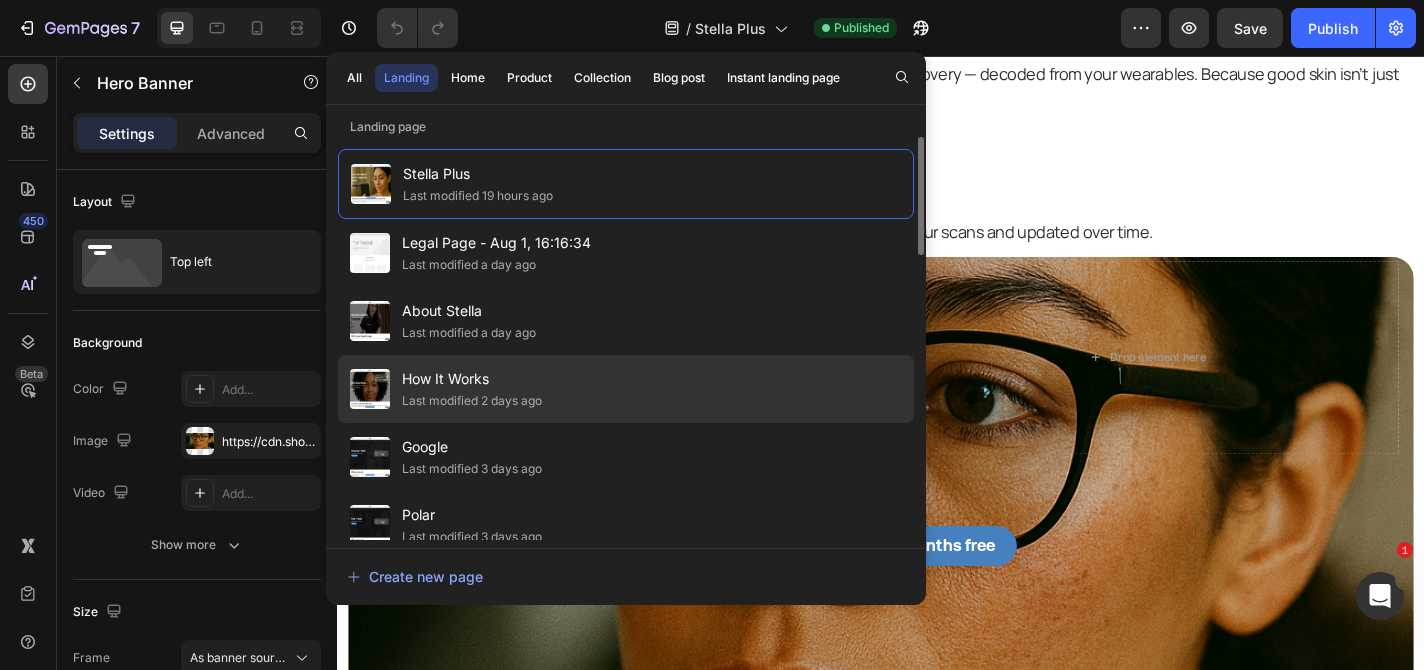 click on "How It Works" at bounding box center (472, 379) 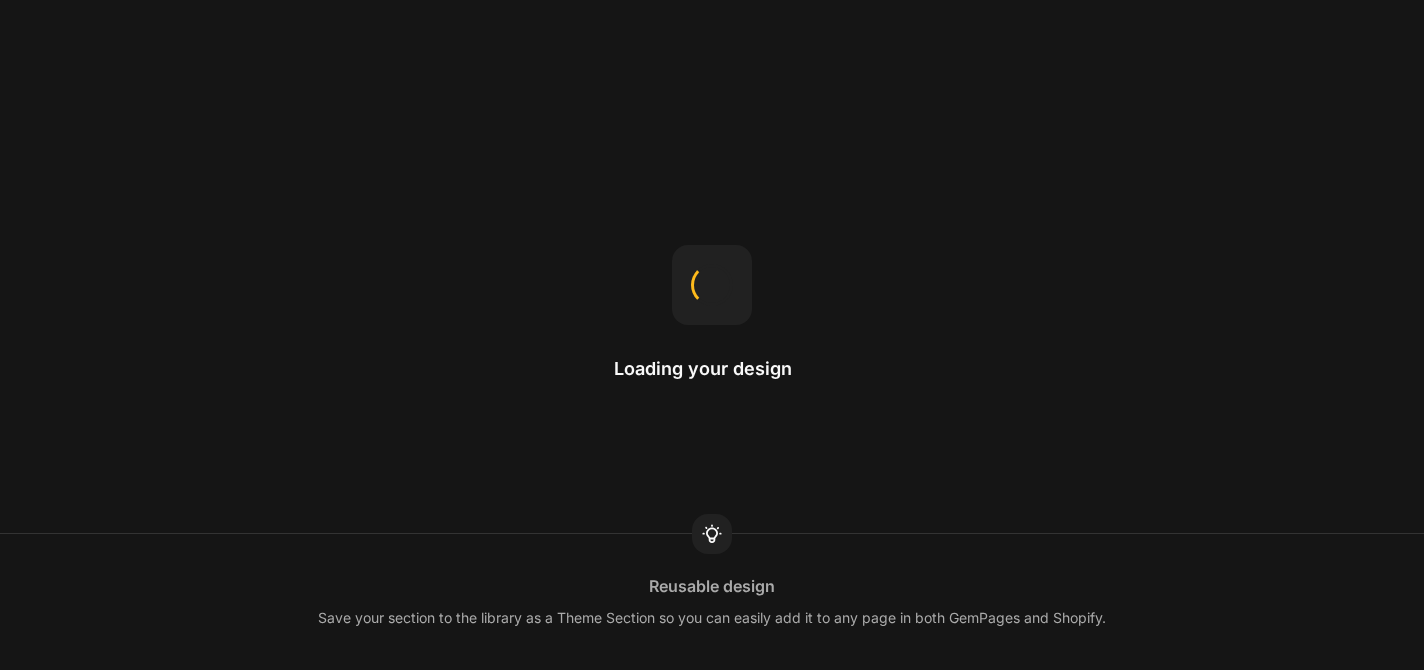 scroll, scrollTop: 0, scrollLeft: 0, axis: both 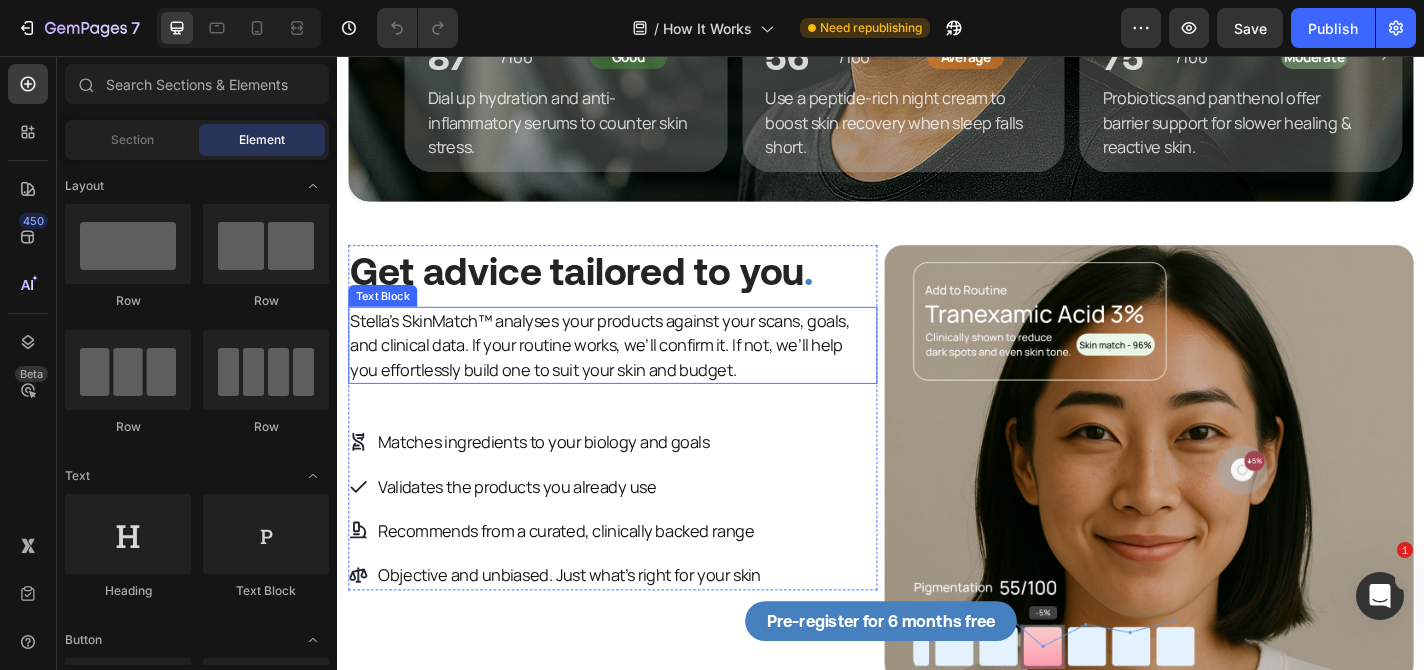 click on "Stella’s SkinMatch™ analyses your products against your scans, goals, and clinical data. If your routine works, we’ll confirm it. If not, we’ll help you effortlessly build one to suit your skin and budget." at bounding box center (629, 375) 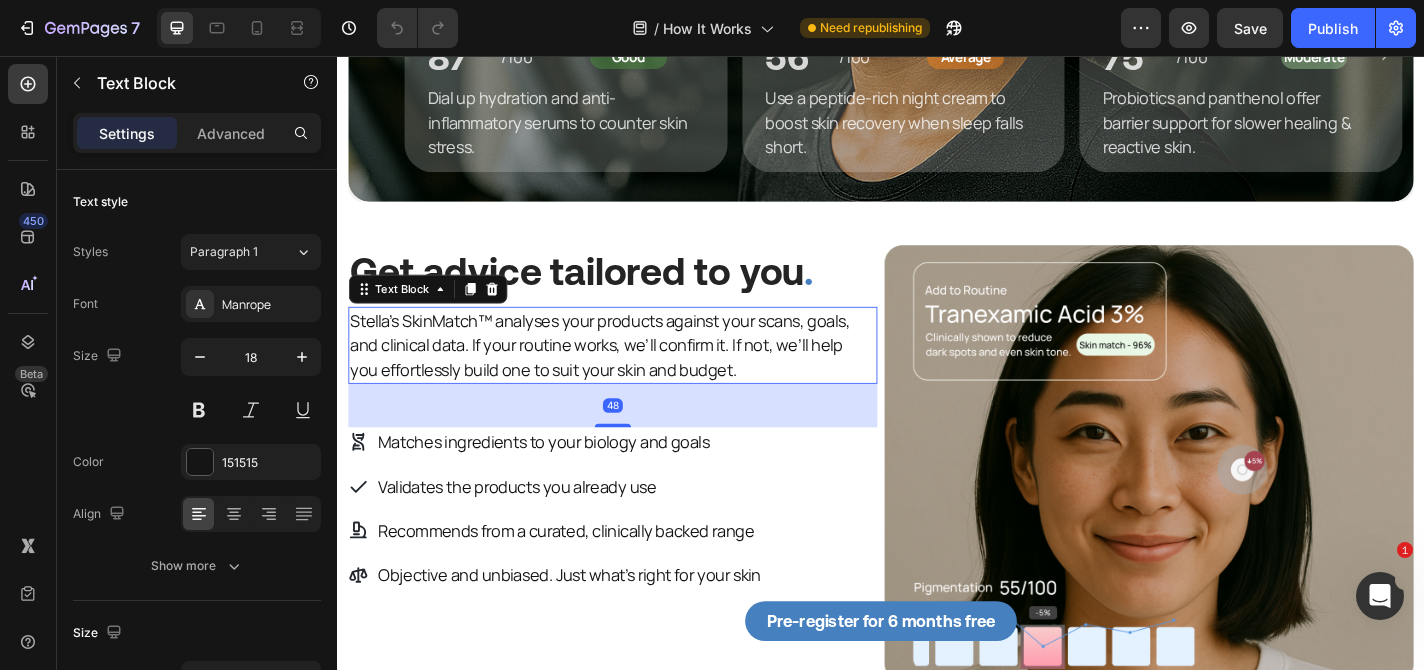 click on "Stella’s SkinMatch™ analyses your products against your scans, goals, and clinical data. If your routine works, we’ll confirm it. If not, we’ll help you effortlessly build one to suit your skin and budget." at bounding box center (629, 375) 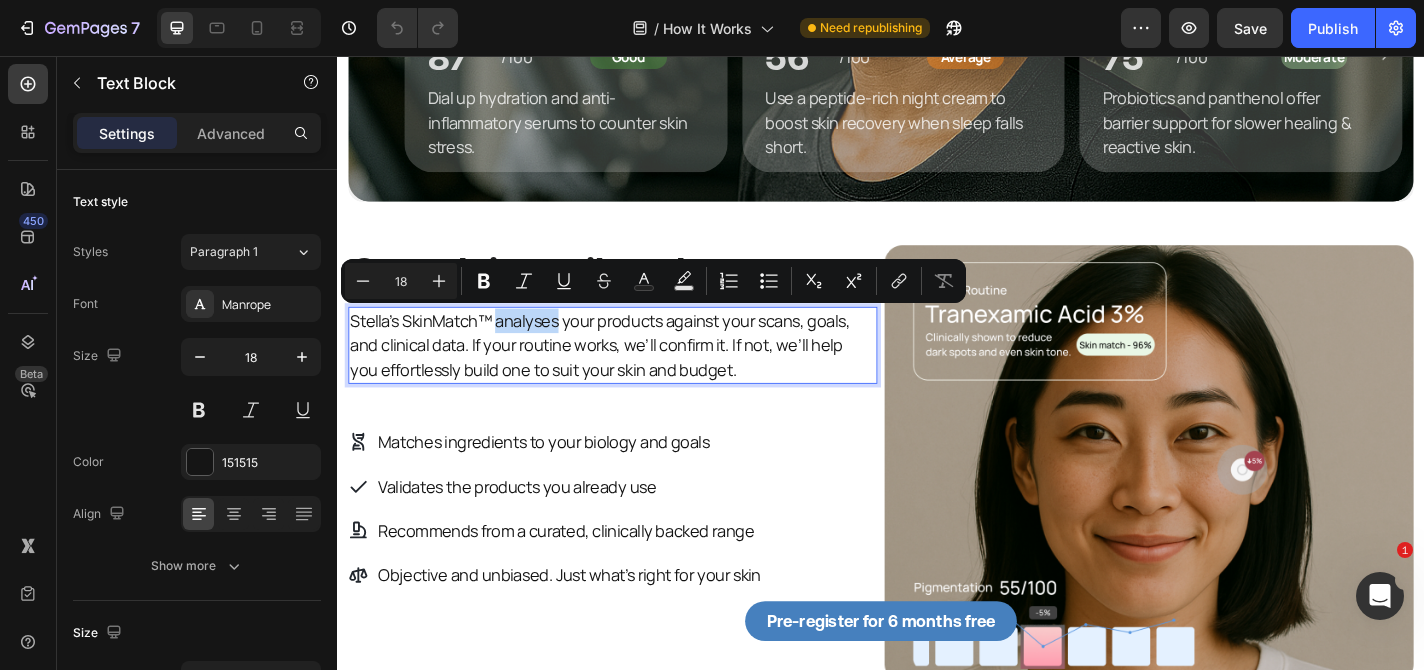click on "Stella’s SkinMatch™ analyses your products against your scans, goals, and clinical data. If your routine works, we’ll confirm it. If not, we’ll help you effortlessly build one to suit your skin and budget." at bounding box center [629, 375] 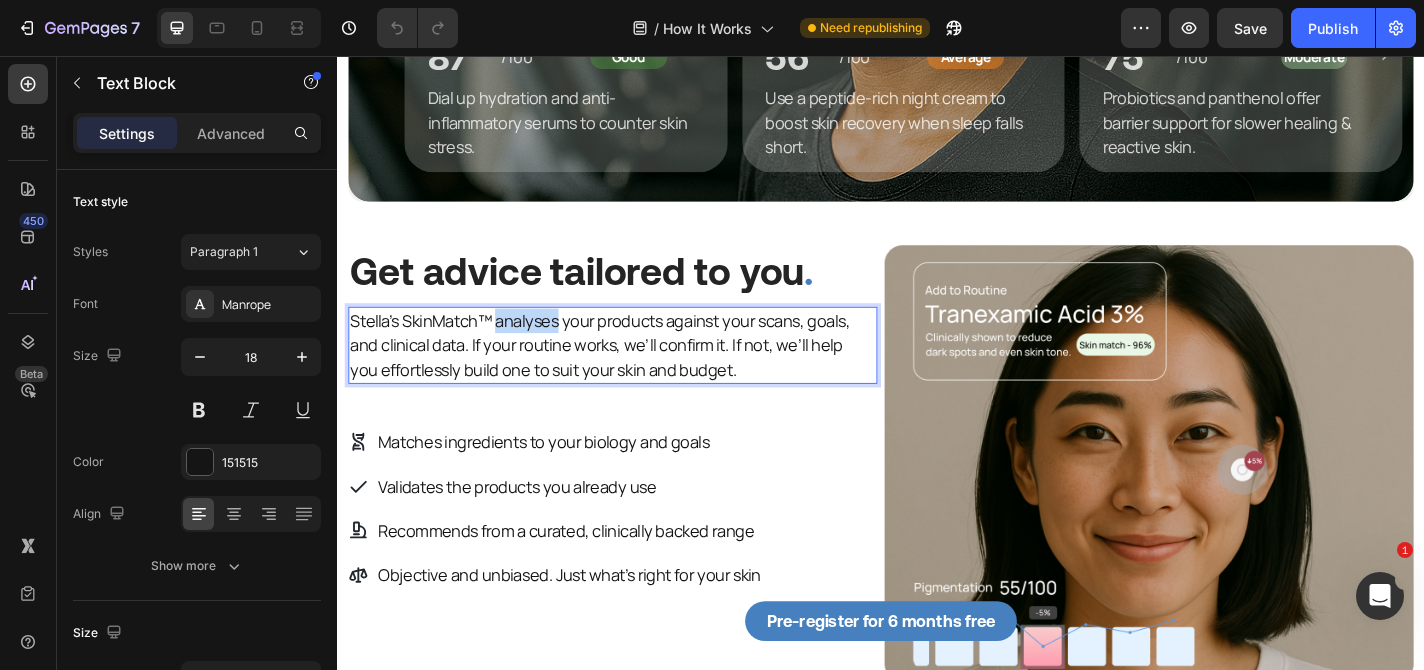 click on "Stella’s SkinMatch™ analyses your products against your scans, goals, and clinical data. If your routine works, we’ll confirm it. If not, we’ll help you effortlessly build one to suit your skin and budget." at bounding box center [629, 375] 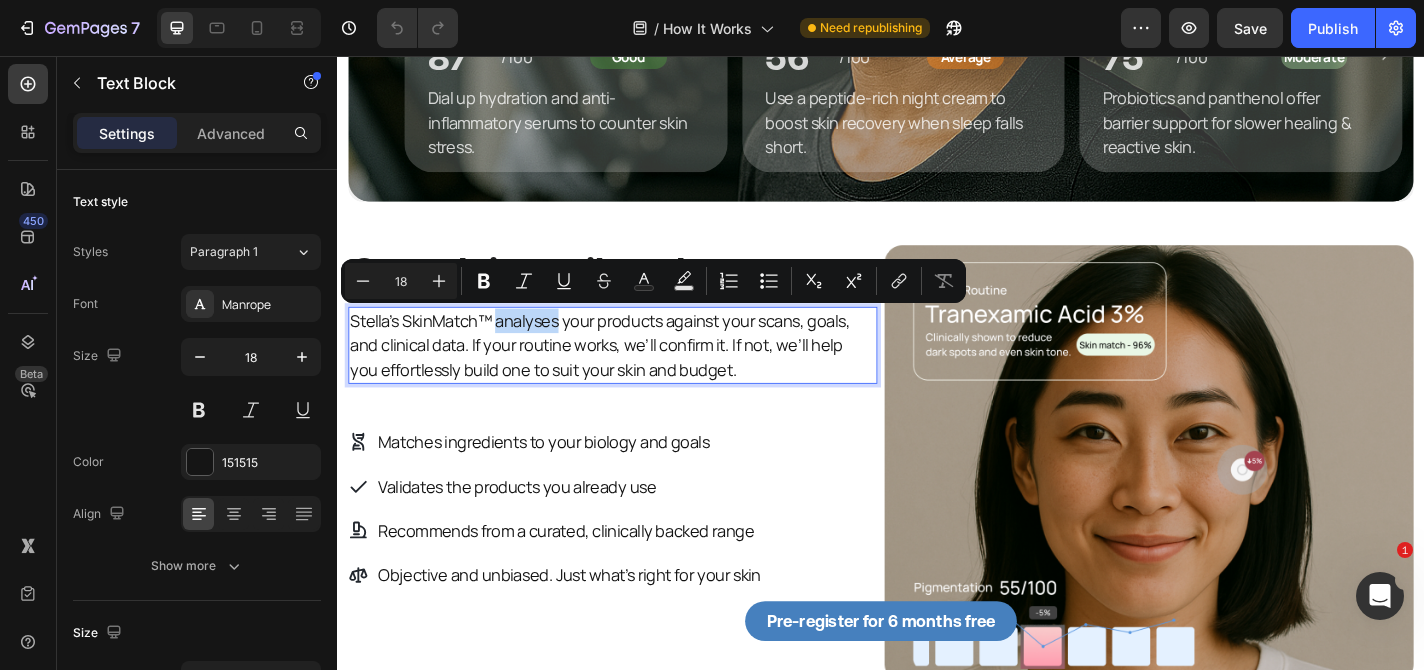 click on "Stella’s SkinMatch™ analyses your products against your scans, goals, and clinical data. If your routine works, we’ll confirm it. If not, we’ll help you effortlessly build one to suit your skin and budget." at bounding box center [629, 375] 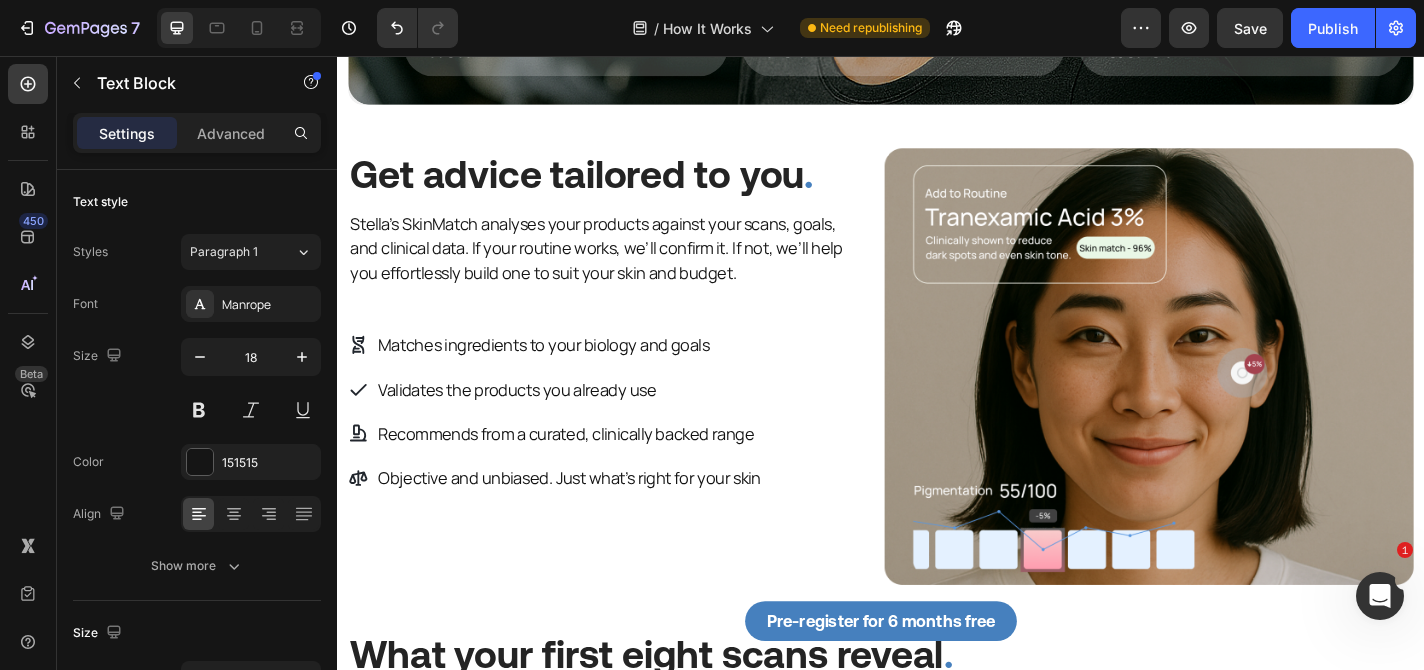 scroll, scrollTop: 2542, scrollLeft: 0, axis: vertical 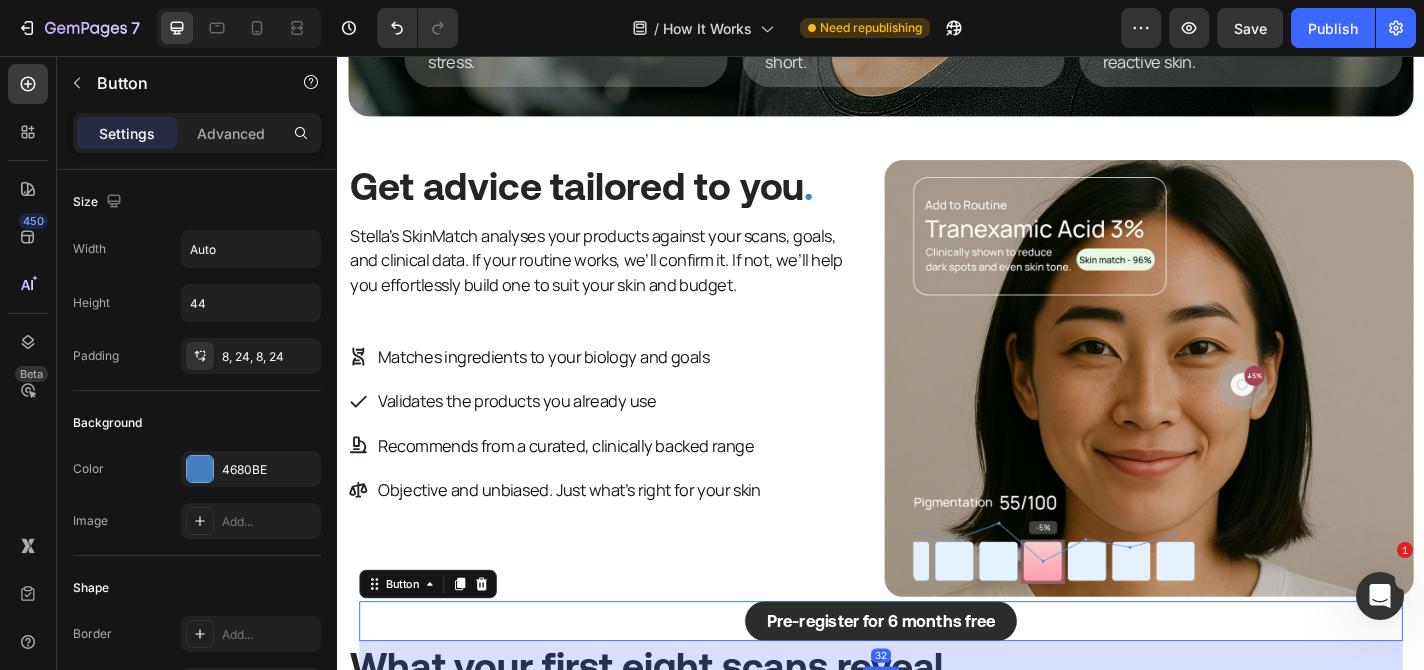 click on "Pre-register for 6 months free" at bounding box center [937, 680] 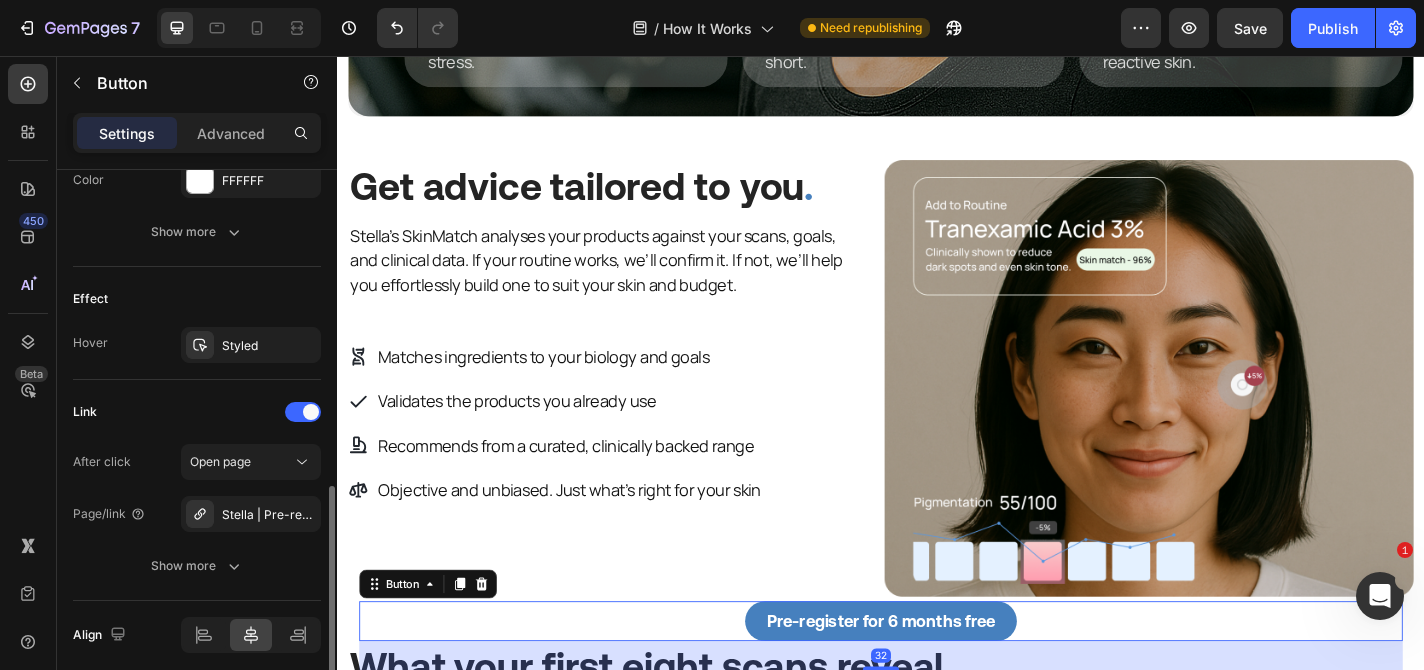 scroll, scrollTop: 970, scrollLeft: 0, axis: vertical 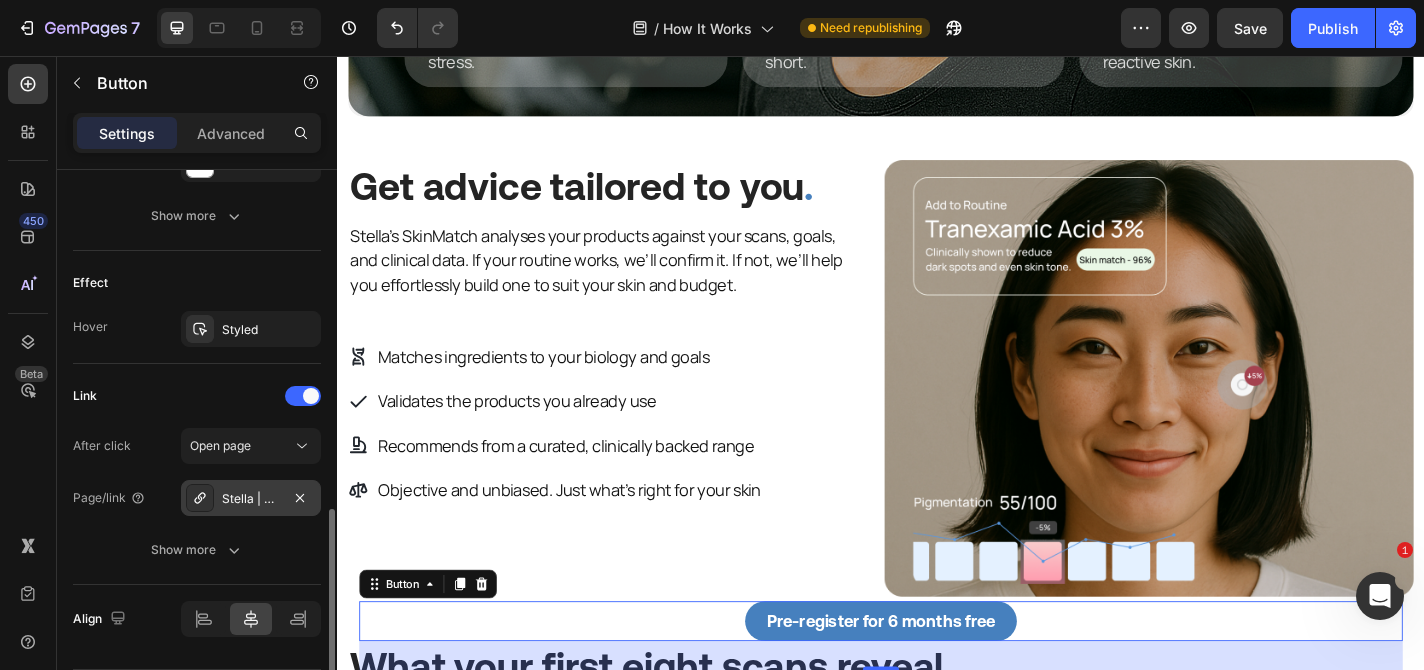 click on "Stella | Pre-registration" at bounding box center [251, 498] 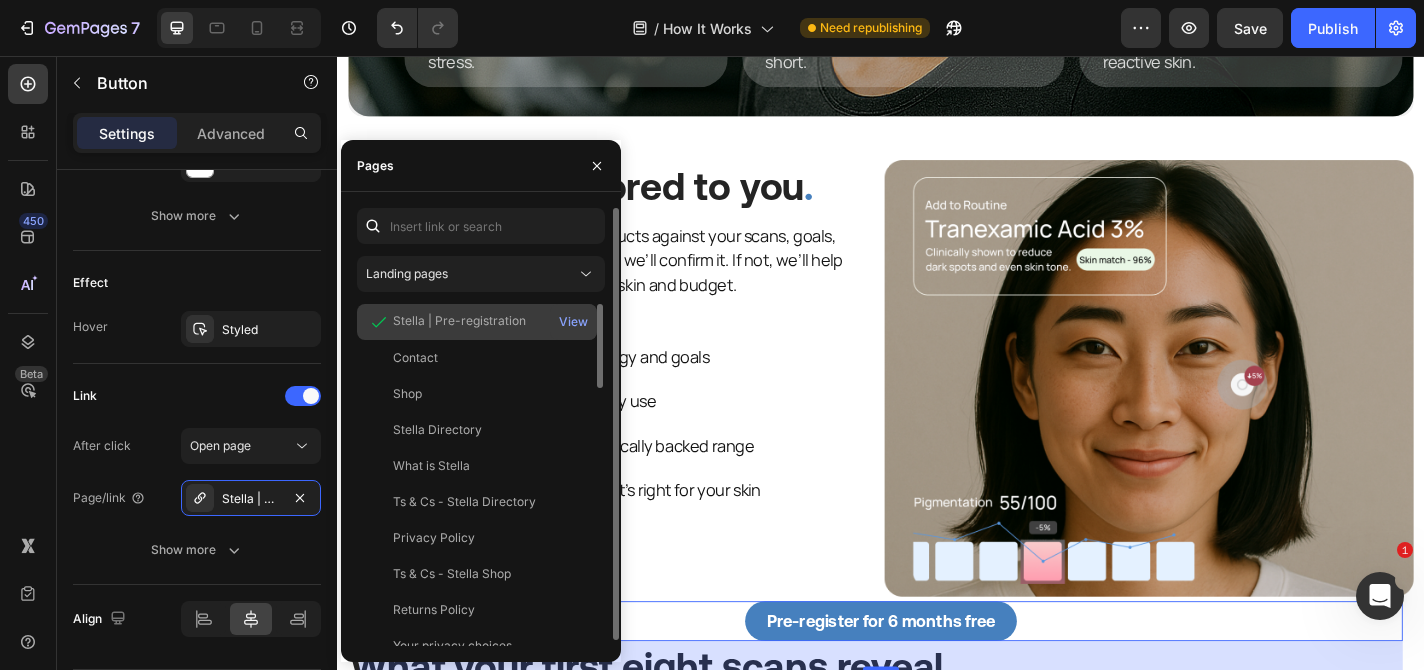 click on "Stella | Pre-registration" 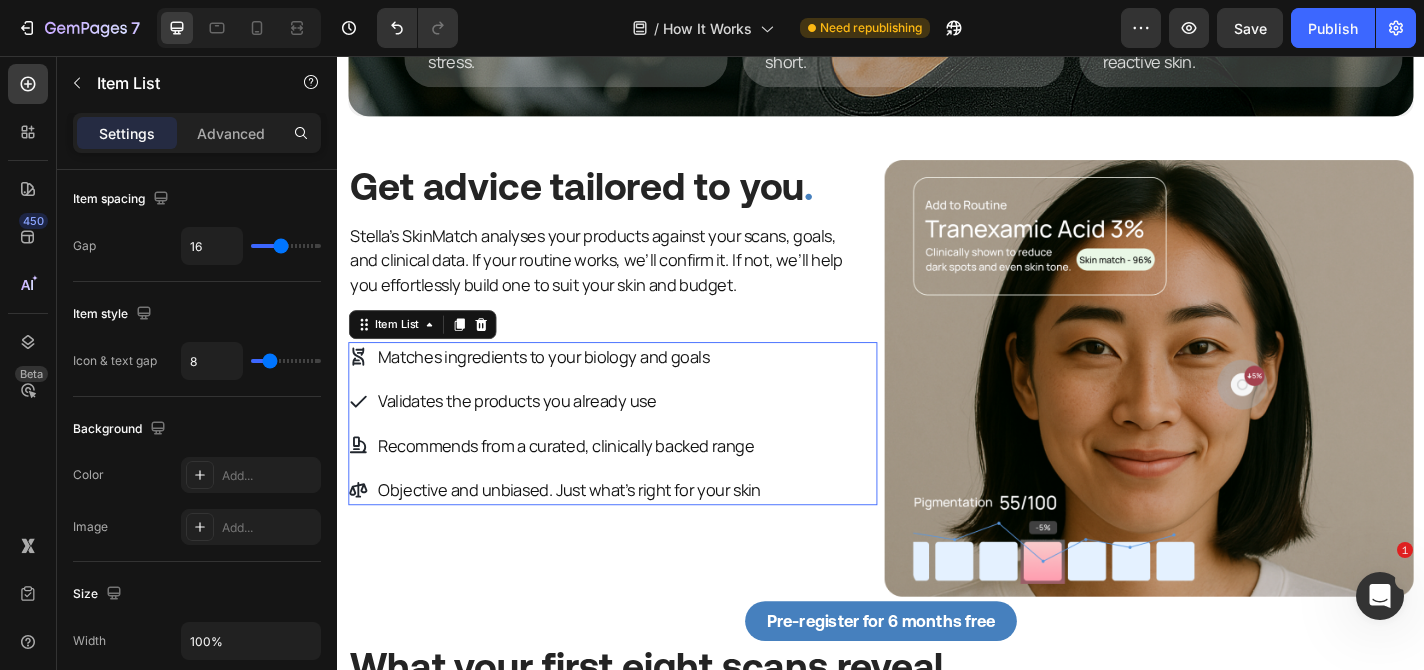 click on "Matches ingredients to your biology and goals" at bounding box center [593, 388] 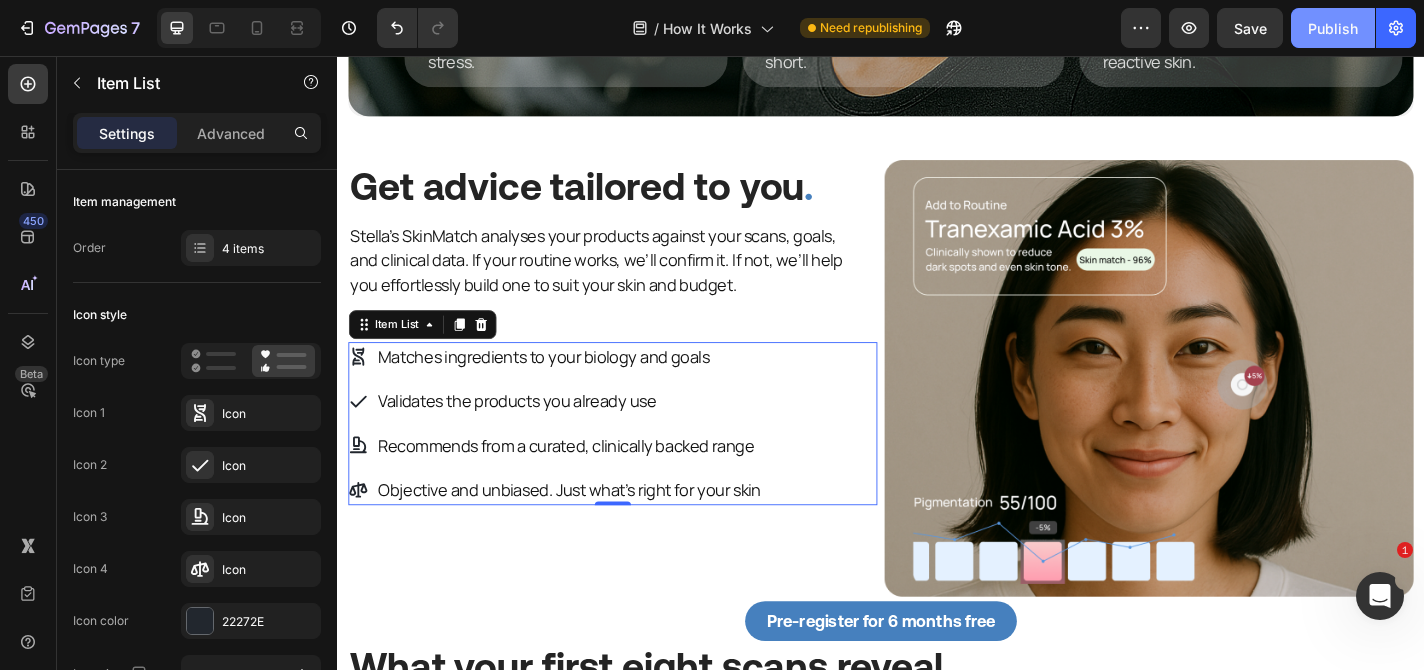click on "Publish" at bounding box center [1333, 28] 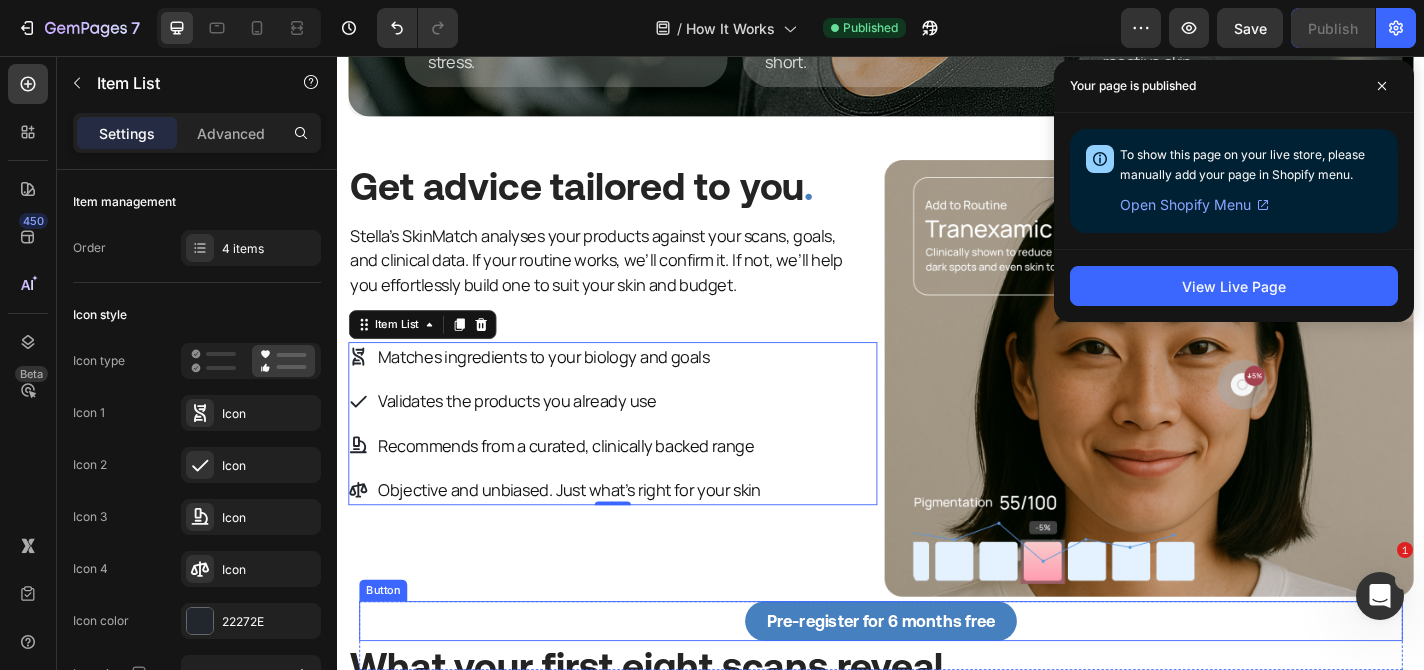 click on "Pre-register for 6 months free Button" at bounding box center (937, 680) 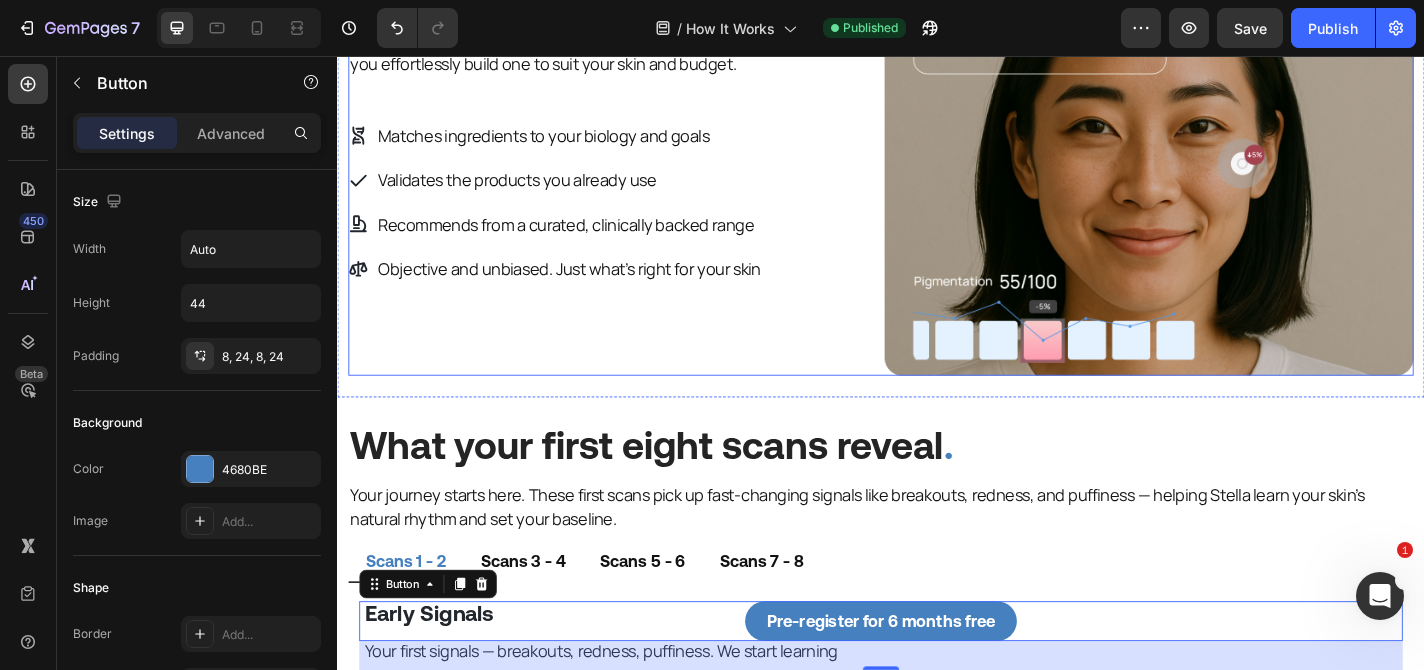 scroll, scrollTop: 2787, scrollLeft: 0, axis: vertical 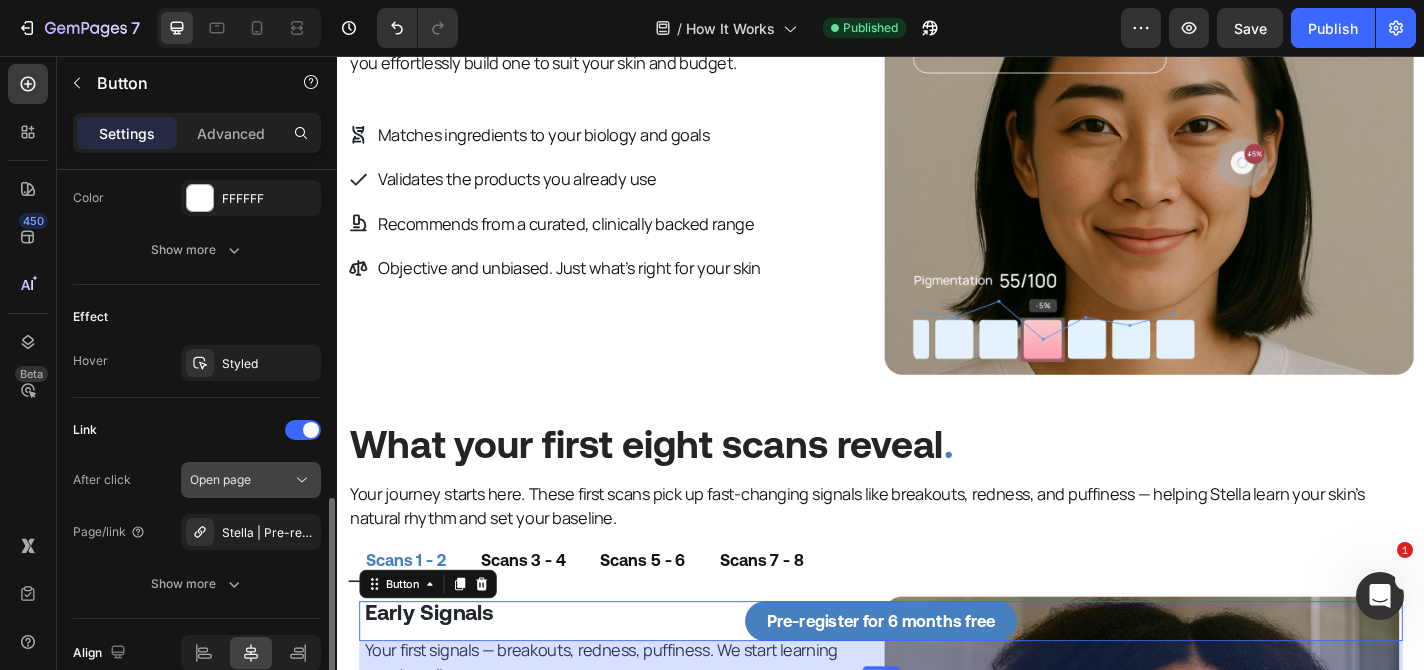 click 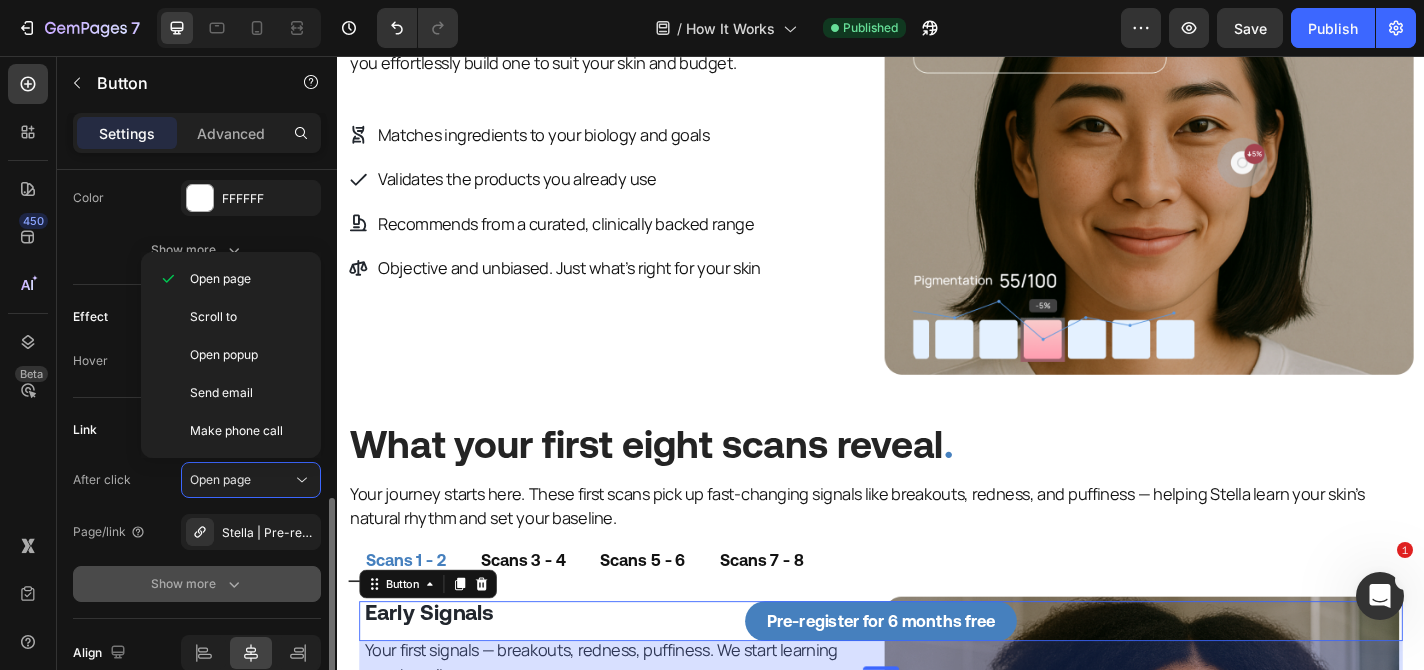 click 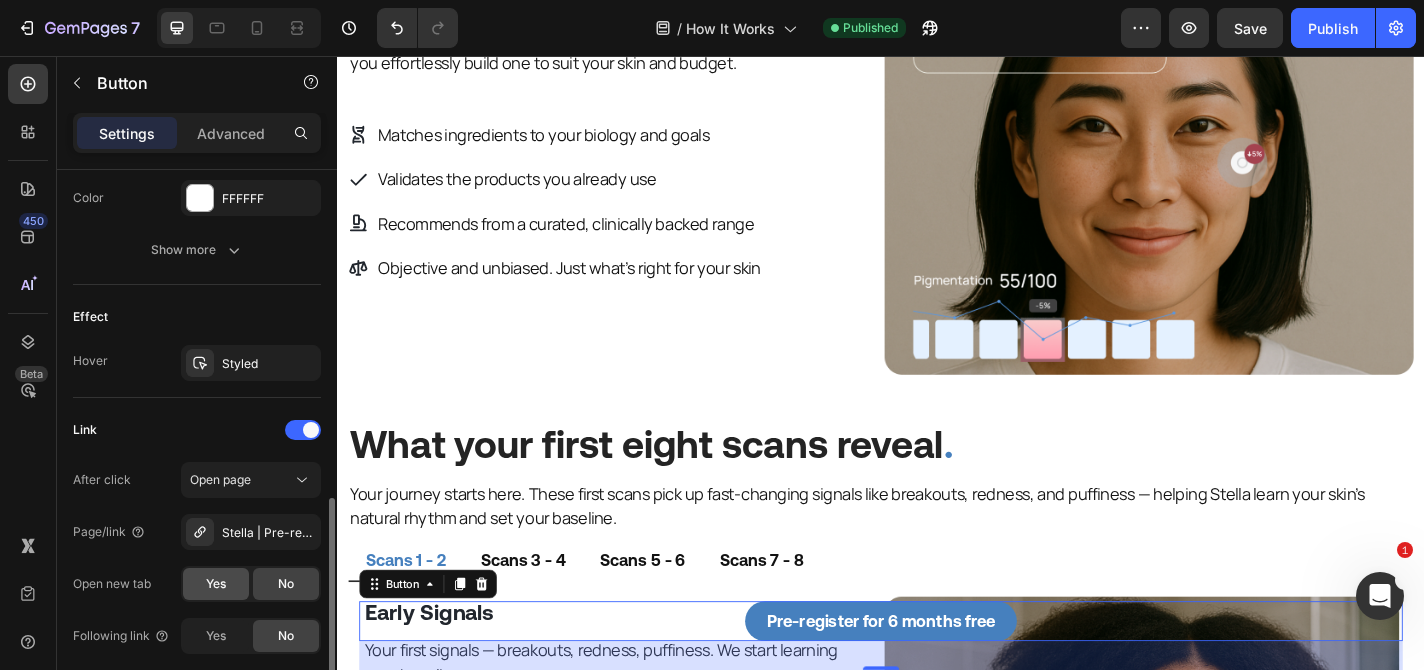 scroll, scrollTop: 1118, scrollLeft: 0, axis: vertical 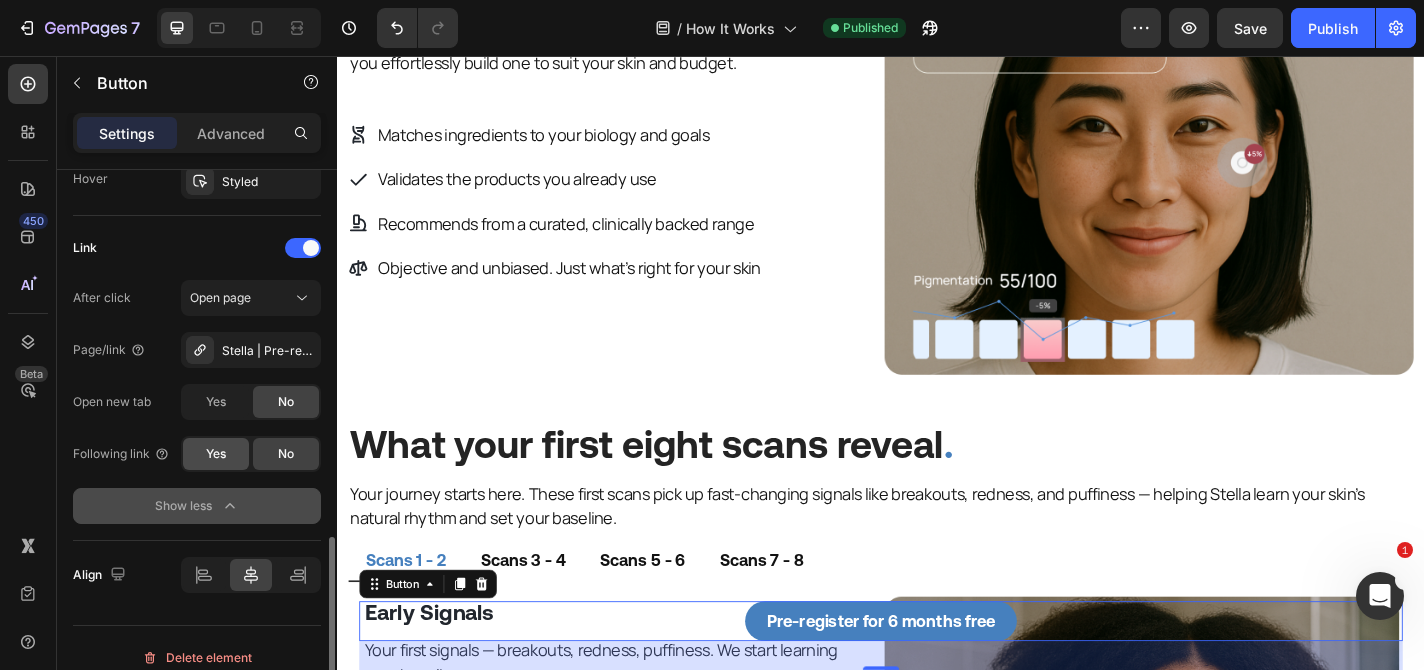 click on "Yes" 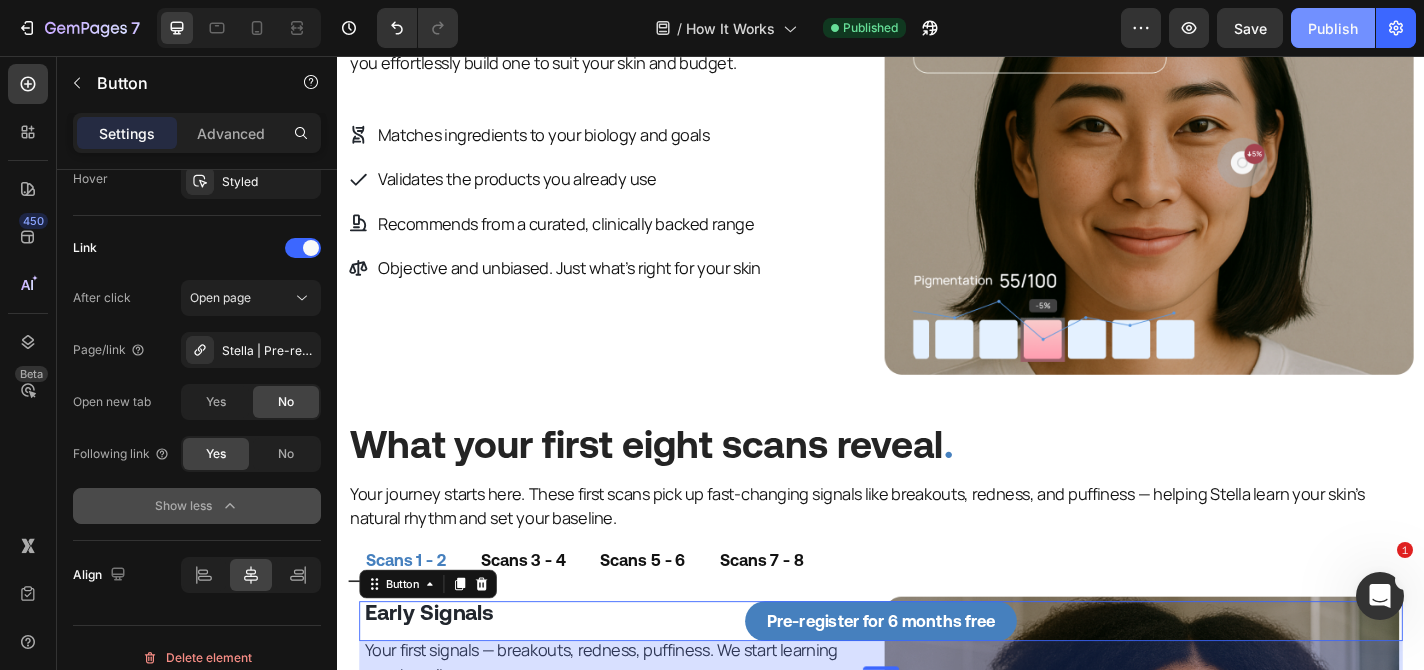 click on "Publish" at bounding box center [1333, 28] 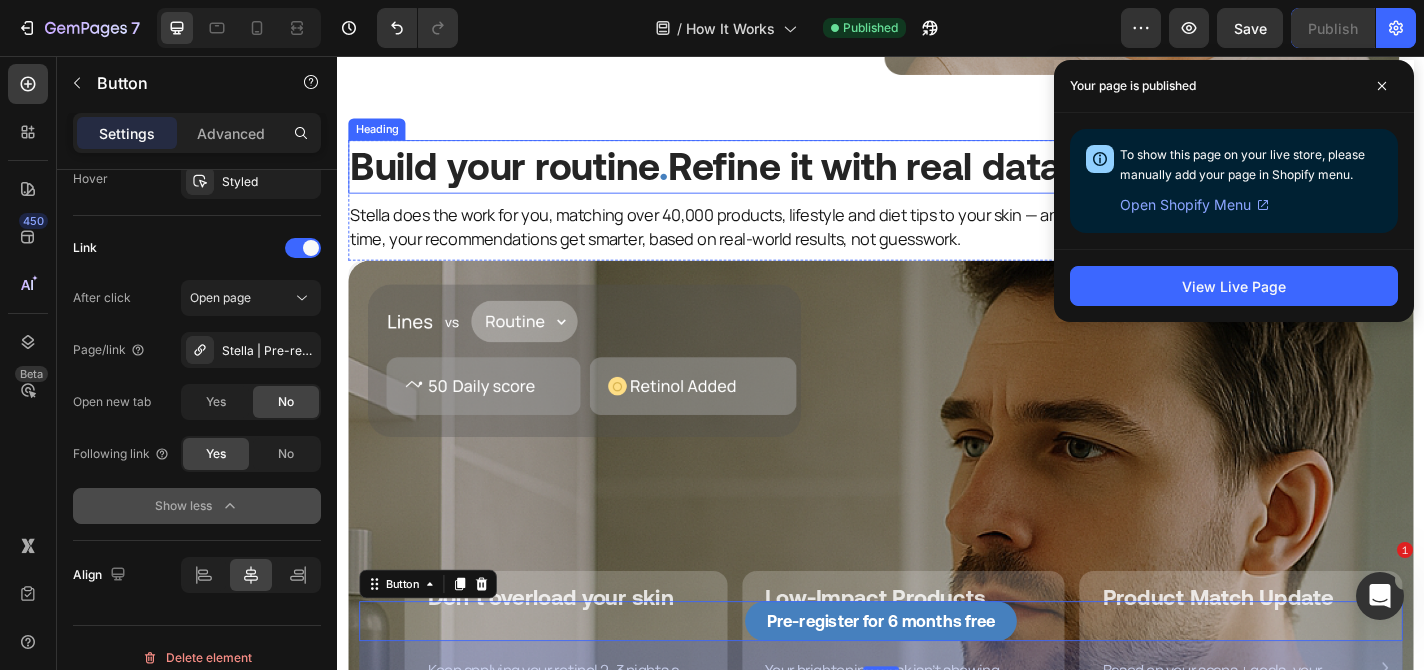 scroll, scrollTop: 3836, scrollLeft: 0, axis: vertical 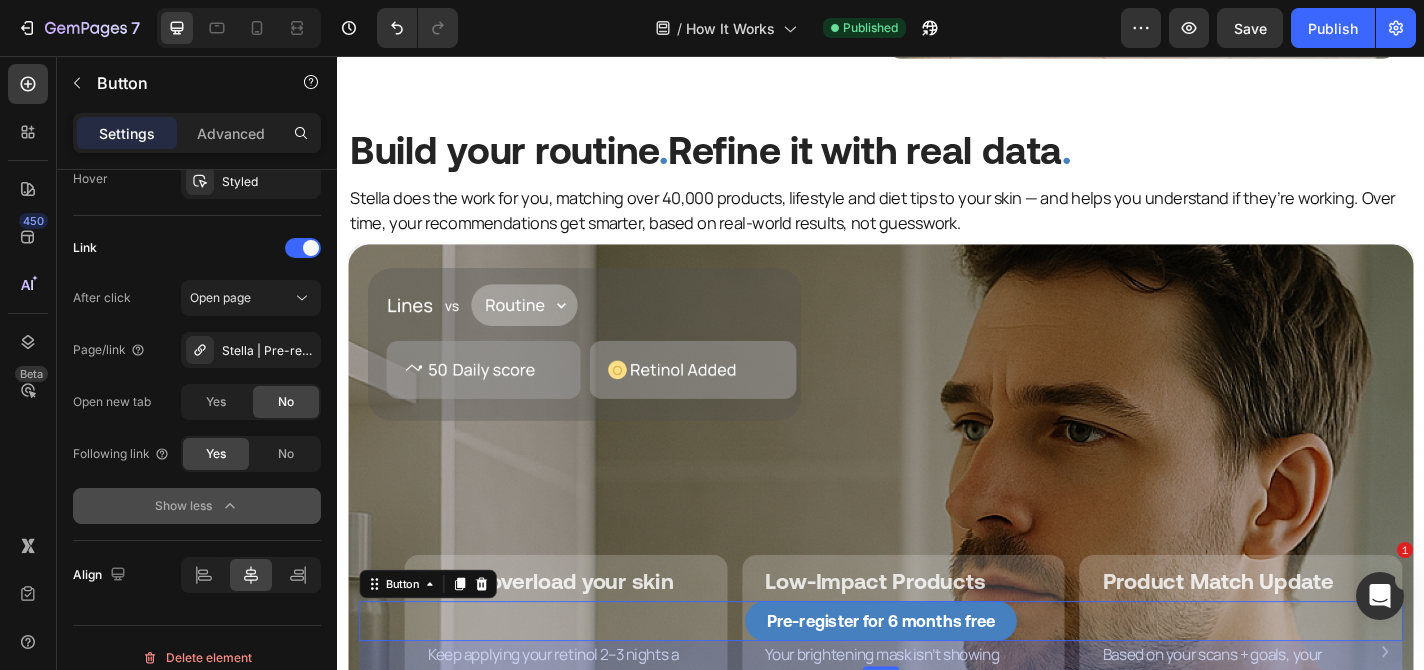 click on "Pre-register for 6 months free Button   32" at bounding box center (937, 680) 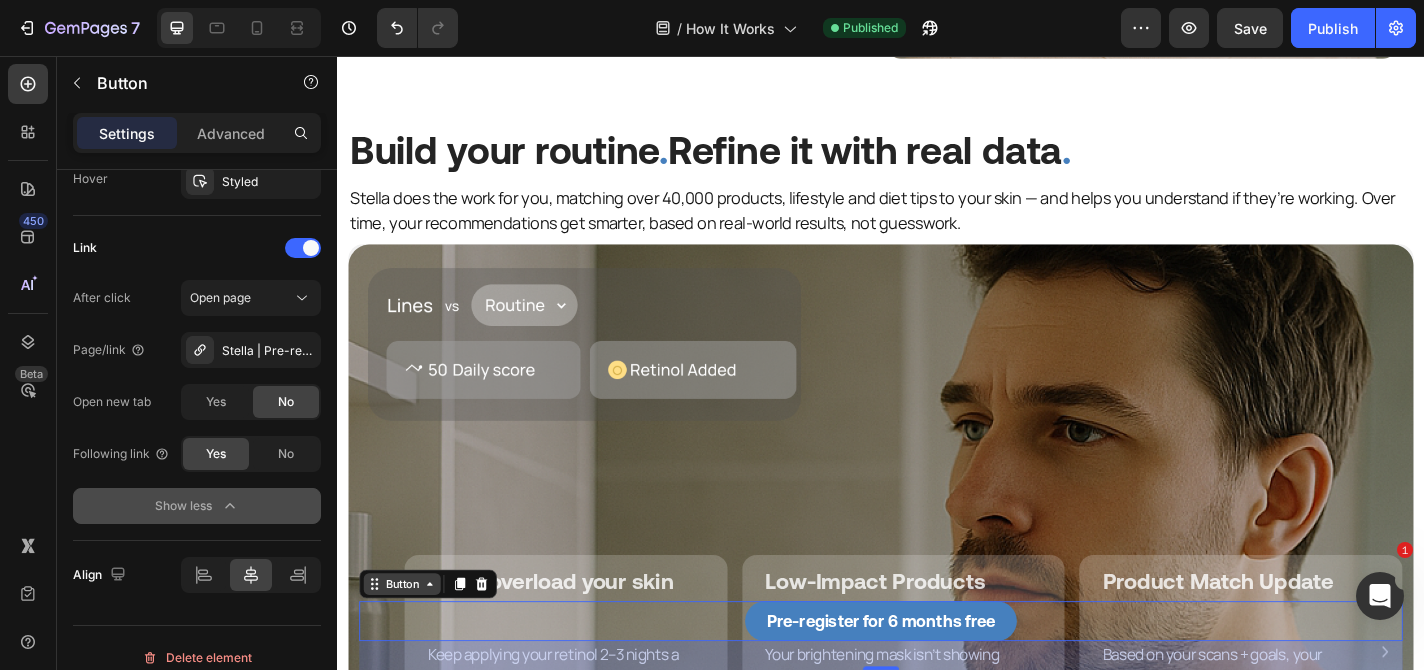 click 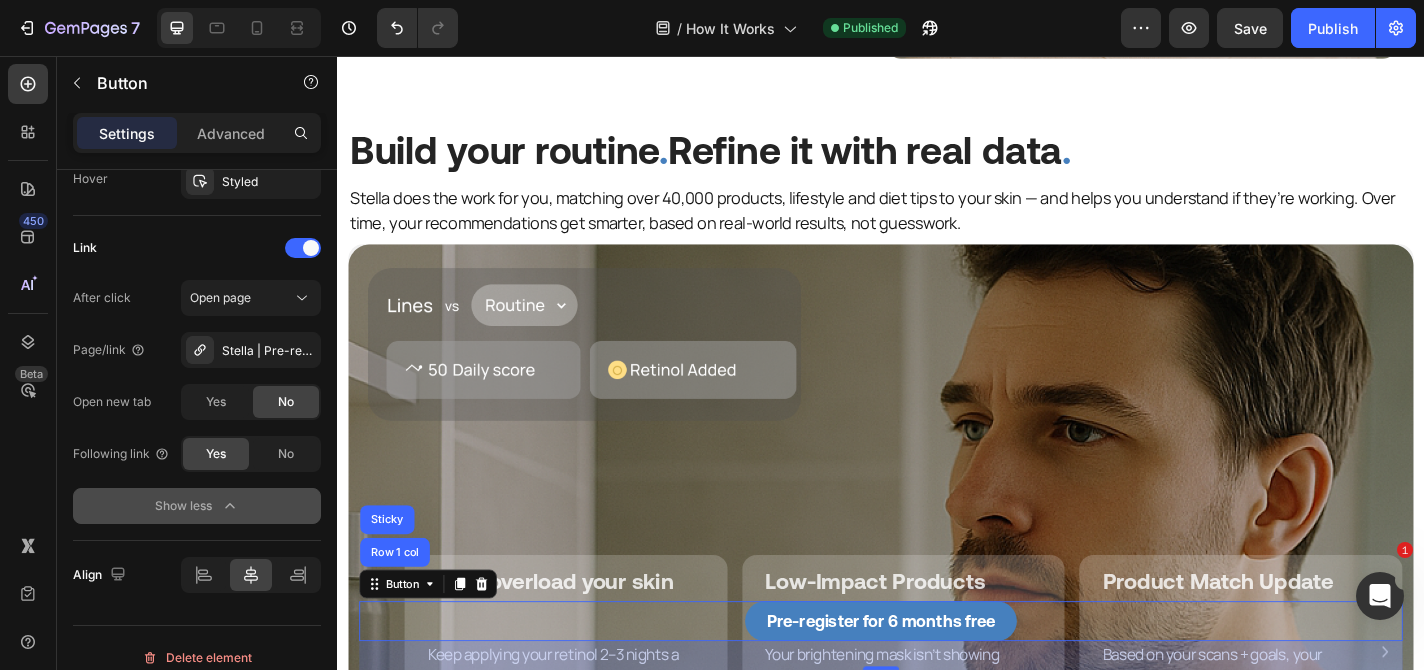 click on "Pre-register for 6 months free Button Row 1 col Sticky   32" at bounding box center (937, 680) 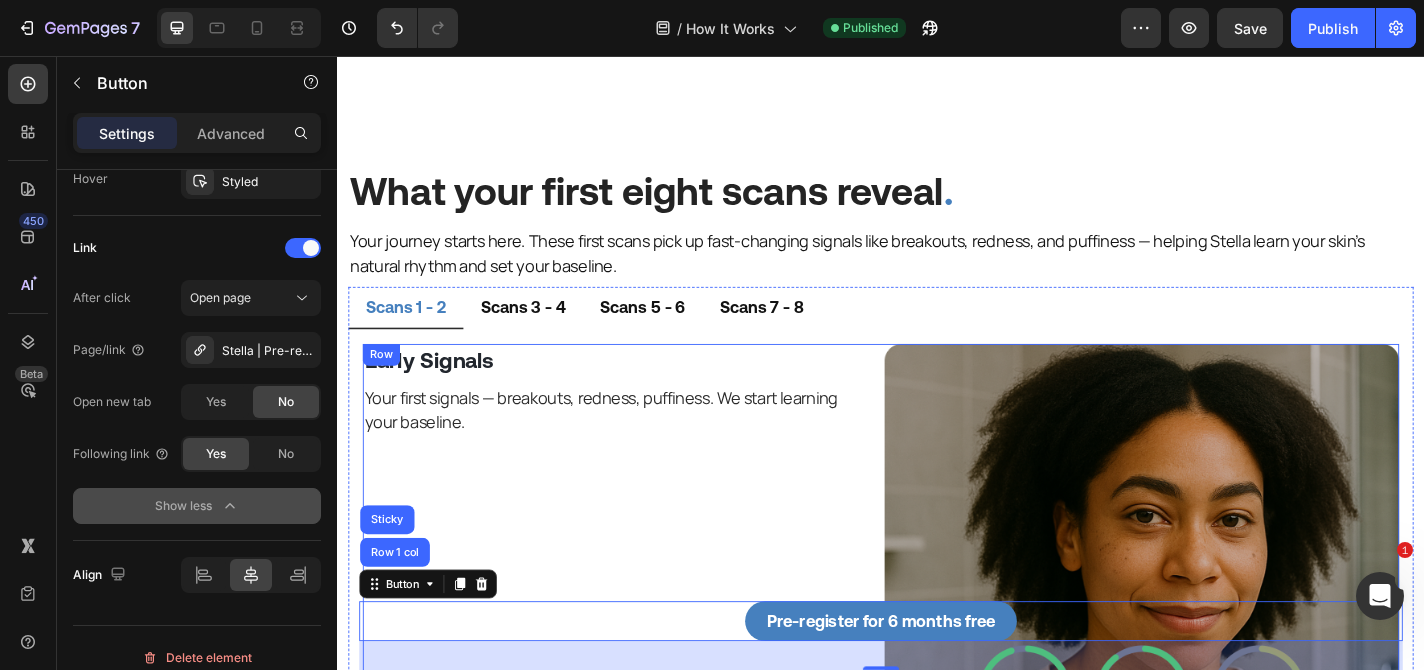 scroll, scrollTop: 3020, scrollLeft: 0, axis: vertical 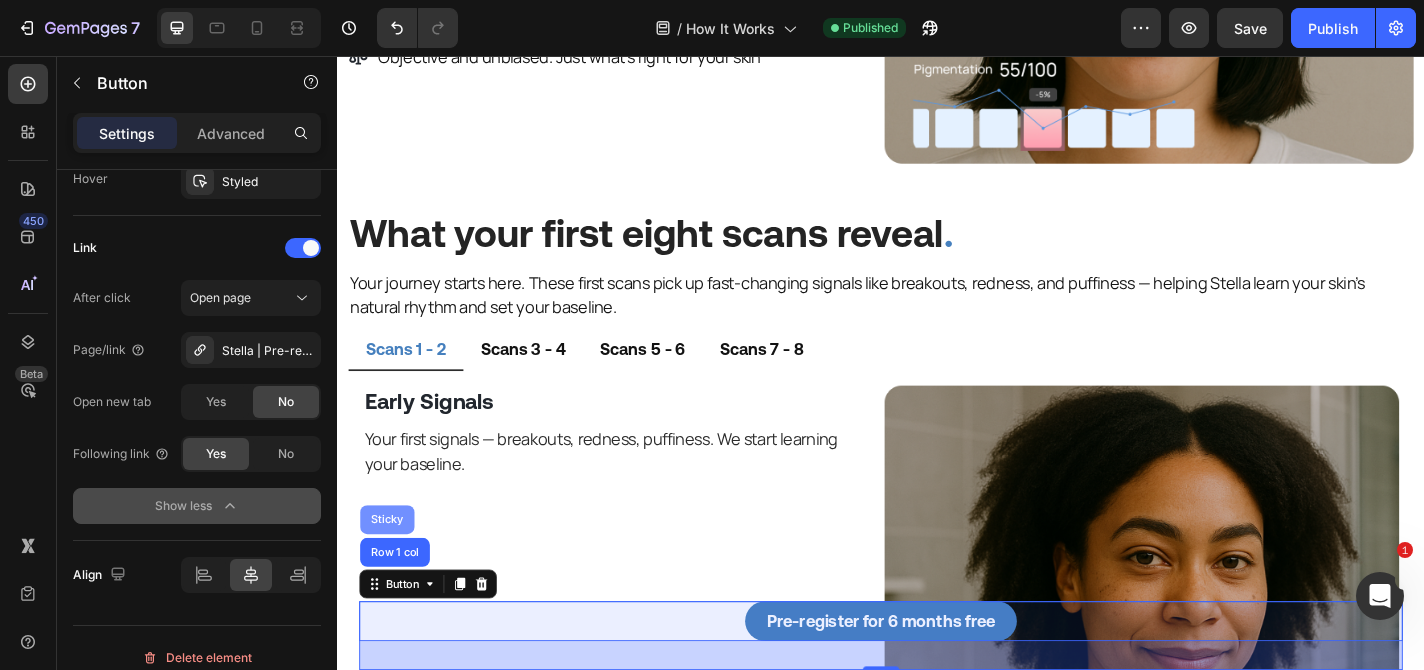 click on "Sticky" at bounding box center [392, 568] 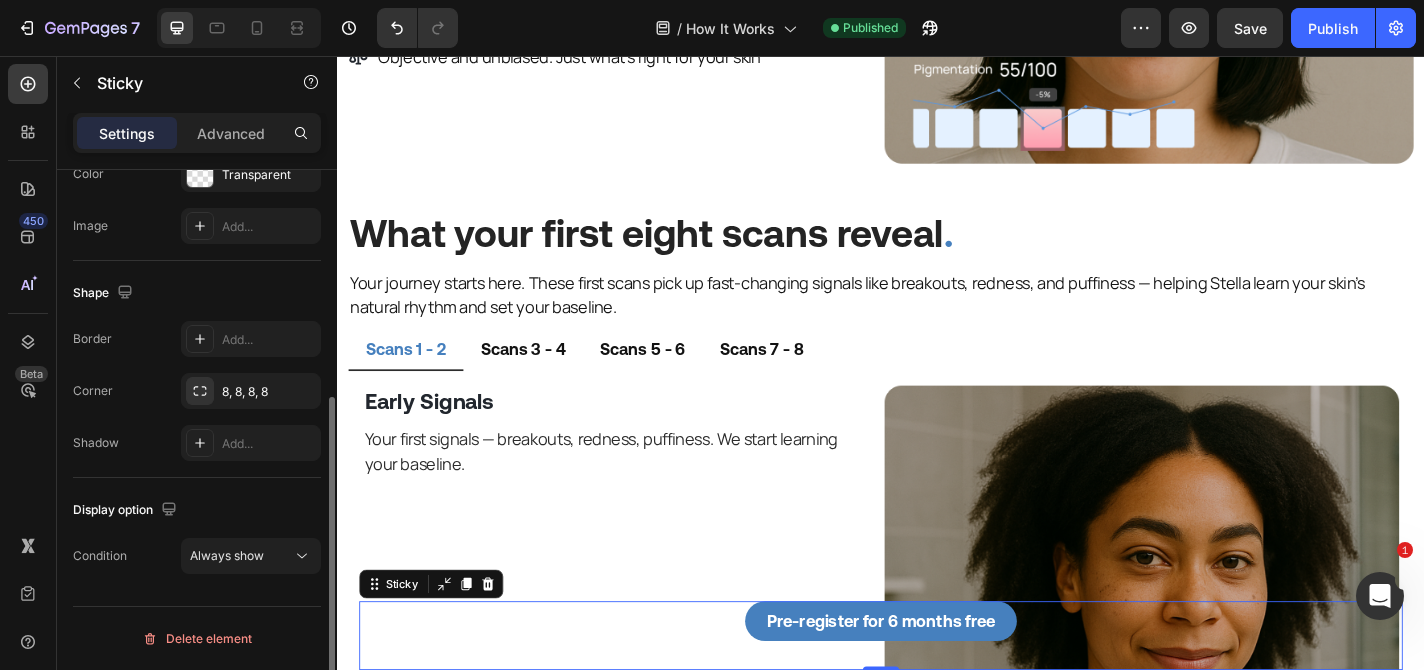 scroll, scrollTop: 0, scrollLeft: 0, axis: both 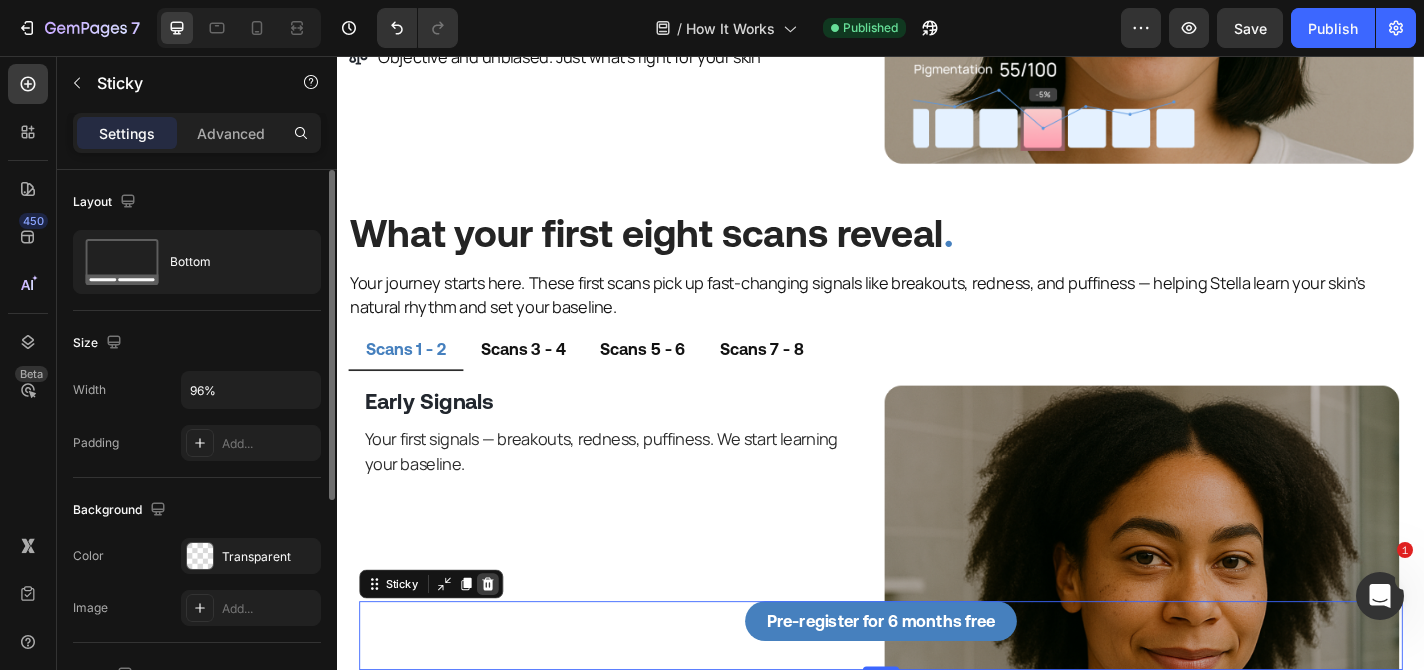 click 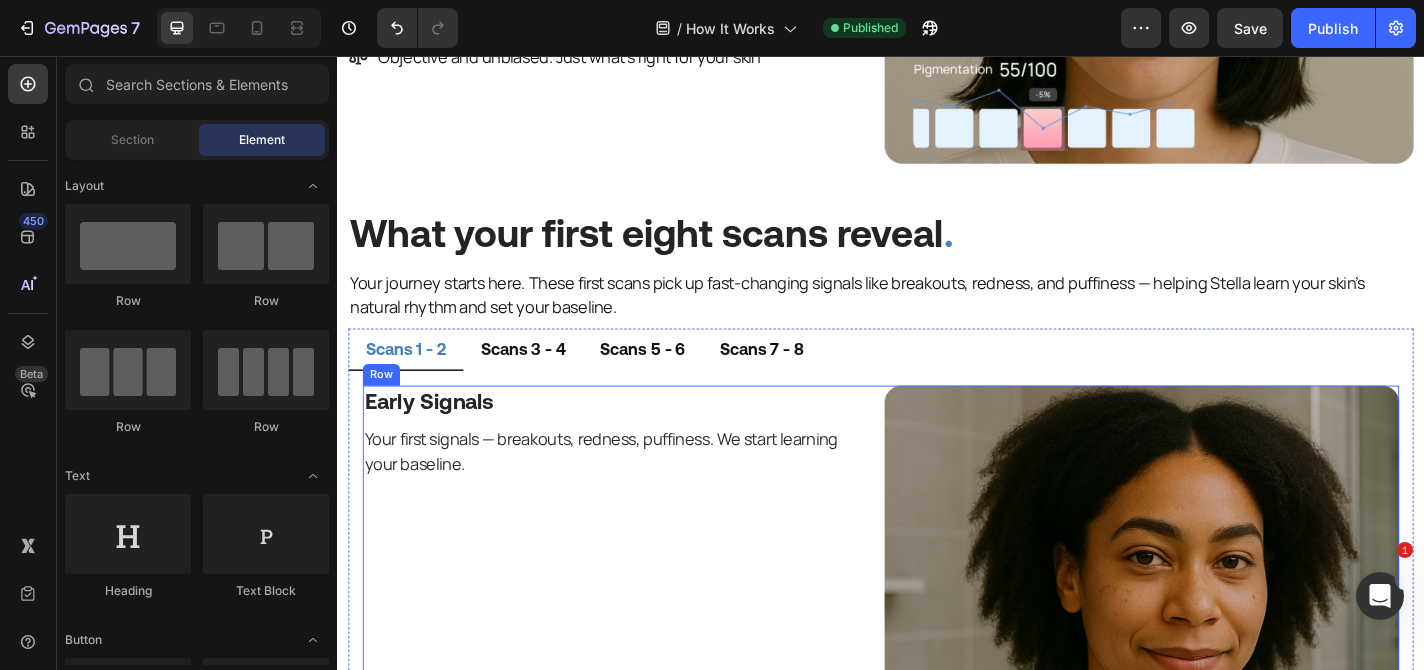 click on "Early Signals Heading Your first signals — breakouts, redness, puffiness. We start learning your baseline. Text Block" at bounding box center [649, 647] 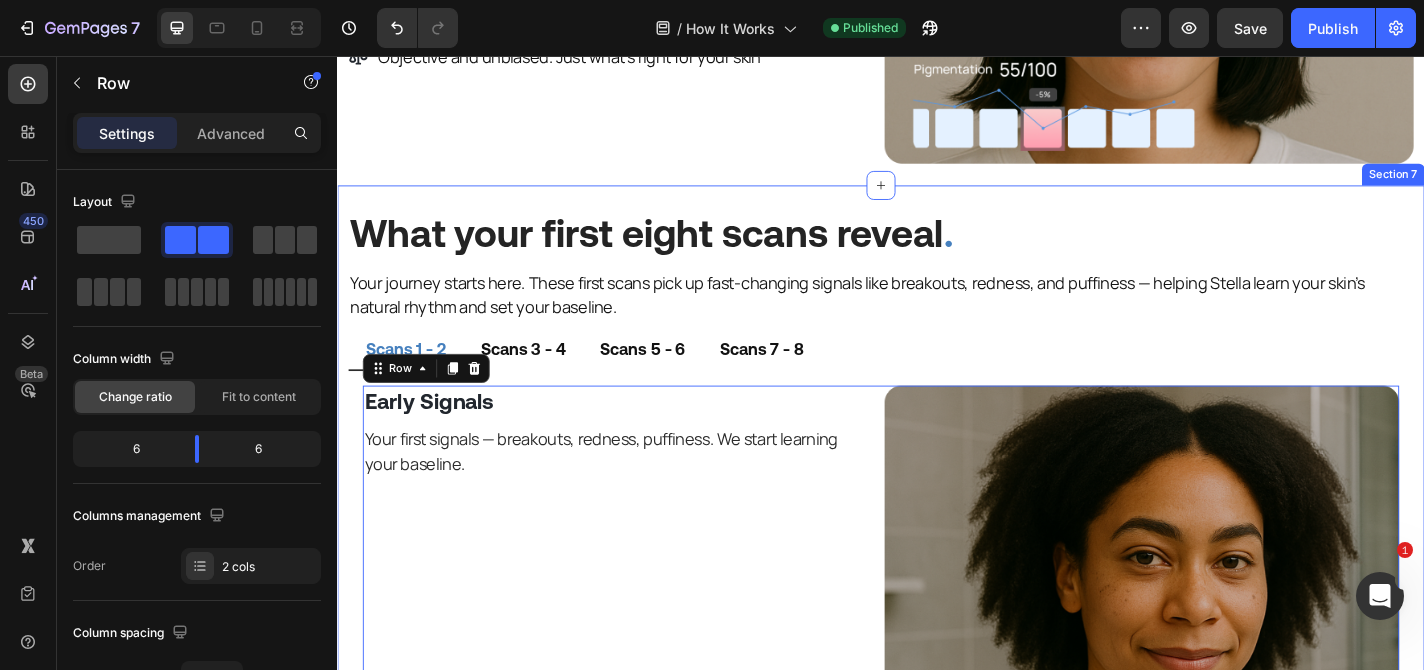 click on "What your first eight scans reveal . Heading Your journey starts here. These first scans pick up fast-changing signals like breakouts, redness, and puffiness — helping Stella learn your skin’s natural rhythm and set your baseline. Text Block Scans 1 - 2 Scans 3 - 4 Scans 5 - 6 Scans 7 - 8 Early Signals Heading Your first signals — breakouts, redness, puffiness. We start learning your baseline. Text Block Image Your first signals — breakouts, redness, puffiness. We start learning your baseline. Text Block Row   0 Patterns Appear Heading Early shifts in pores, eye area, and dark circles start to show. Text Block Image Early shifts in pores, eye area, and dark circles start to show. Text Block Row Trends Form Heading Unlock skin age, eye age & tailored recommendations based on you. Text Block Image We map how your habits affect your skin. Confidence in the data grows. Text Block Row Your Skin Decoded Heading Unlock skin age, eye age & tailored recommendations based on you. Text Block Image Text Block Row" at bounding box center [937, 560] 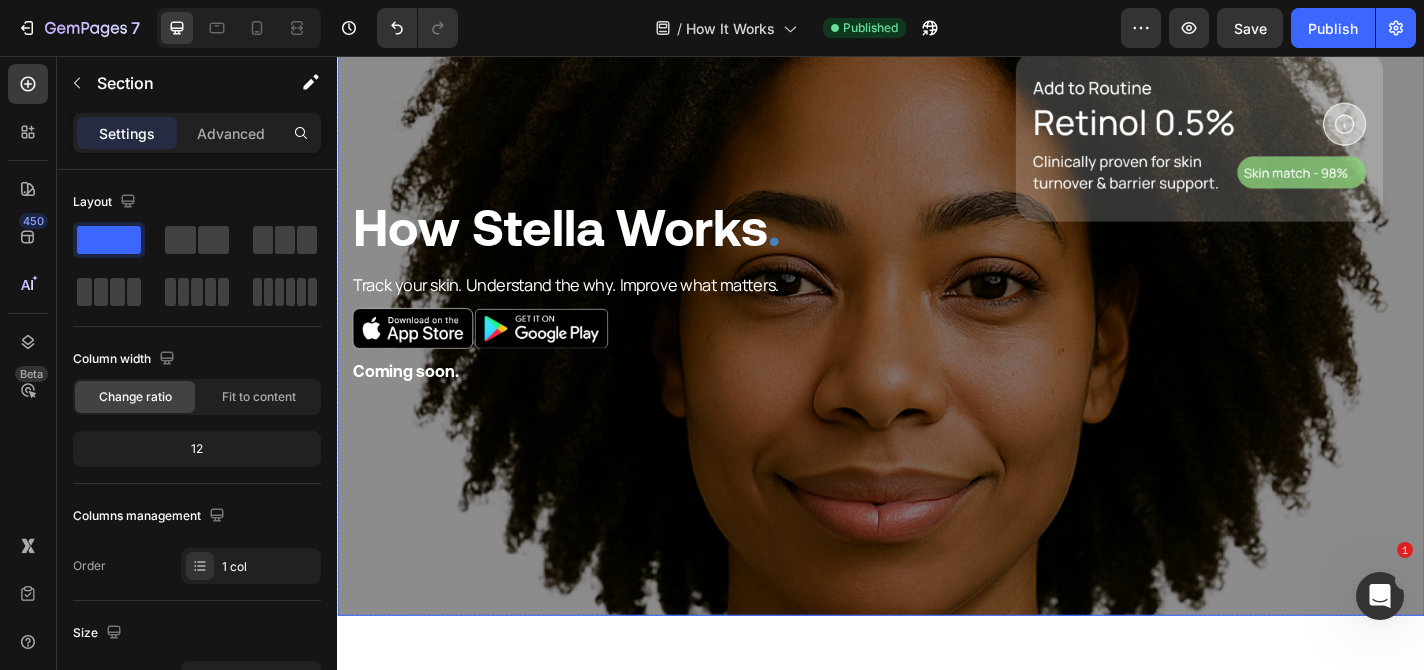 scroll, scrollTop: 0, scrollLeft: 0, axis: both 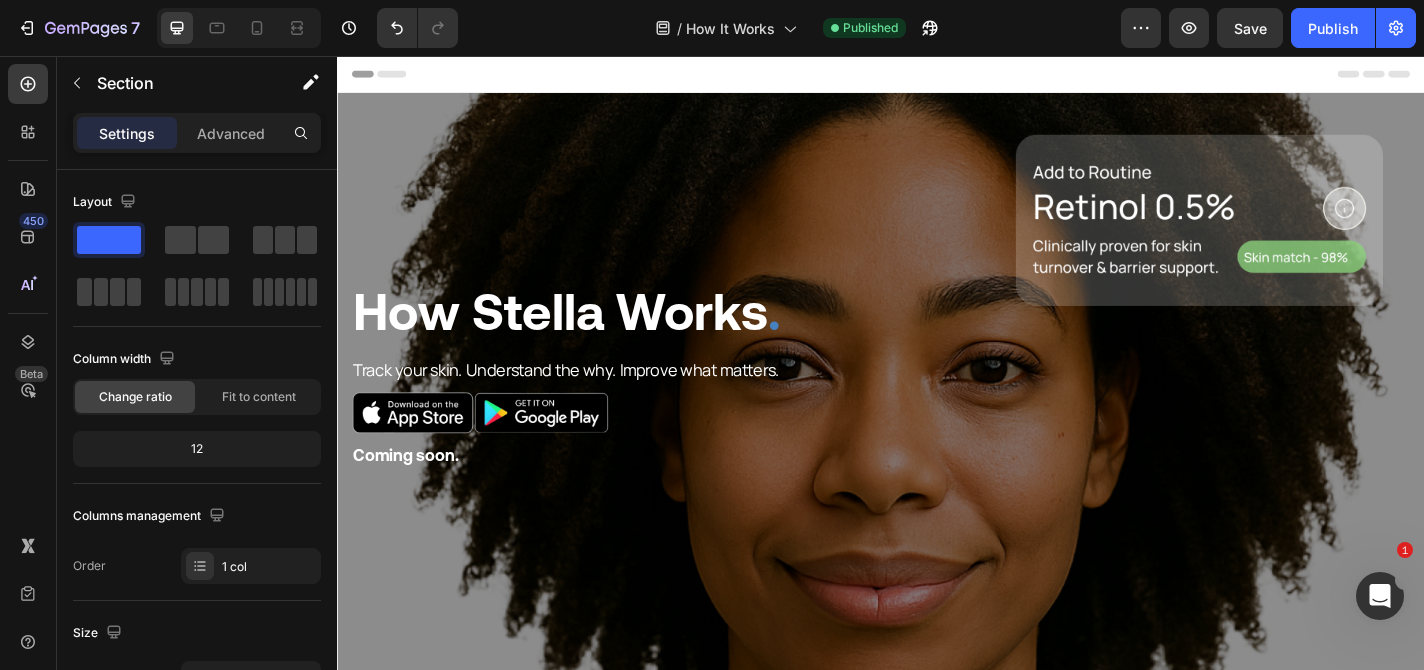 click on "Header" at bounding box center [937, 76] 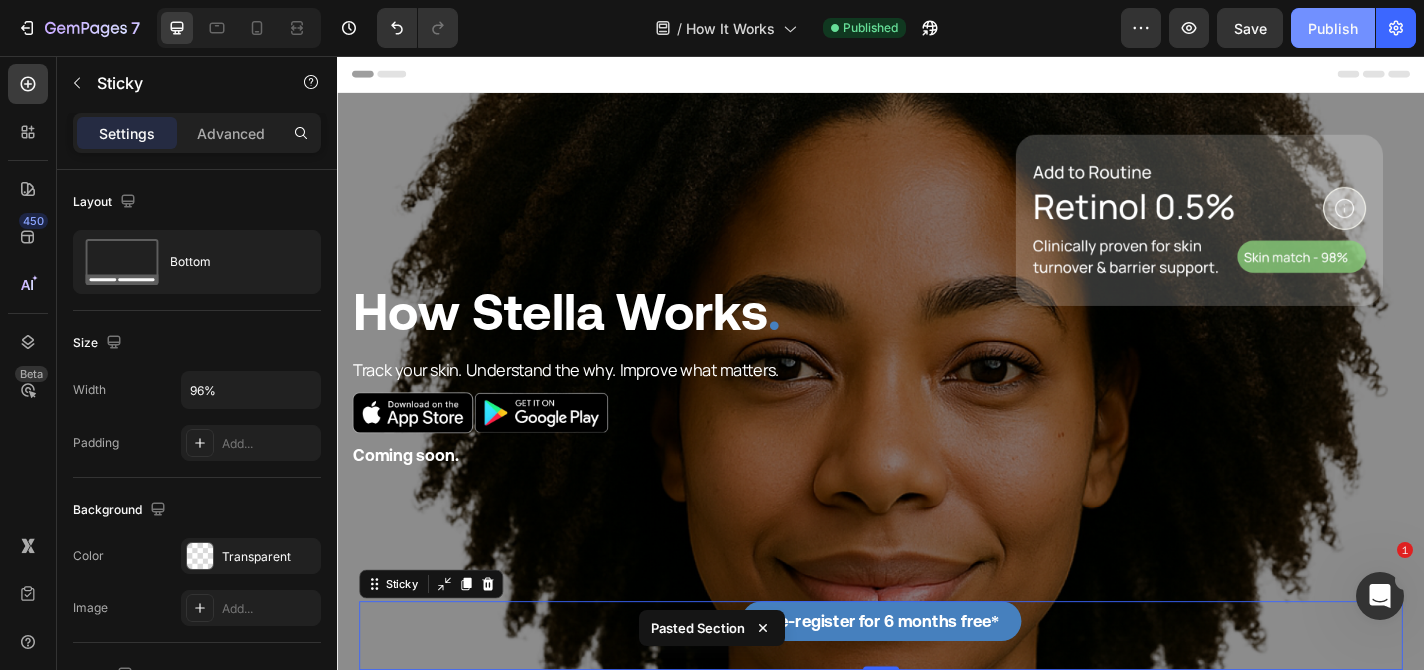 click on "Publish" at bounding box center [1333, 28] 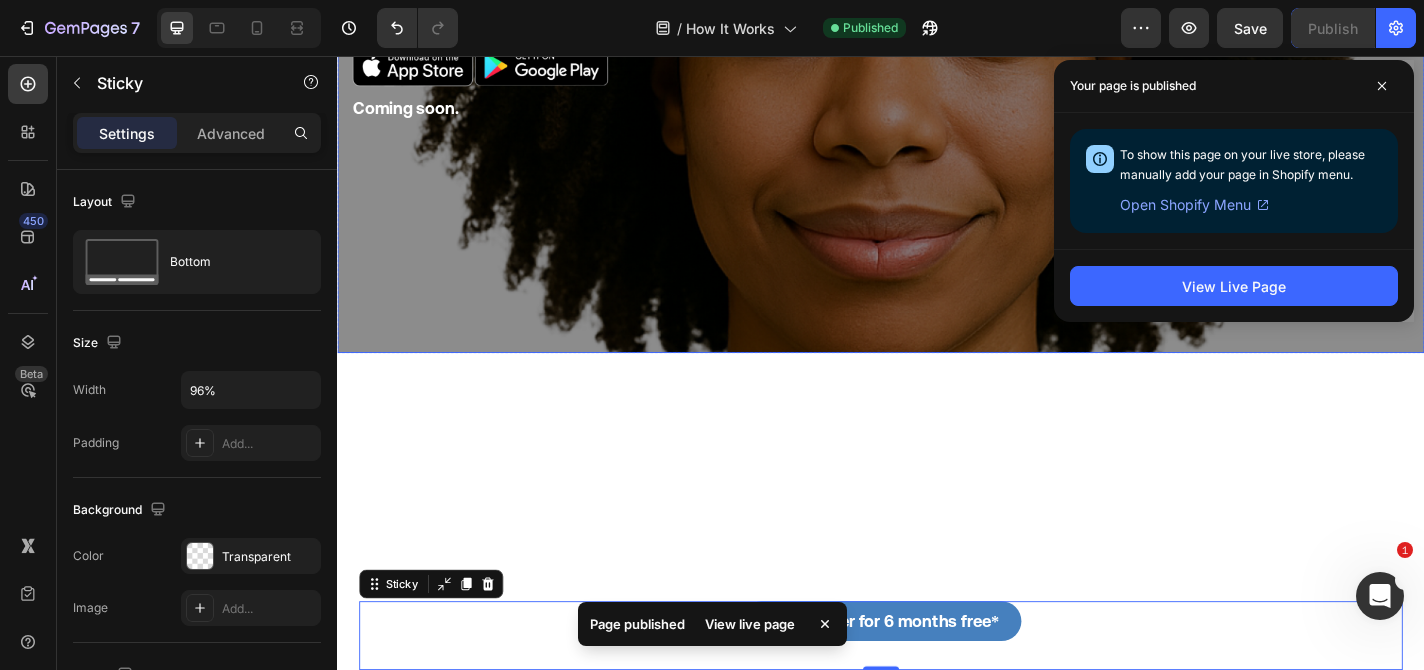 scroll, scrollTop: 0, scrollLeft: 0, axis: both 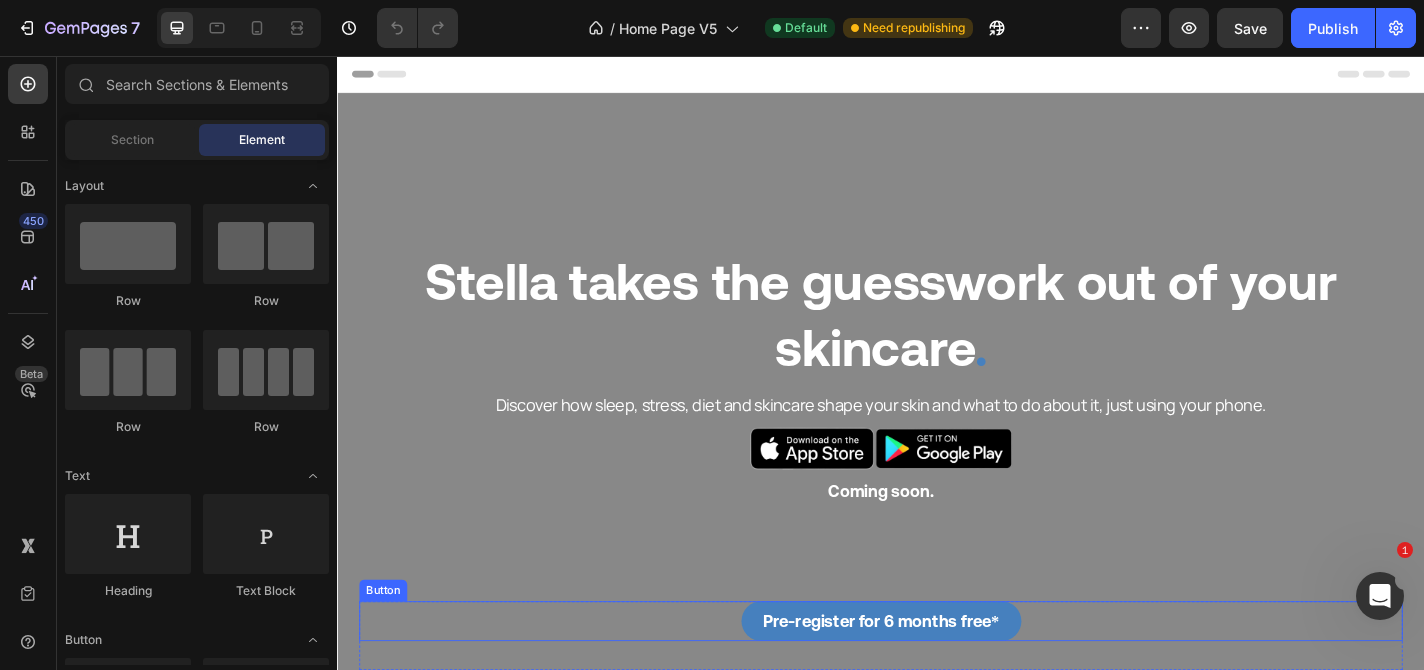 click on "Pre-register for 6 months free* Button" at bounding box center (937, 680) 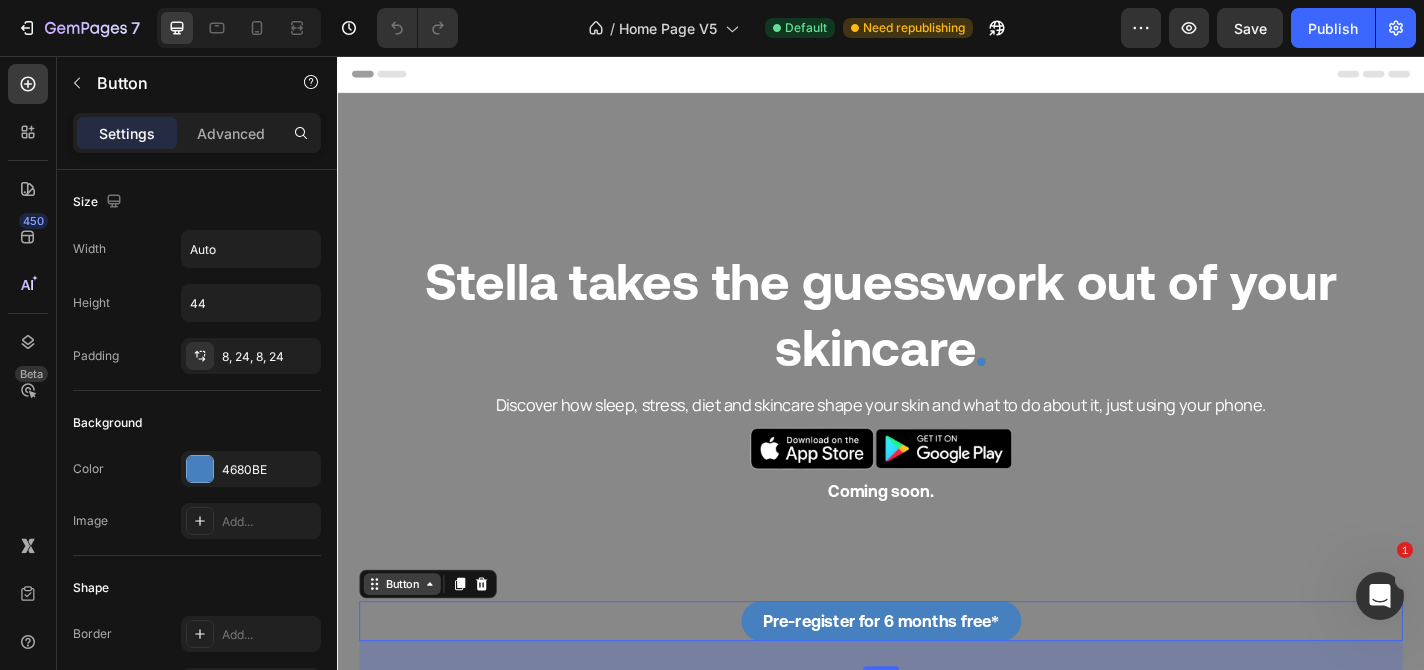 click on "Button" at bounding box center (408, 639) 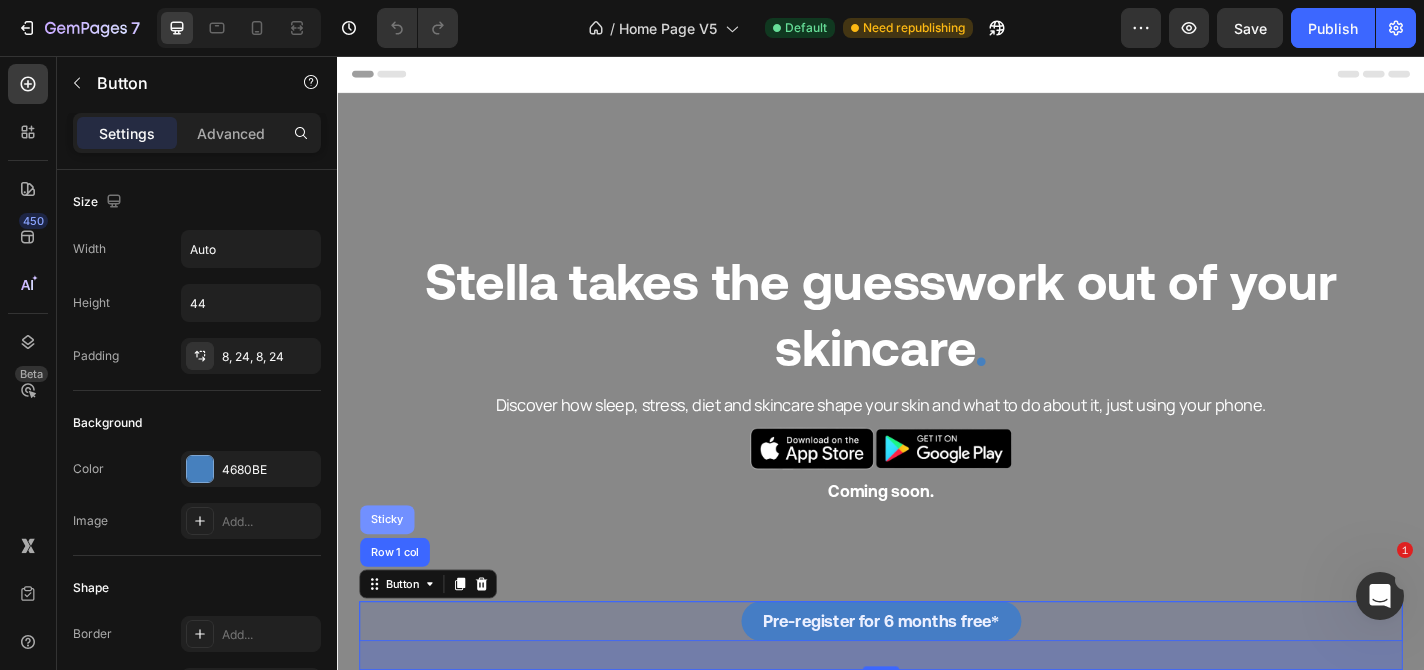 click on "Sticky" at bounding box center [392, 568] 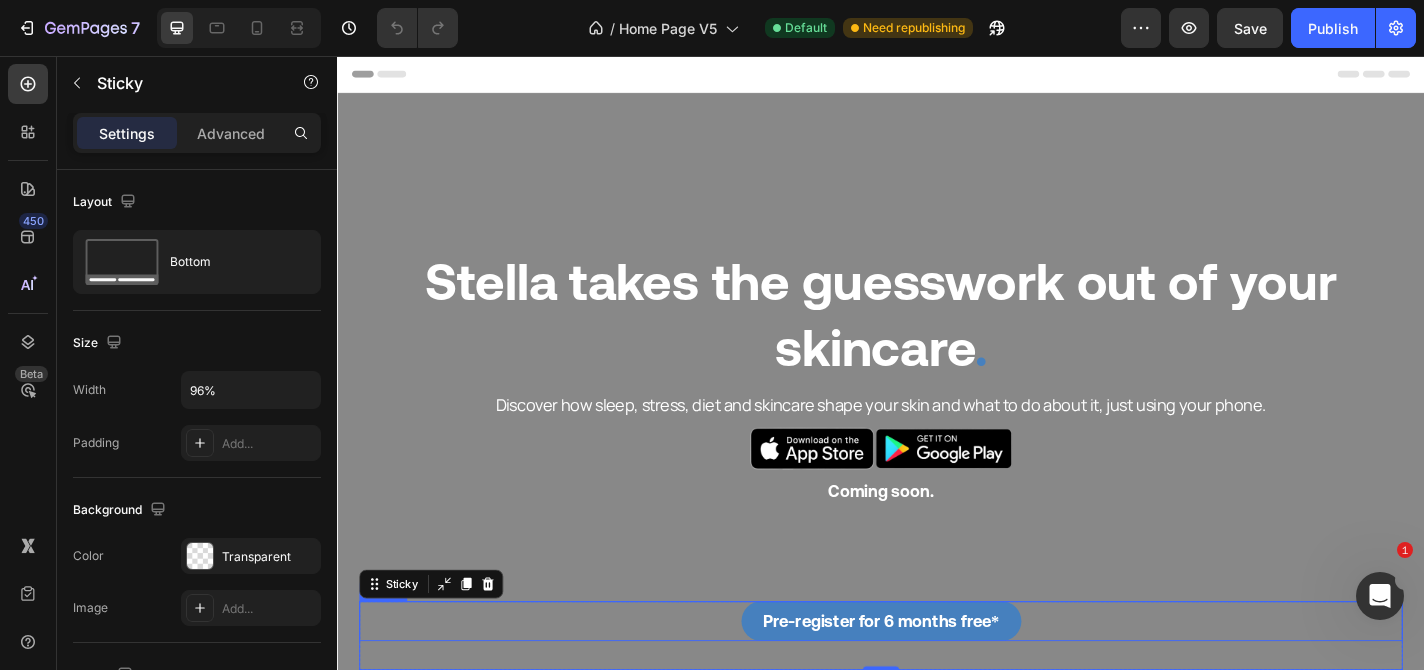 click on "Pre-register for 6 months free* Button" at bounding box center [937, 680] 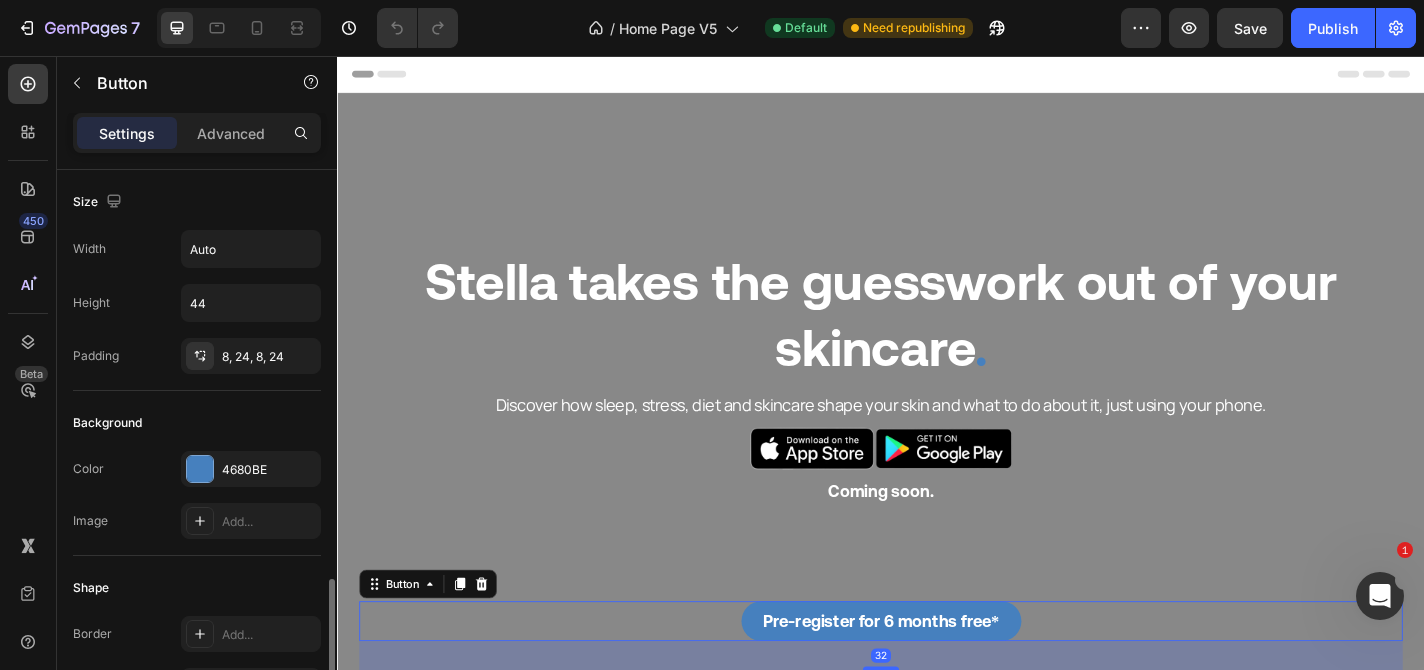 scroll, scrollTop: 1033, scrollLeft: 0, axis: vertical 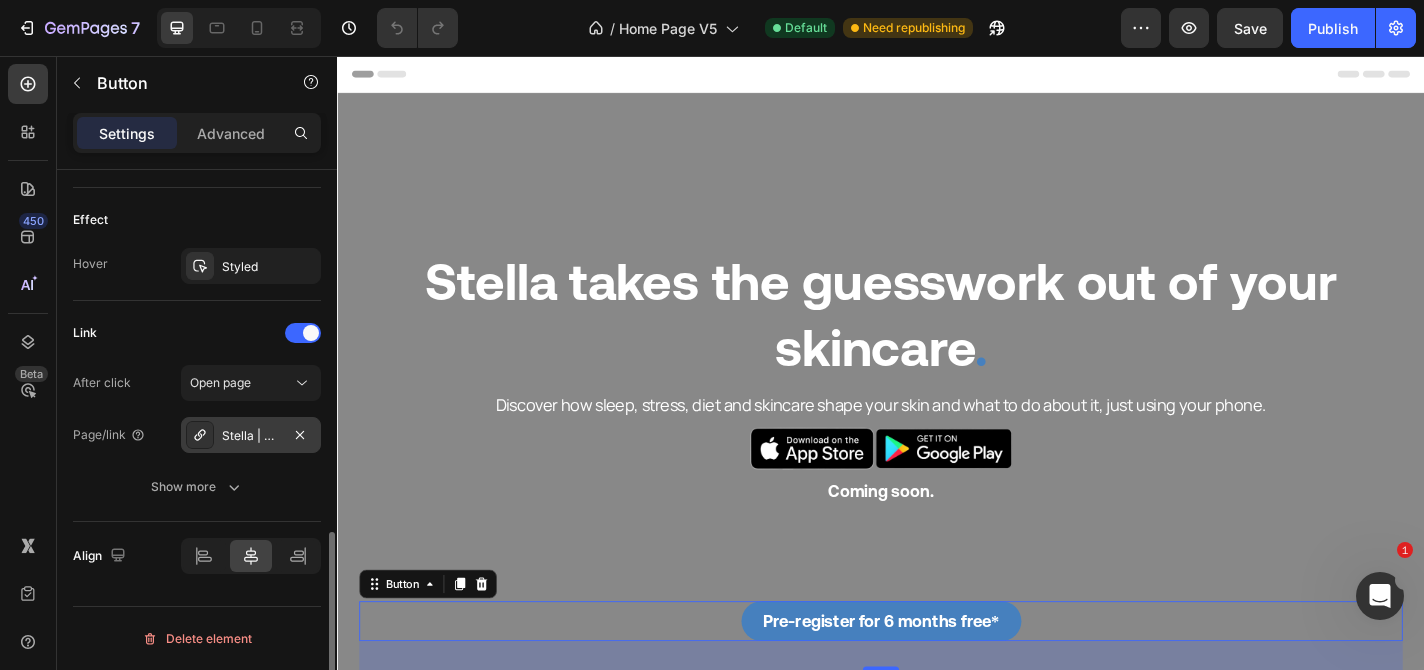 click on "Stella | Pre-registration" at bounding box center [251, 436] 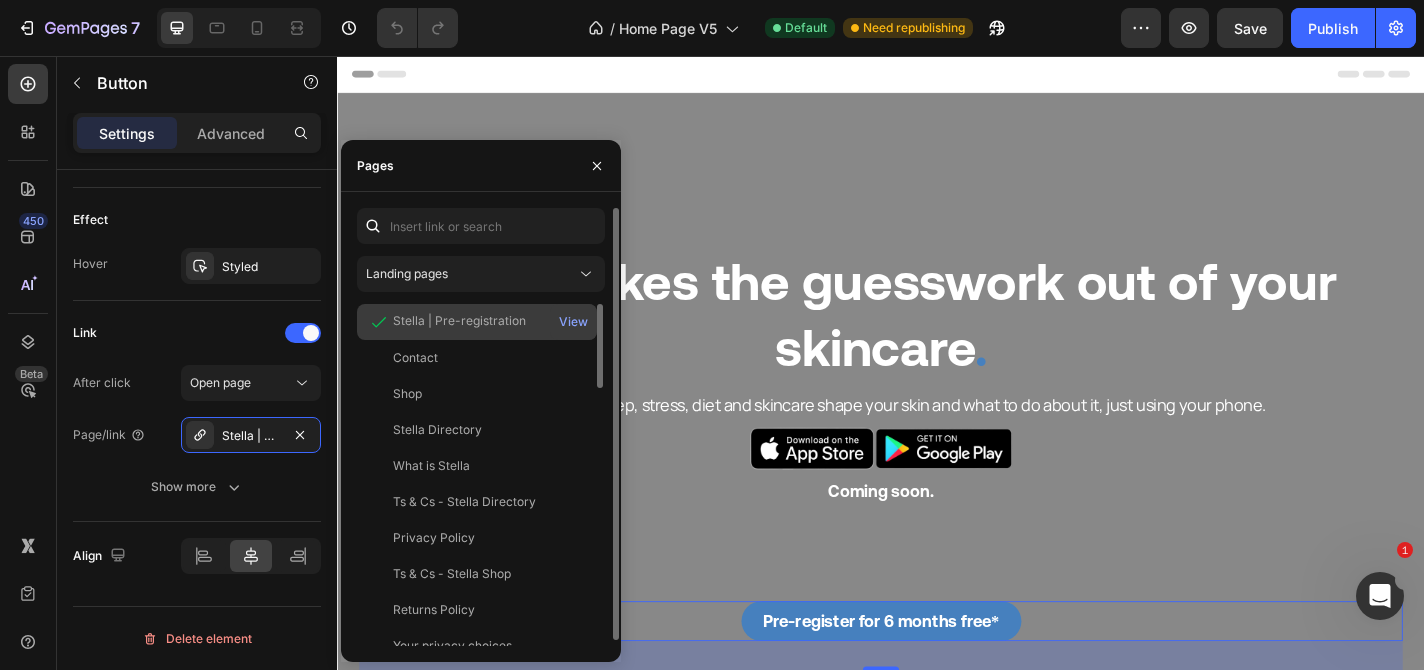 click on "Stella | Pre-registration   View" 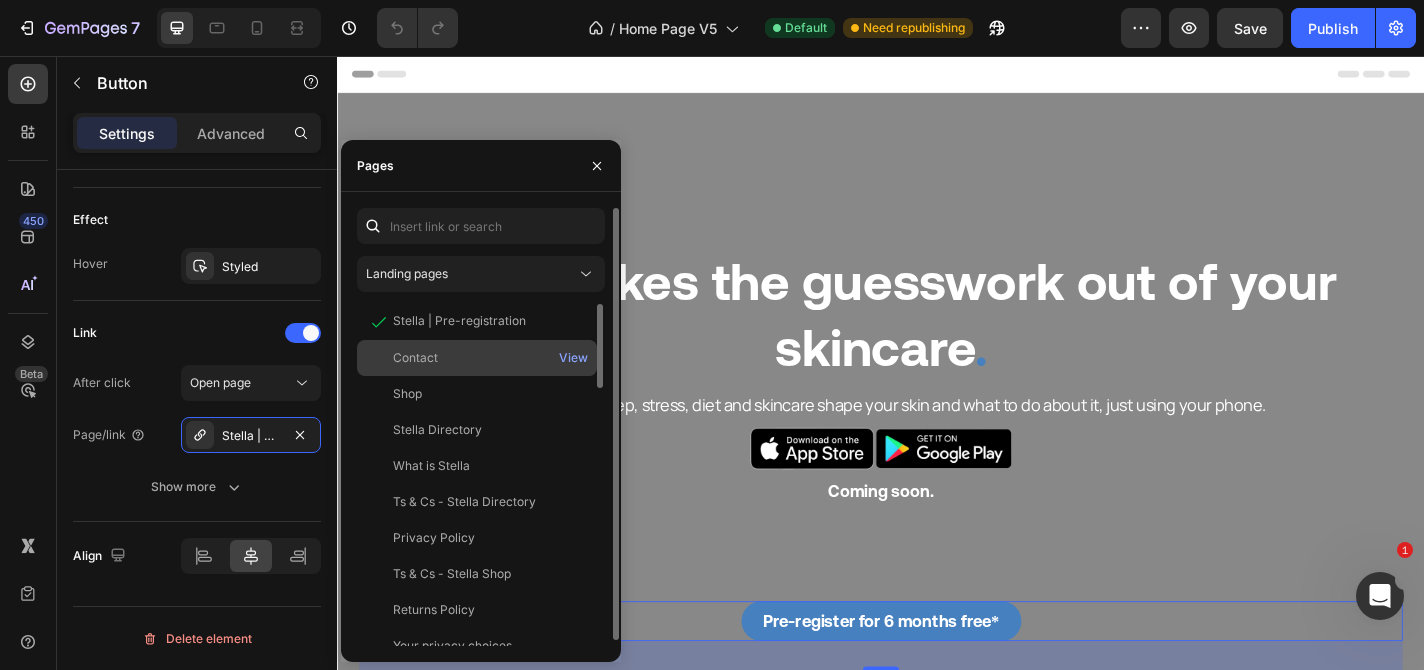 click on "Contact   View" 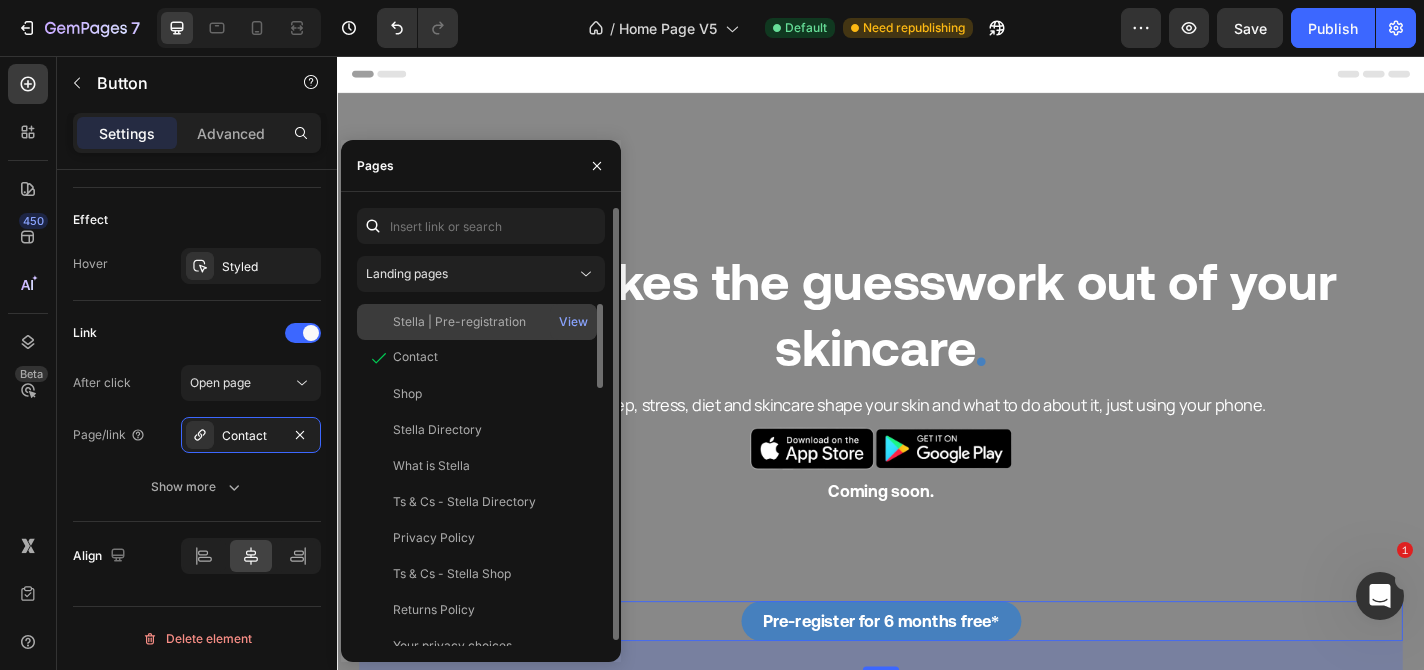click on "Stella | Pre-registration" 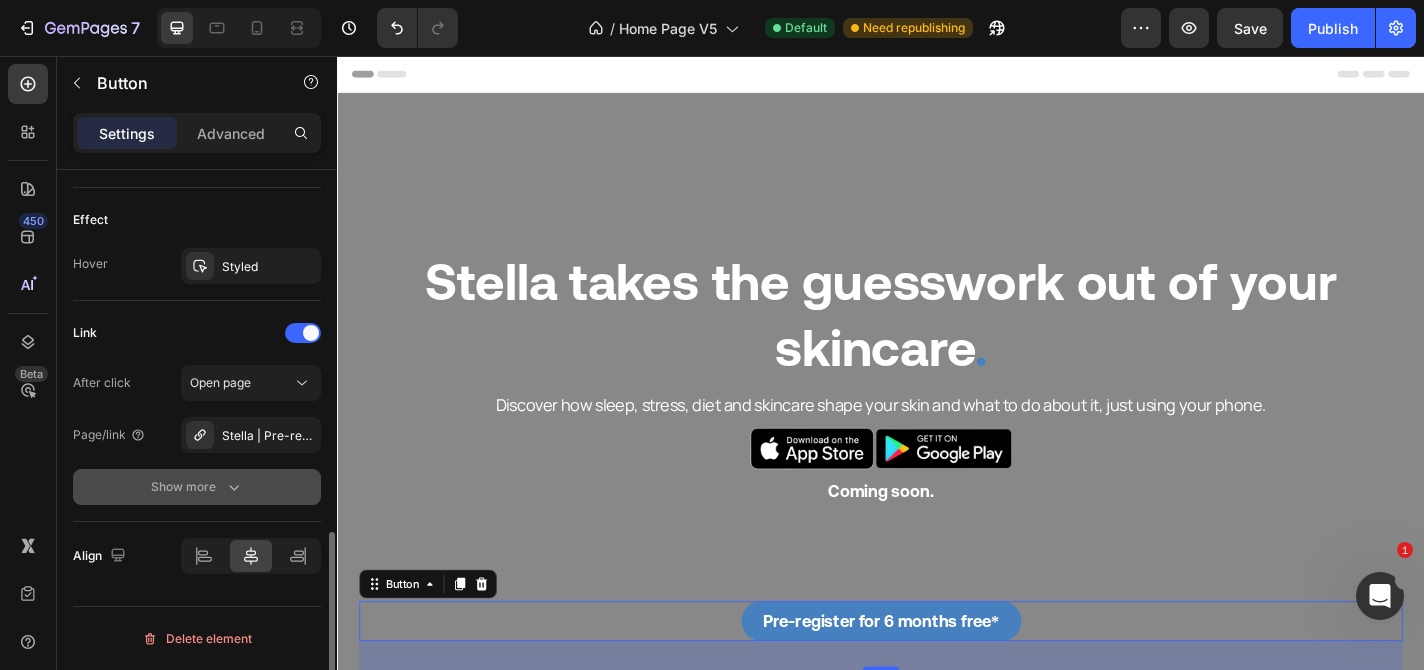 click on "Show more" at bounding box center [197, 487] 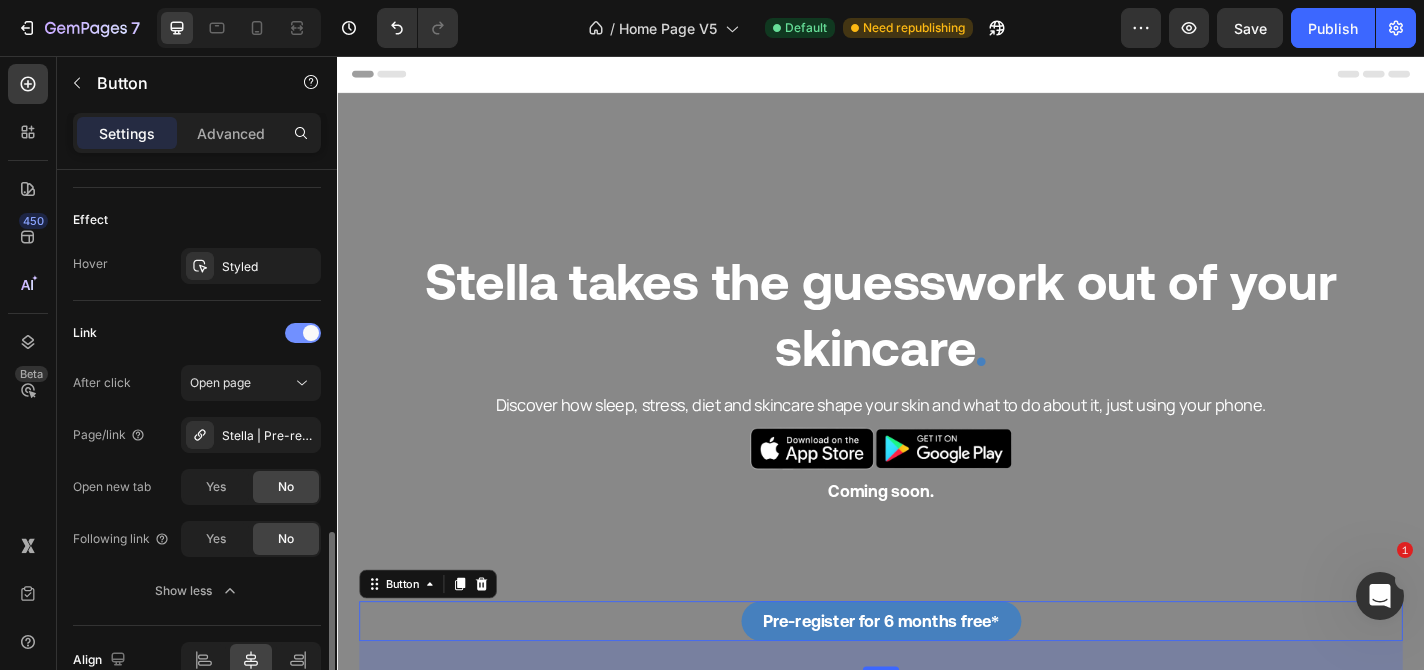 click at bounding box center [303, 333] 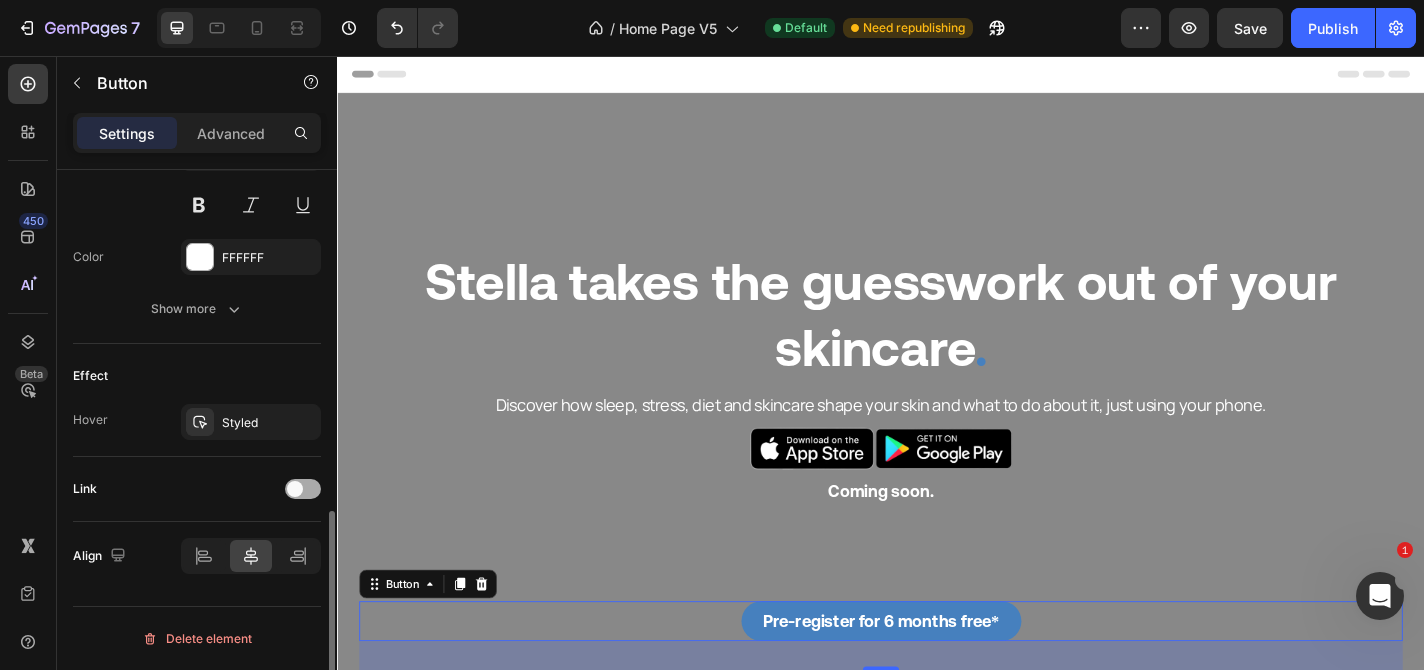 click at bounding box center (295, 489) 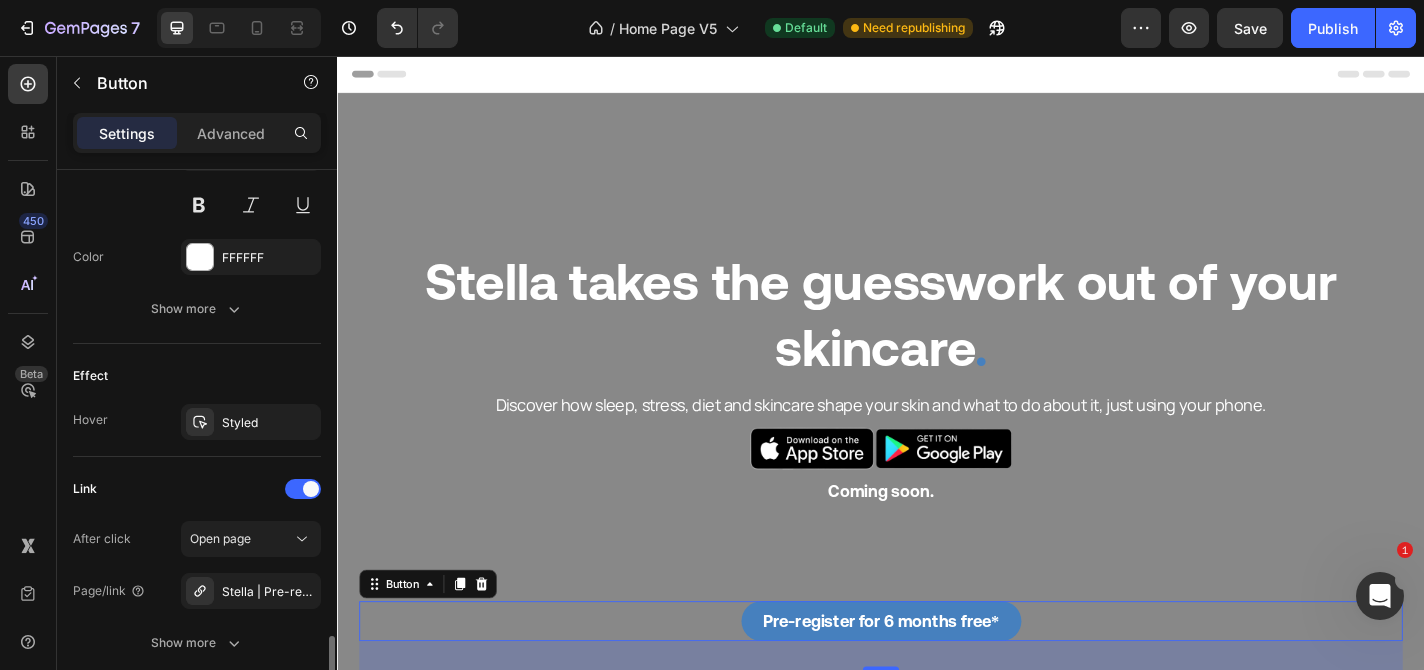 scroll, scrollTop: 1033, scrollLeft: 0, axis: vertical 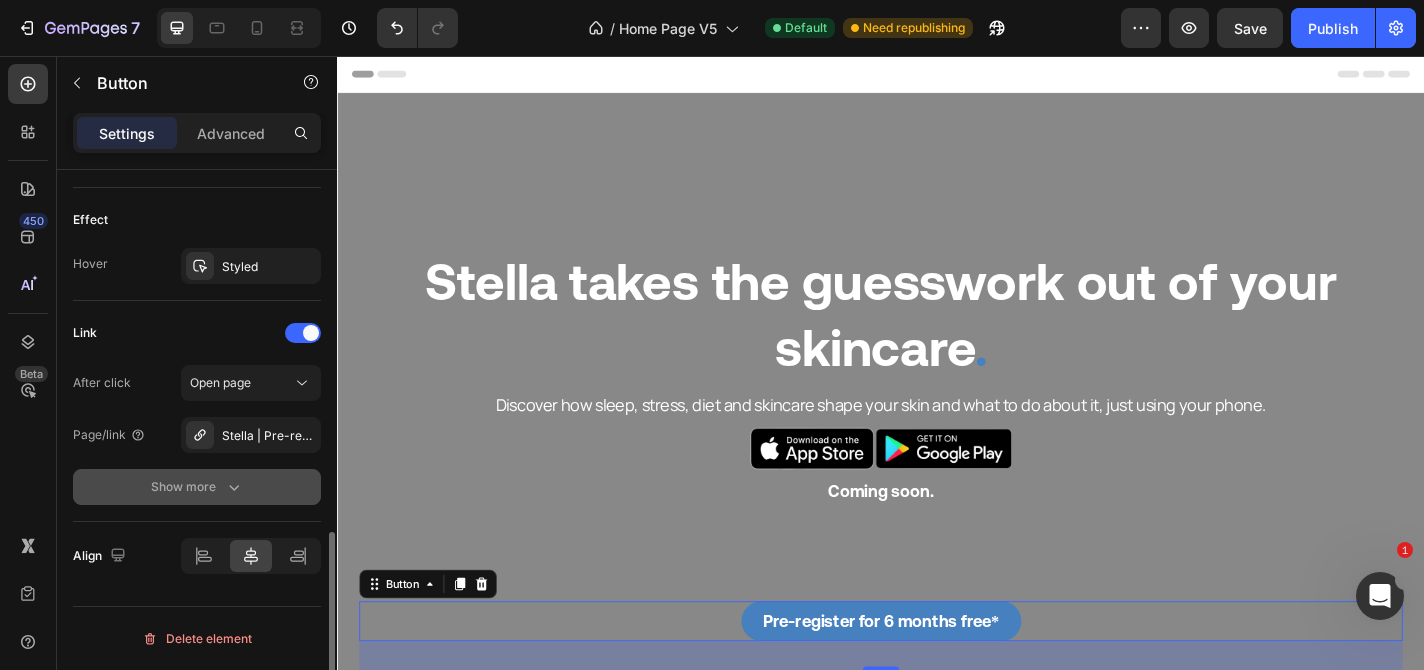 click on "Show more" at bounding box center [197, 487] 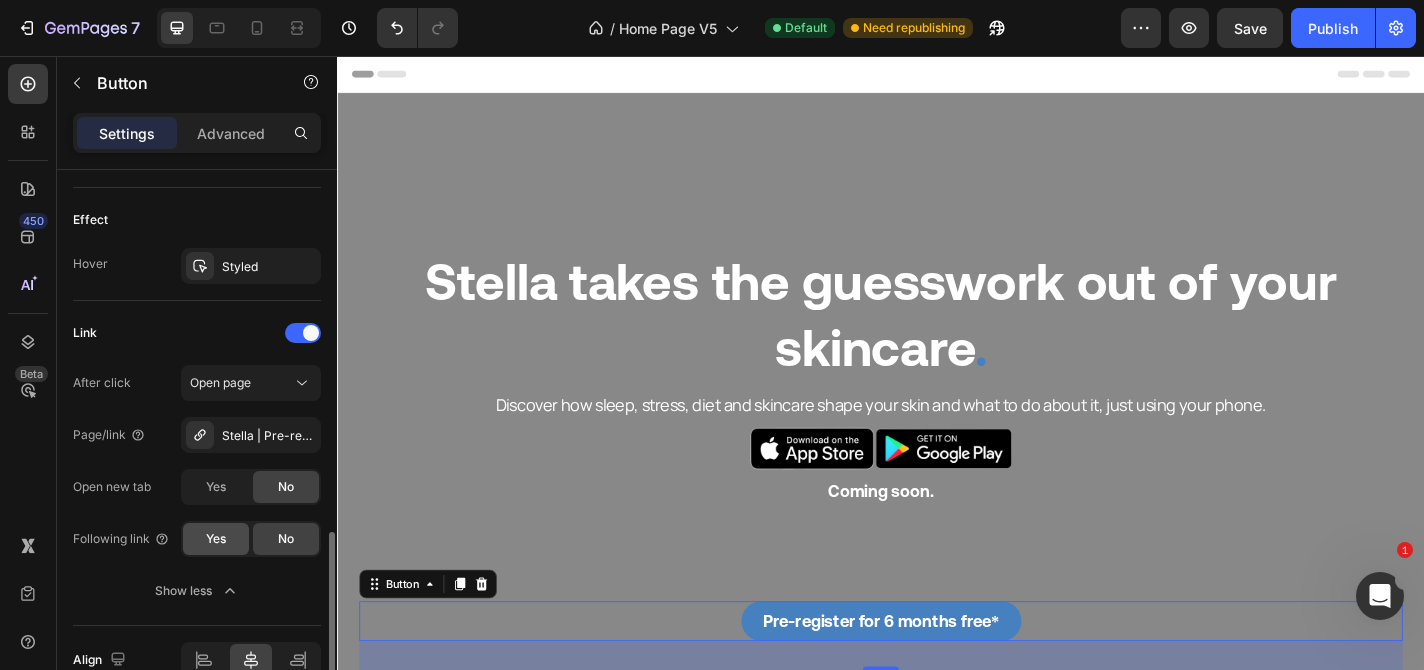 click on "Yes" 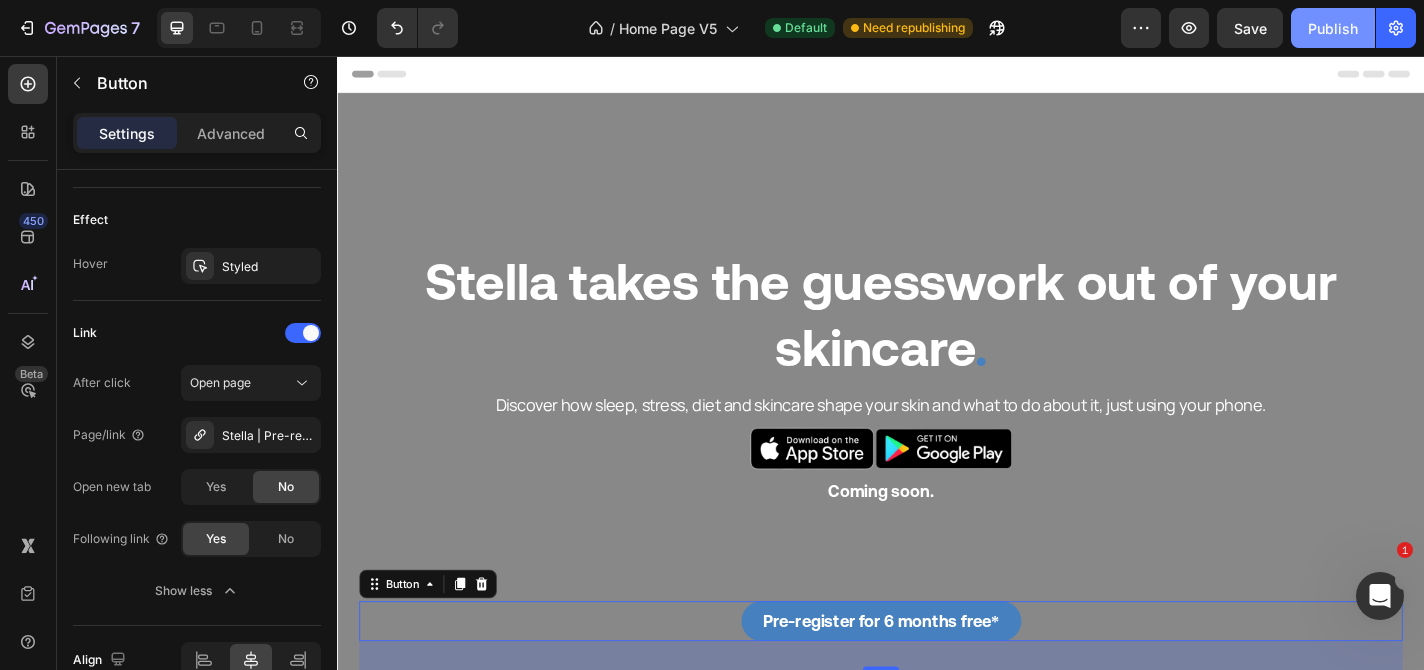 click on "Publish" 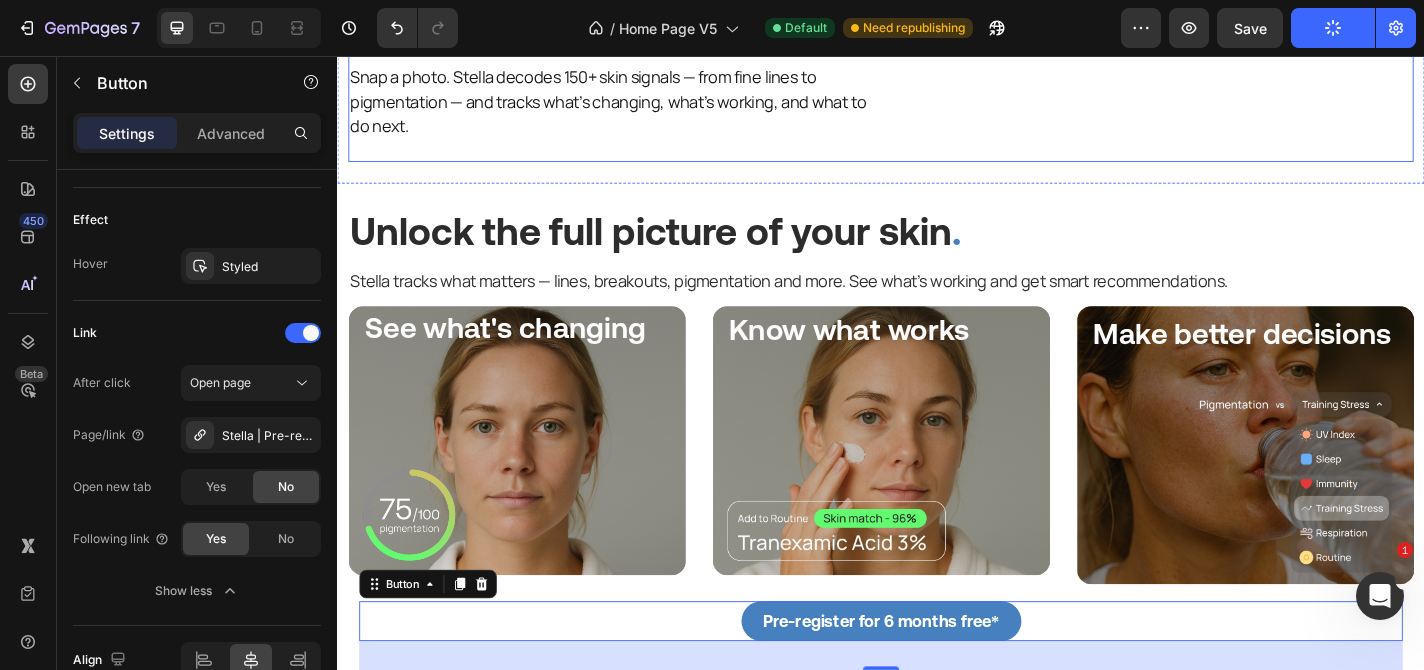 scroll, scrollTop: 880, scrollLeft: 0, axis: vertical 